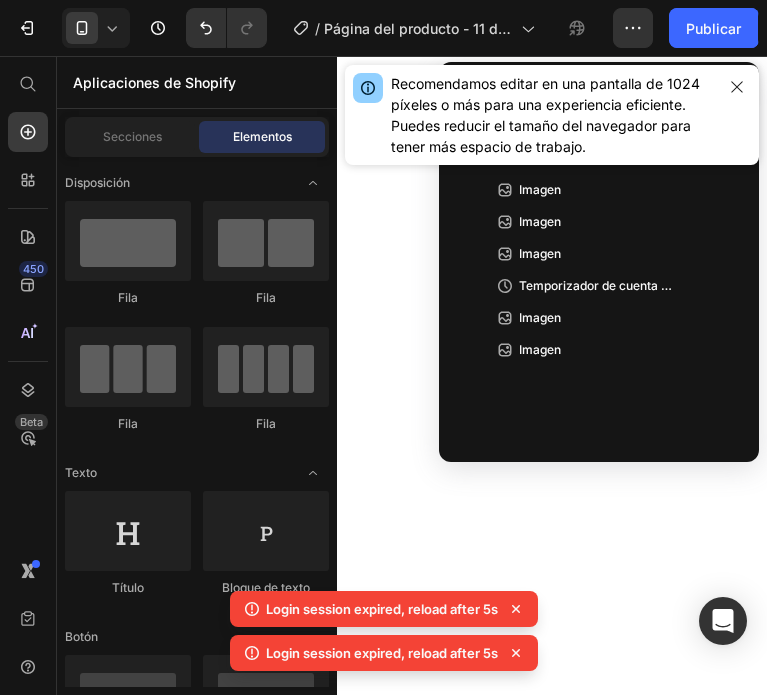 scroll, scrollTop: 0, scrollLeft: 0, axis: both 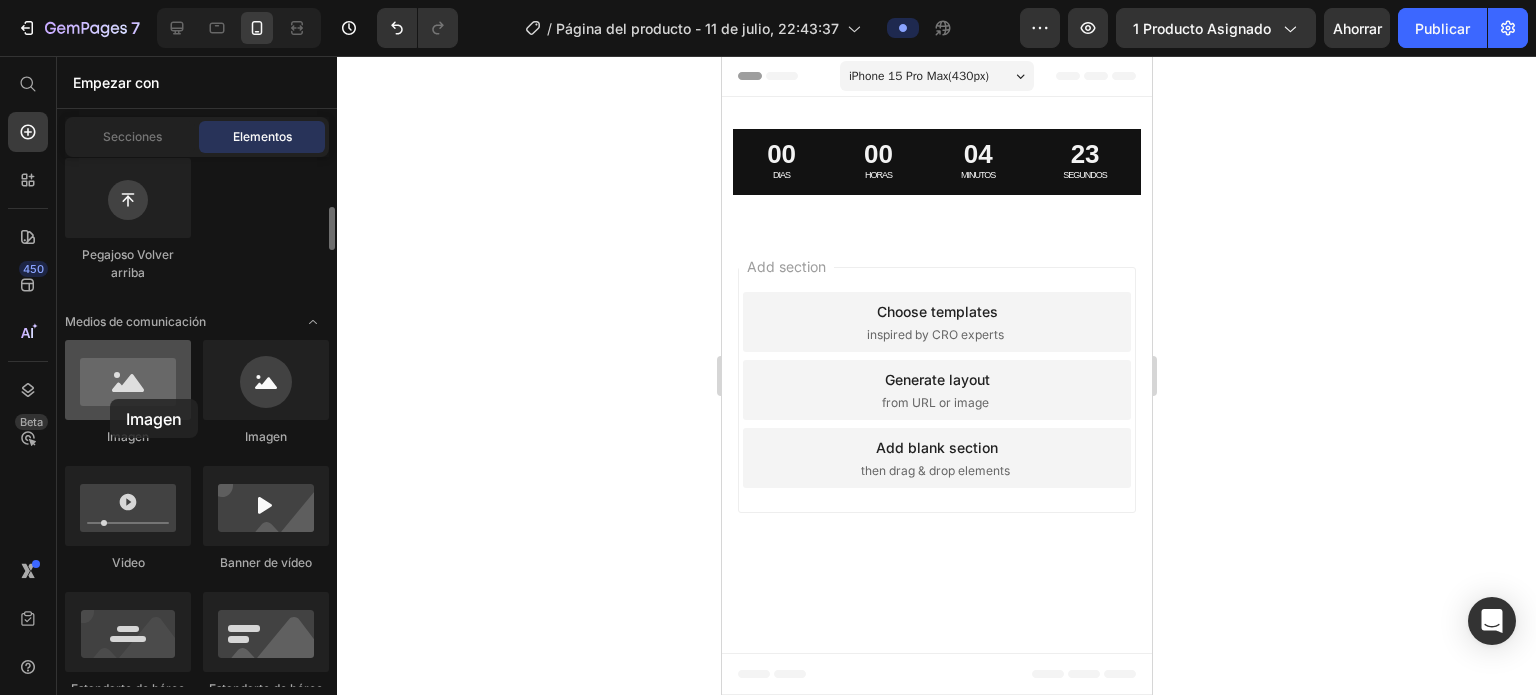 drag, startPoint x: 148, startPoint y: 367, endPoint x: 108, endPoint y: 402, distance: 53.15073 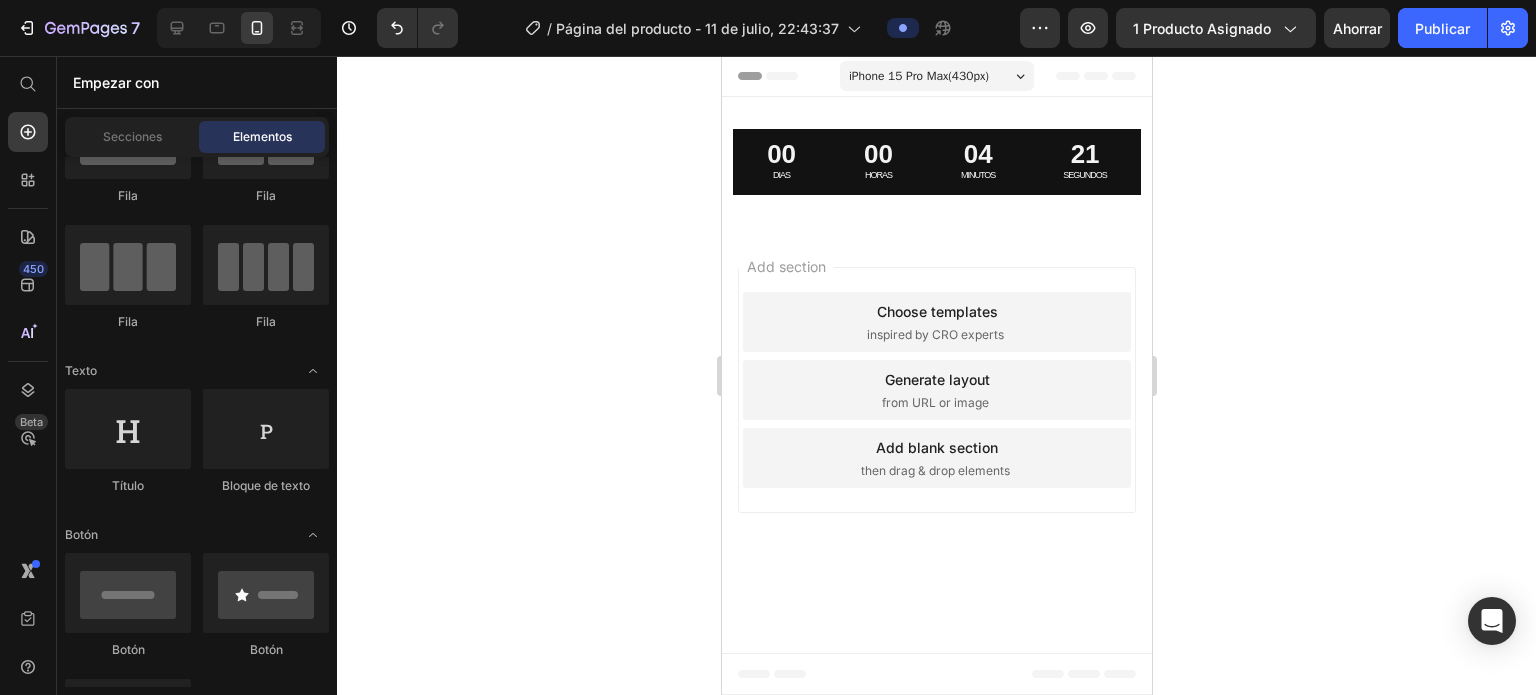 scroll, scrollTop: 0, scrollLeft: 0, axis: both 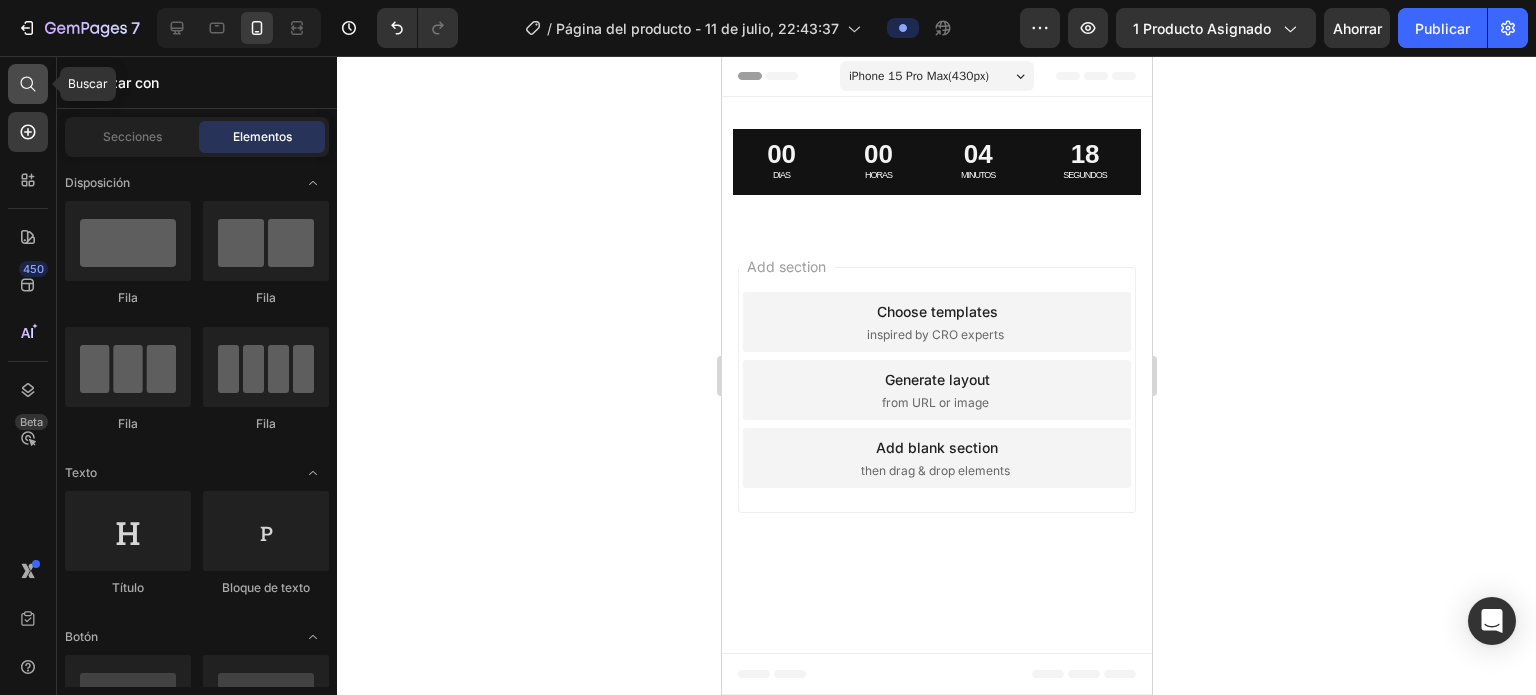 click 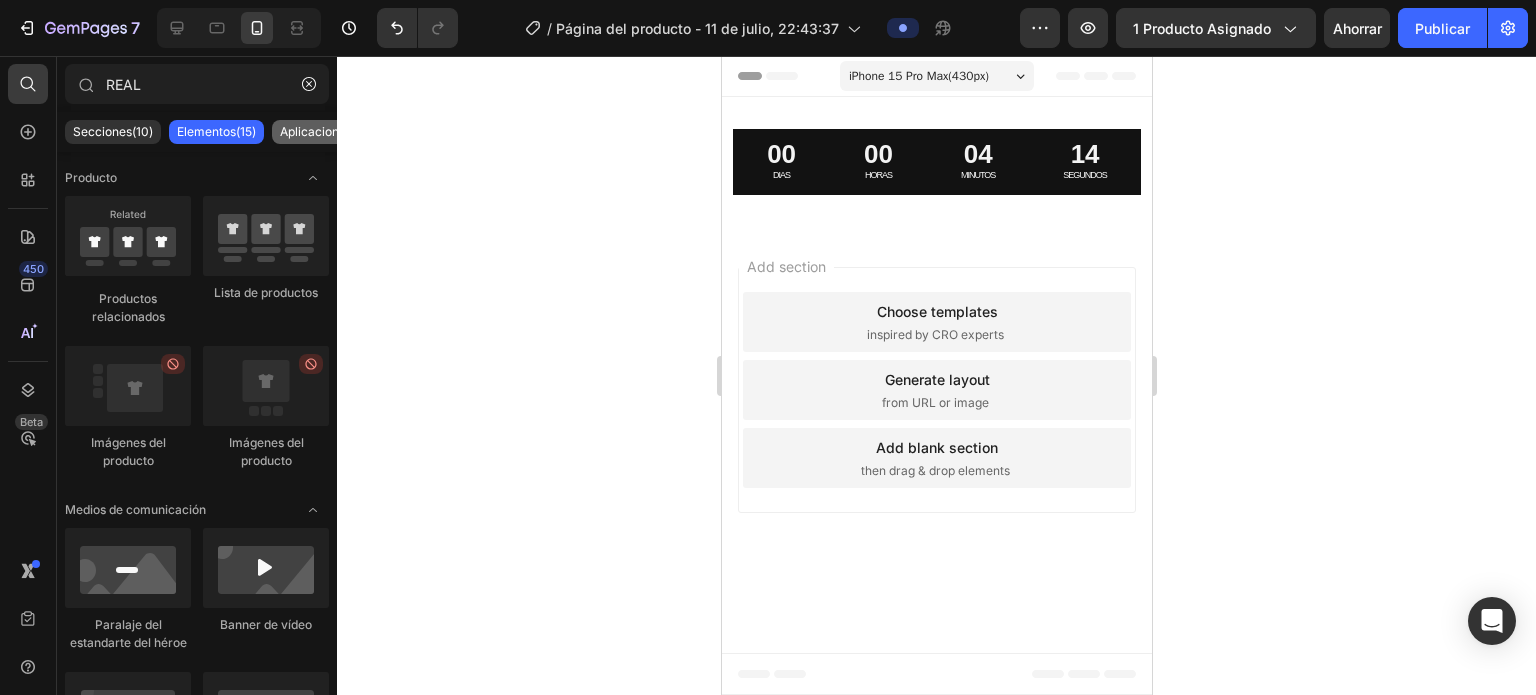 type on "REAL" 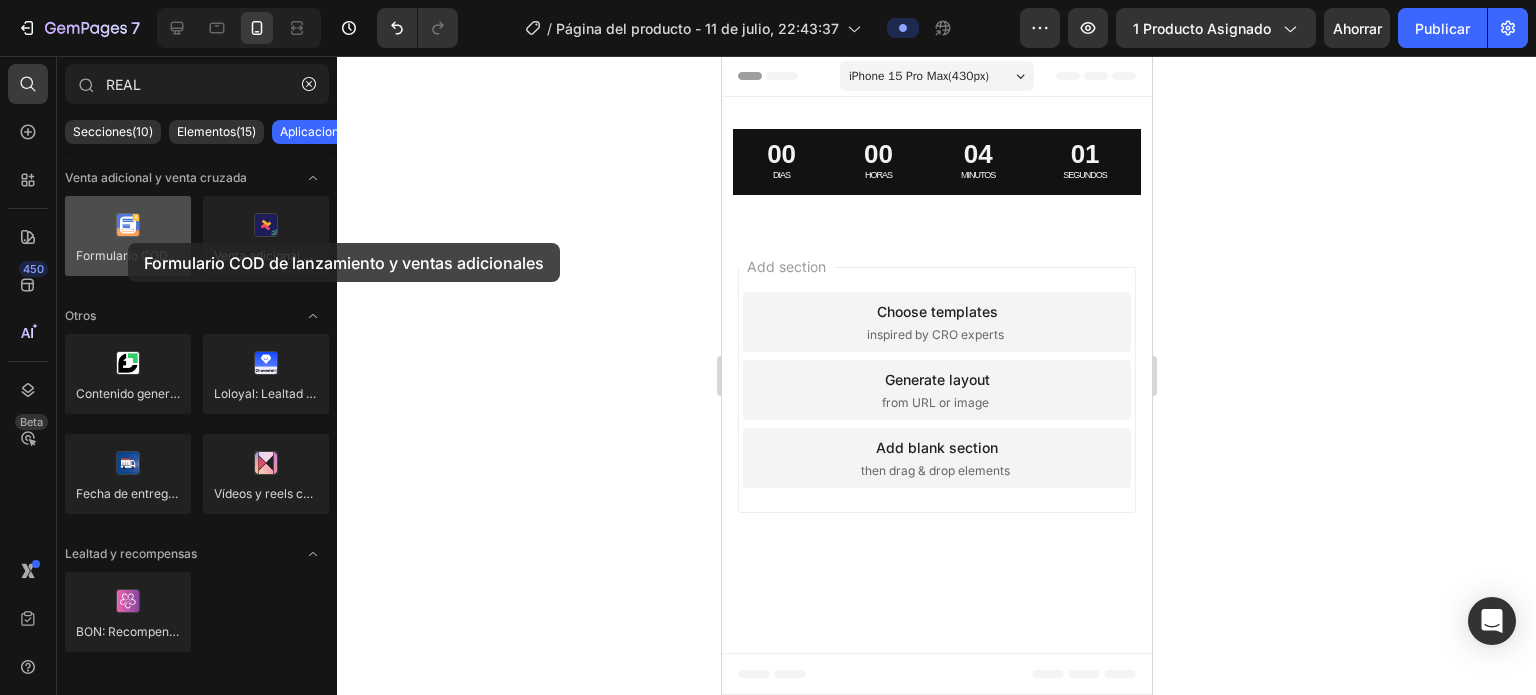 drag, startPoint x: 163, startPoint y: 211, endPoint x: 128, endPoint y: 239, distance: 44.82187 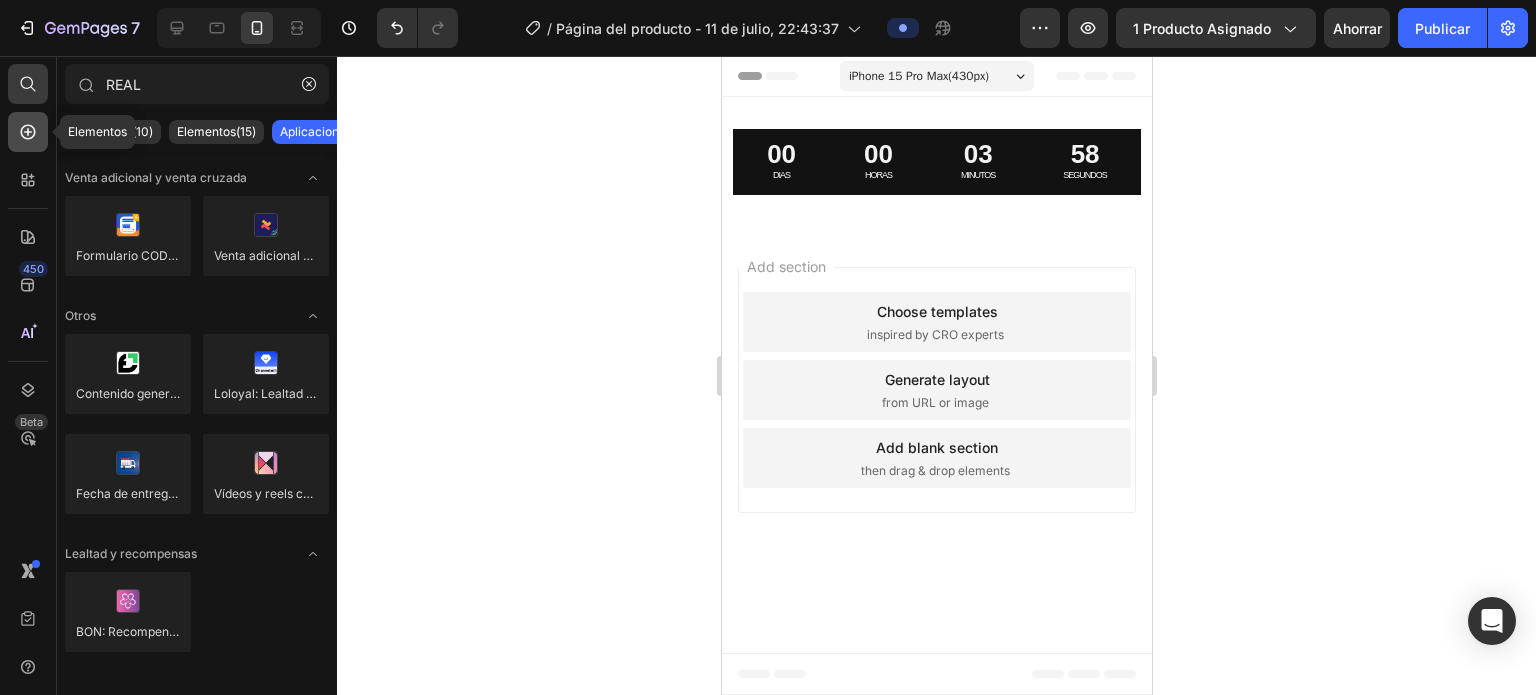 click 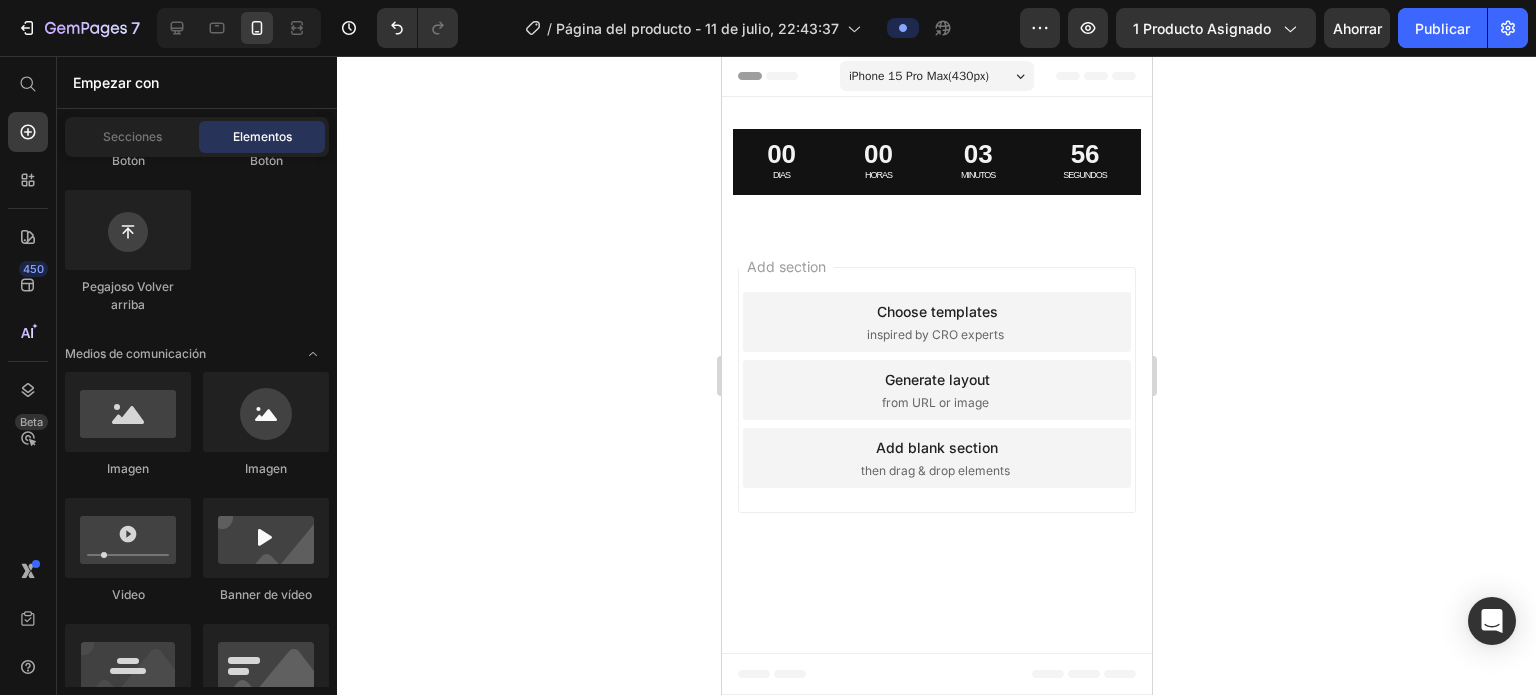 scroll, scrollTop: 599, scrollLeft: 0, axis: vertical 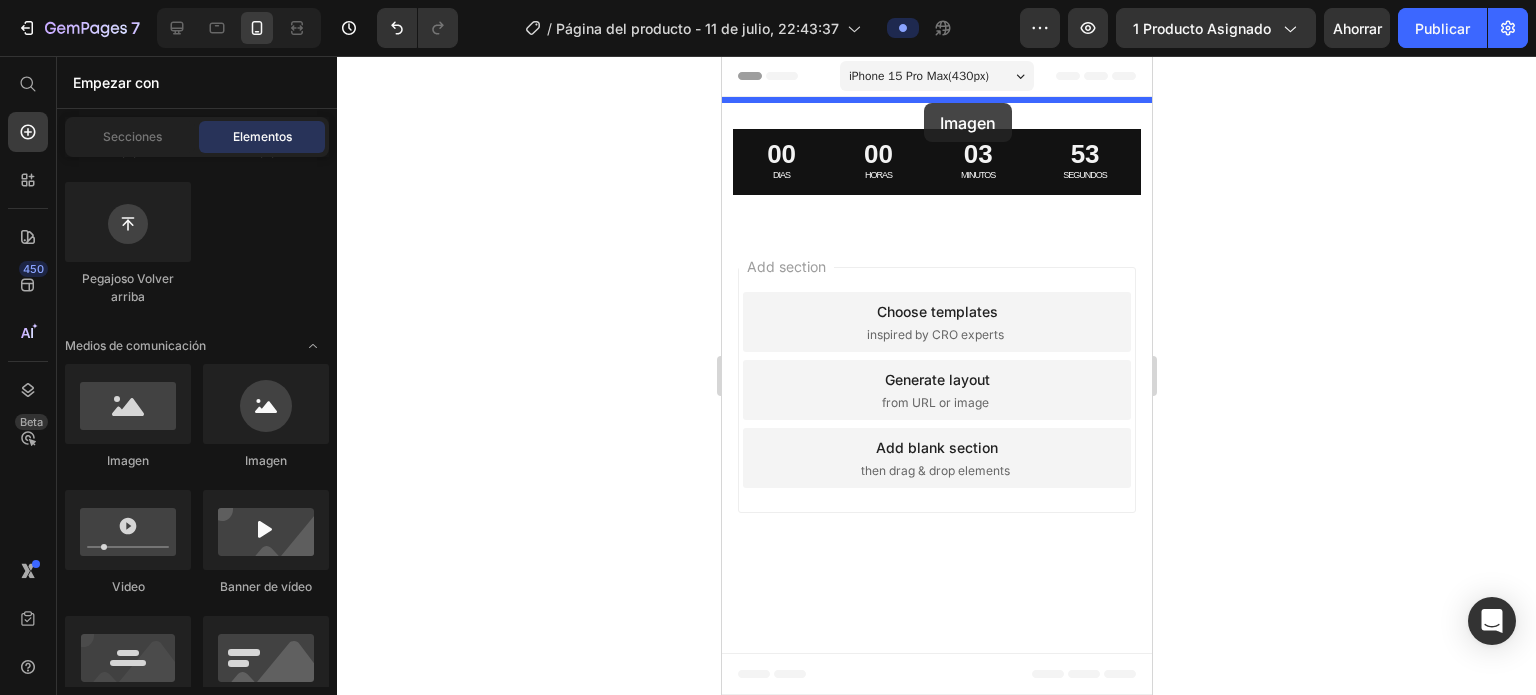 drag, startPoint x: 897, startPoint y: 478, endPoint x: 923, endPoint y: 103, distance: 375.90024 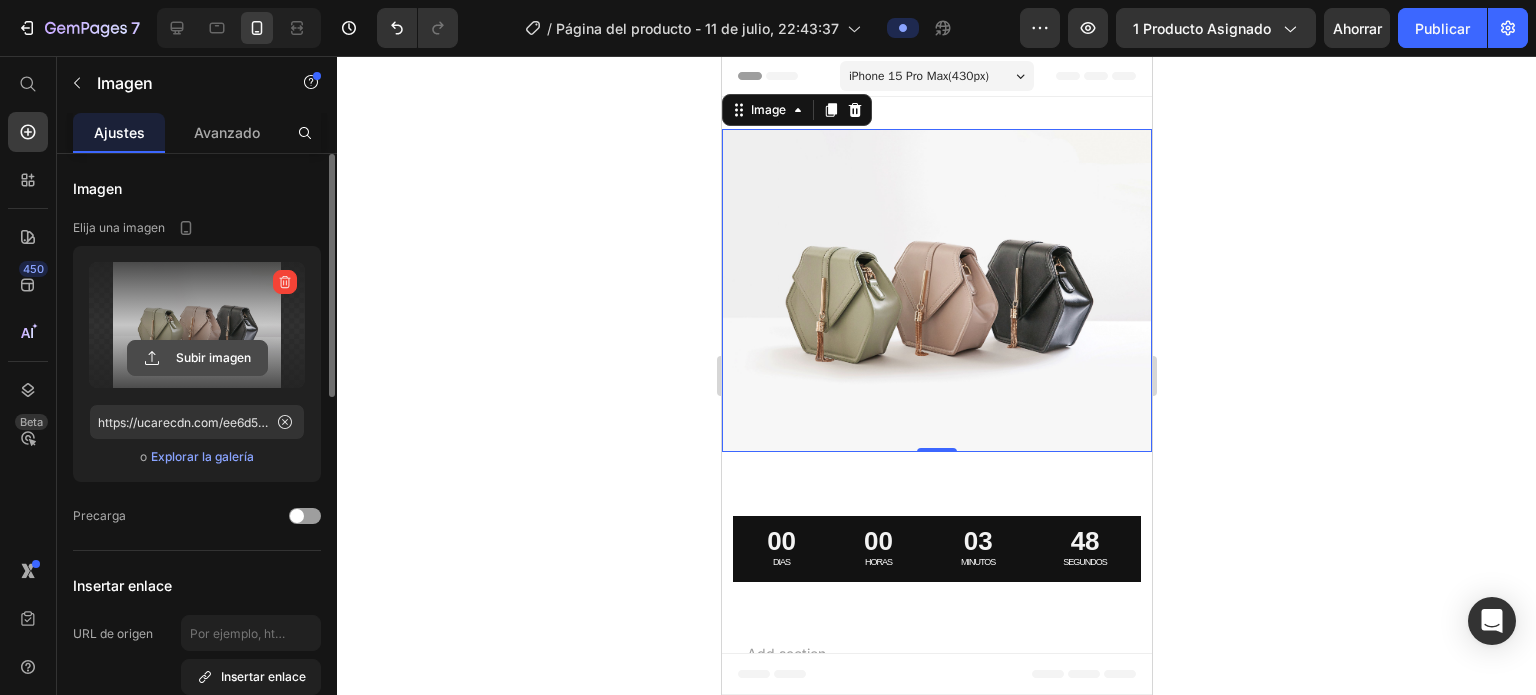 click 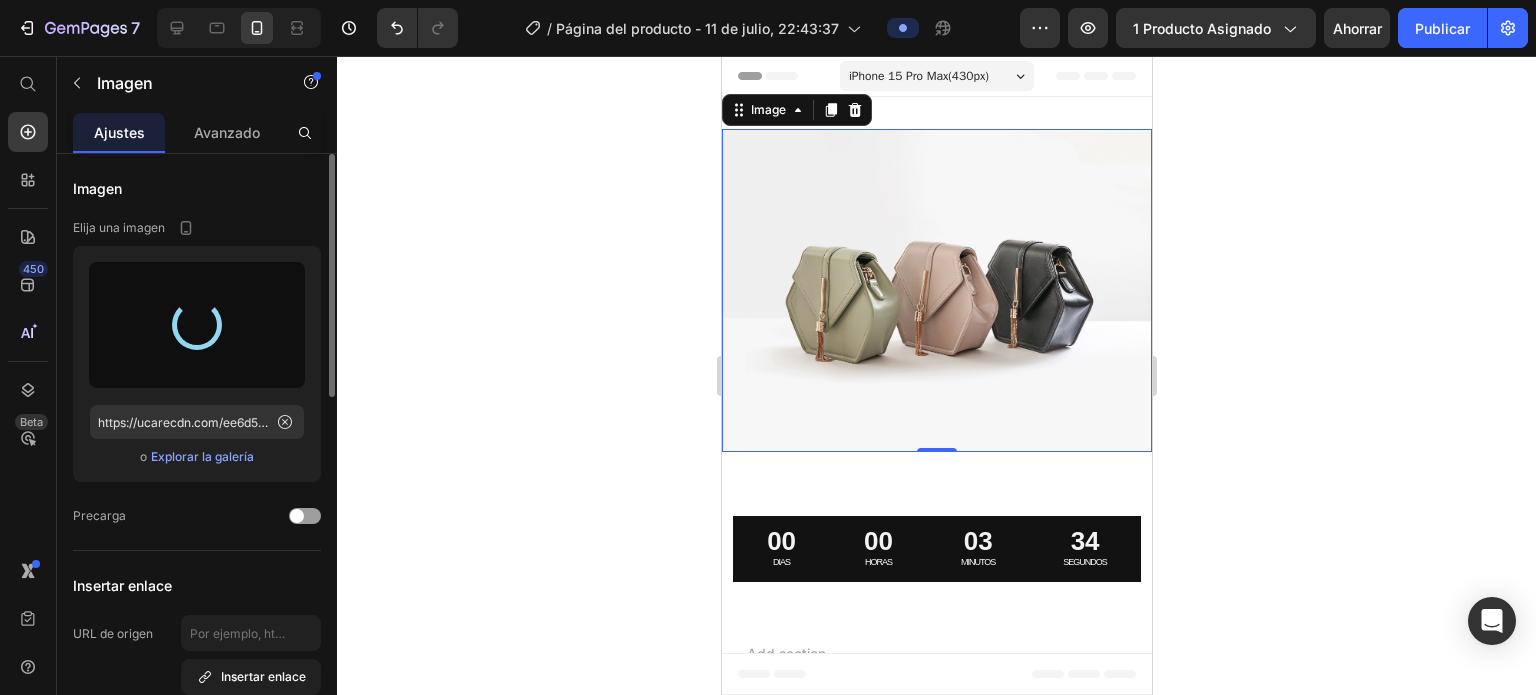 type on "https://cdn.shopify.com/s/files/1/0664/1847/5096/files/gempages_574621923191816991-696efcfd-04e8-444a-b672-b635f1107f3e.png" 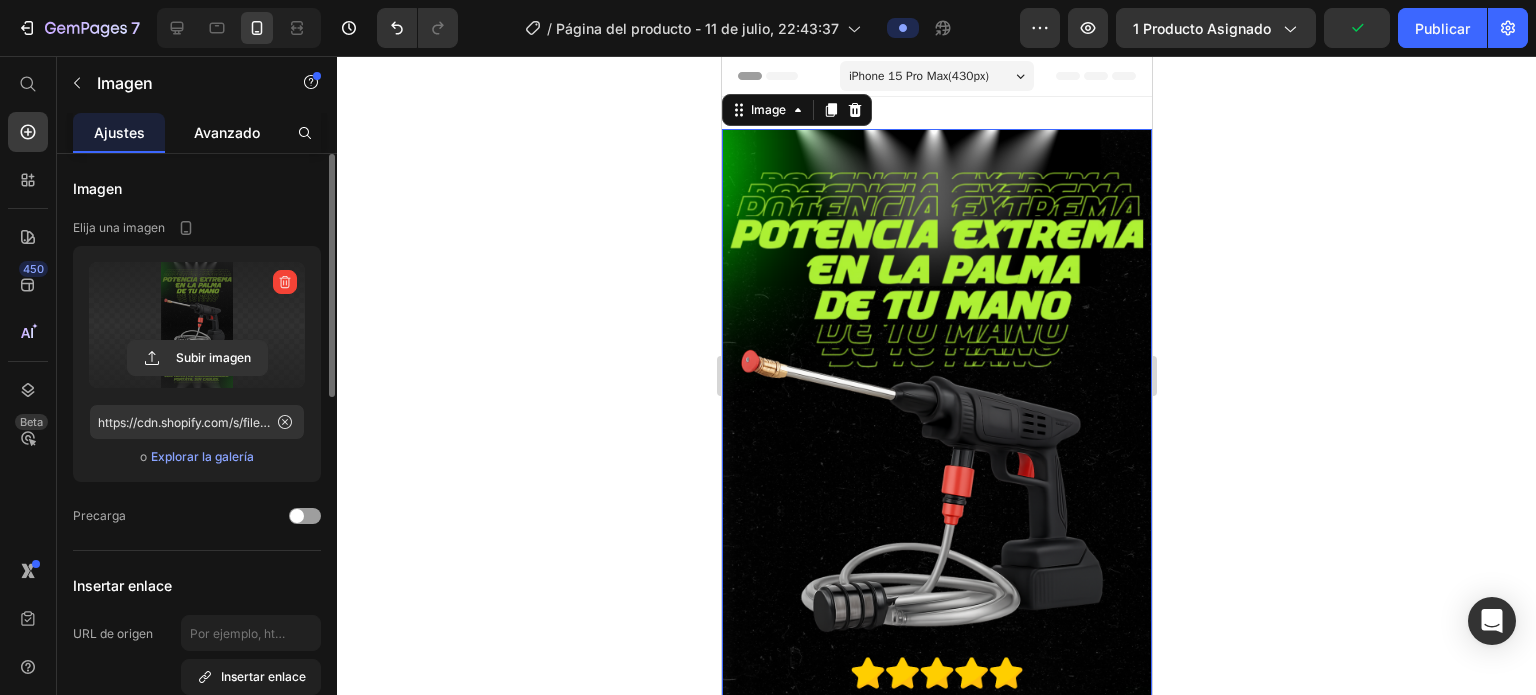 click on "Avanzado" at bounding box center (227, 132) 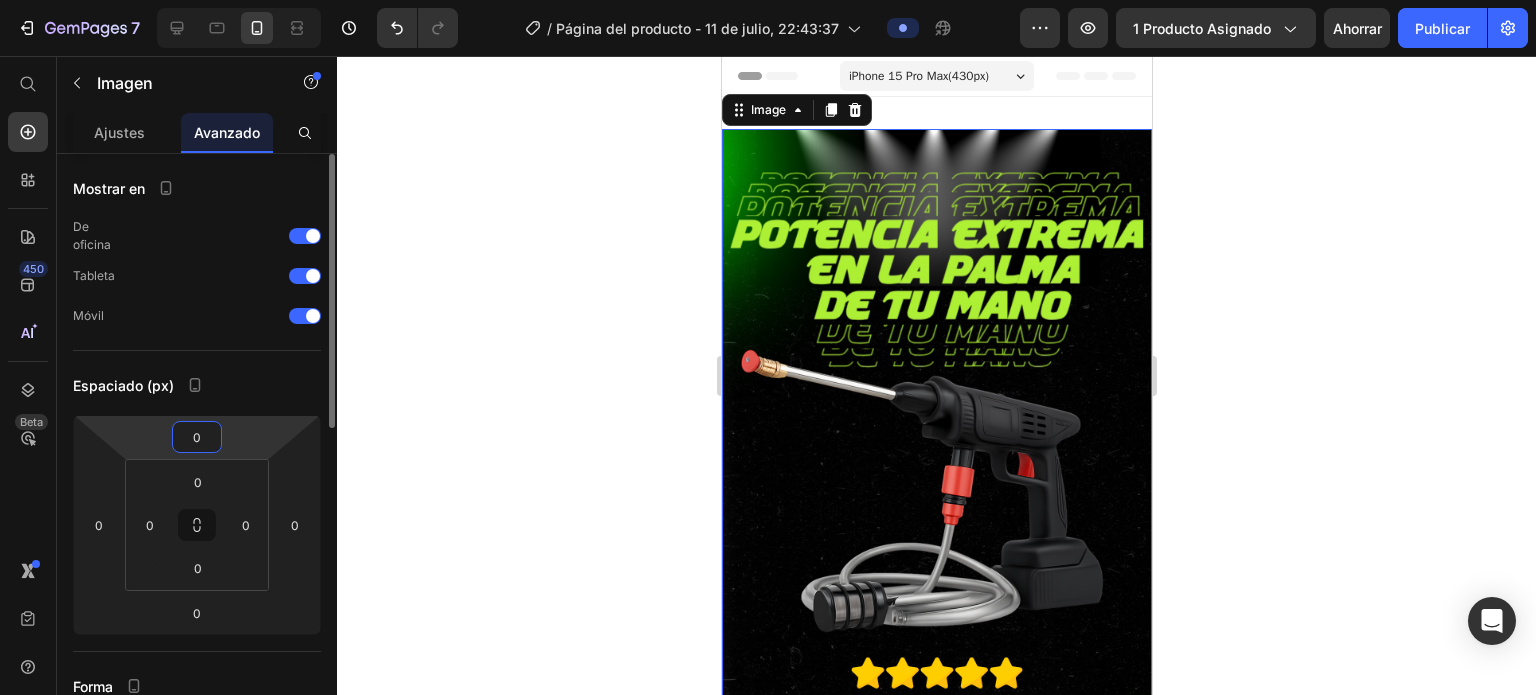 click on "0" at bounding box center (197, 437) 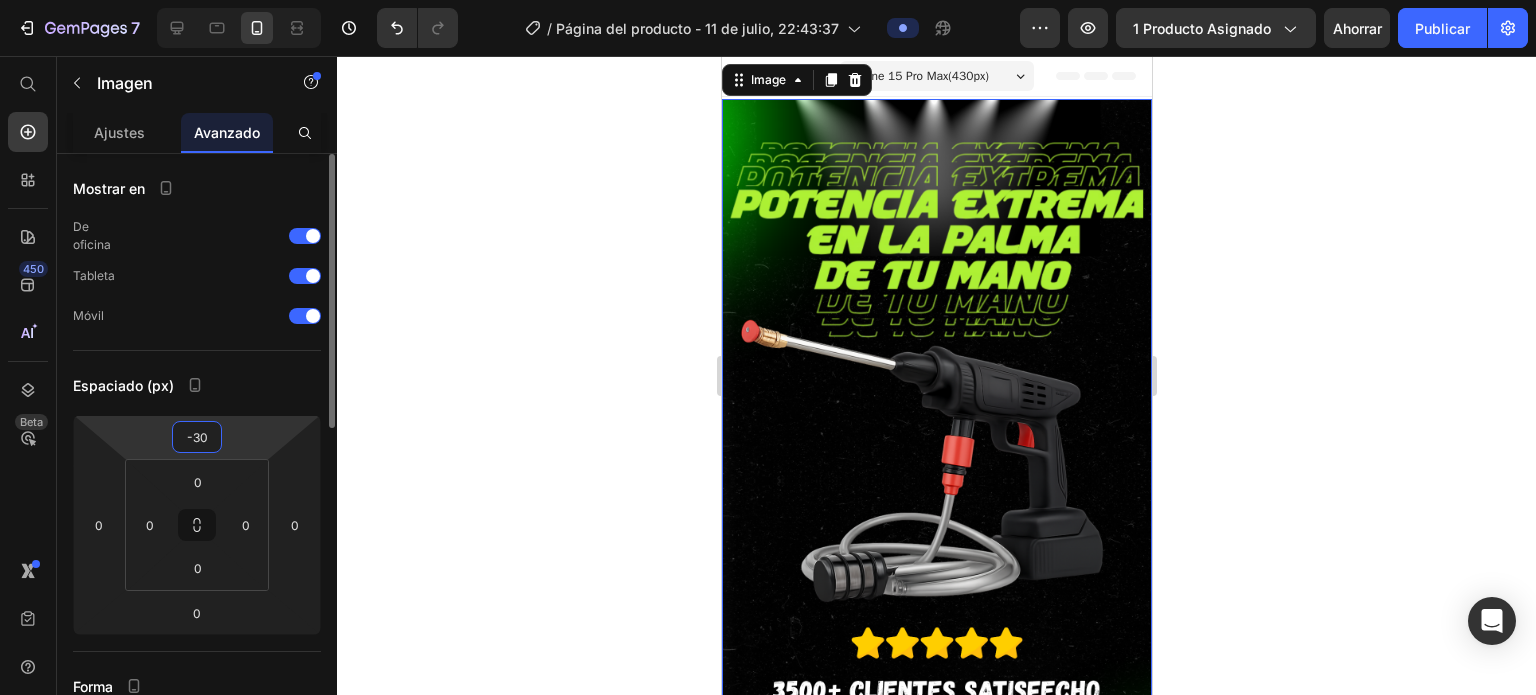 type on "-3" 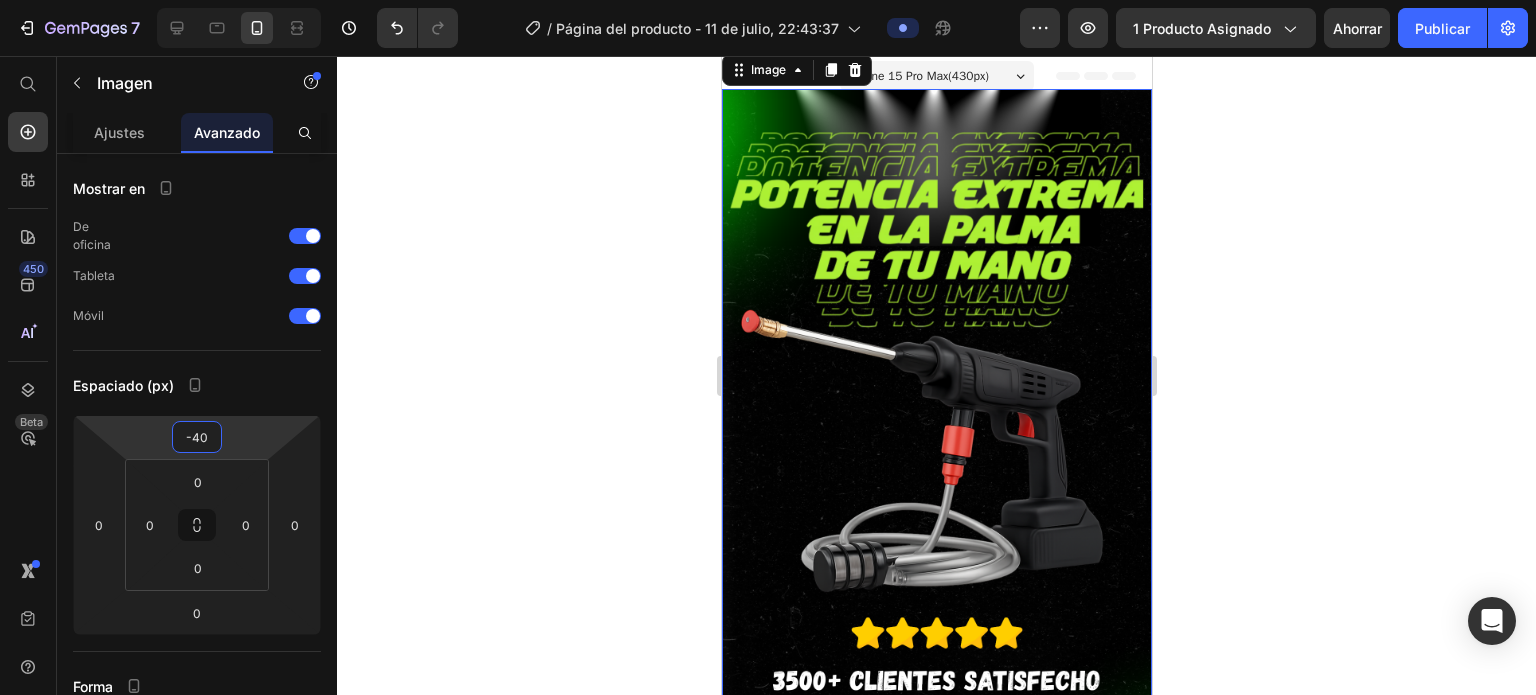 type on "-40" 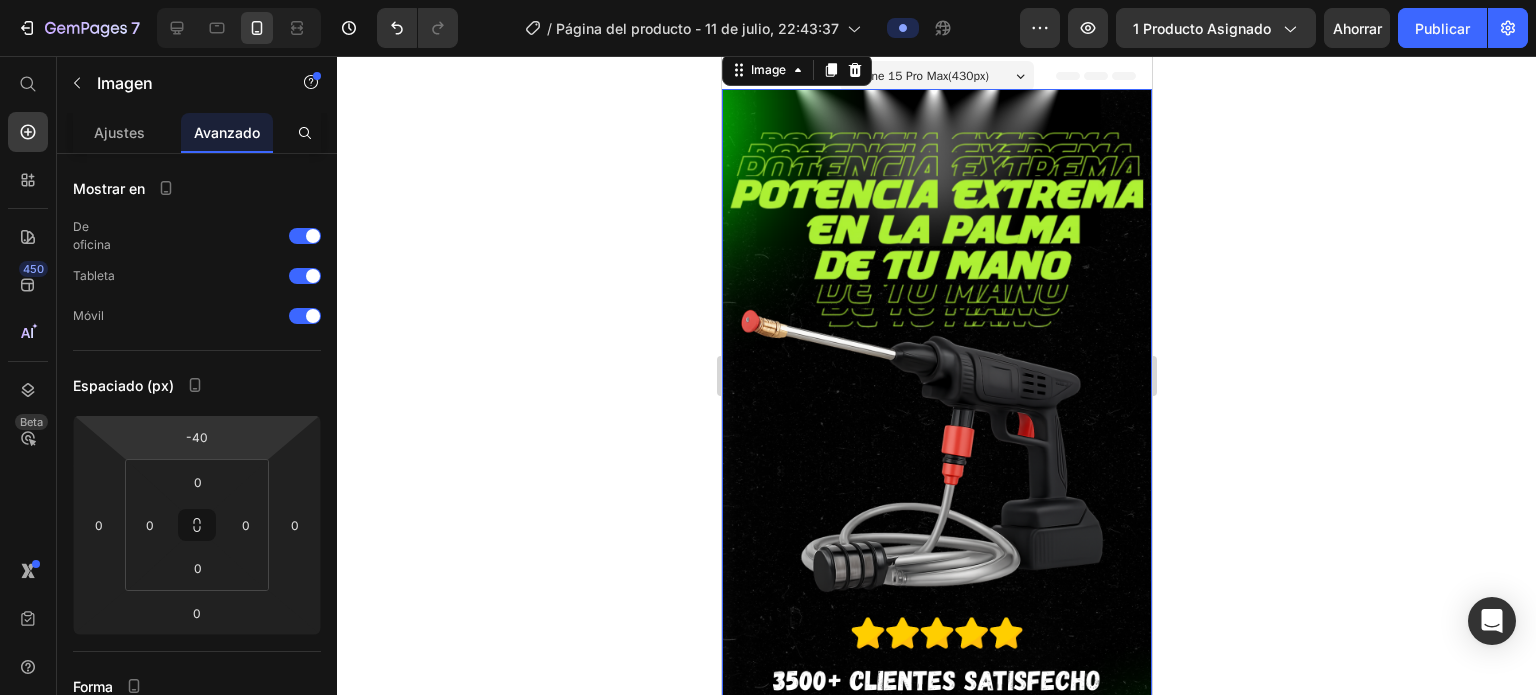 click 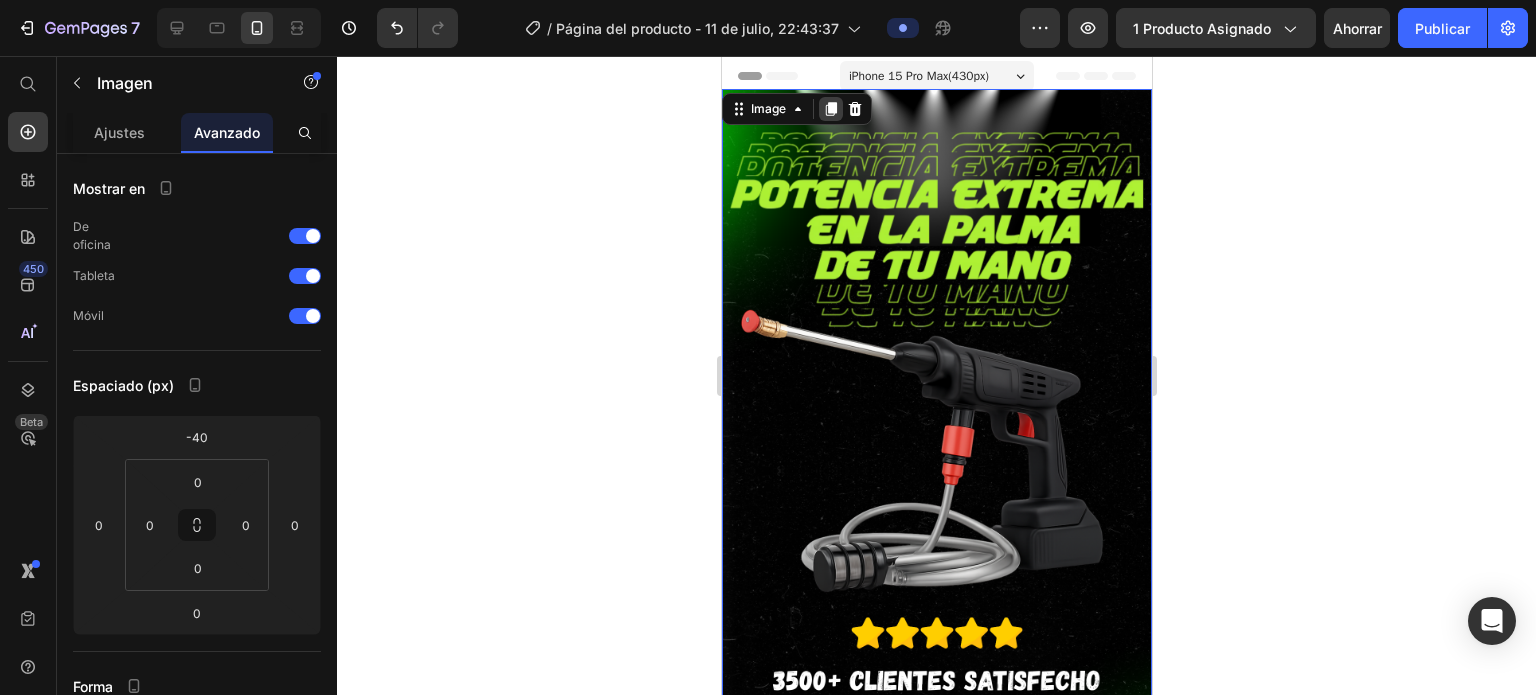click 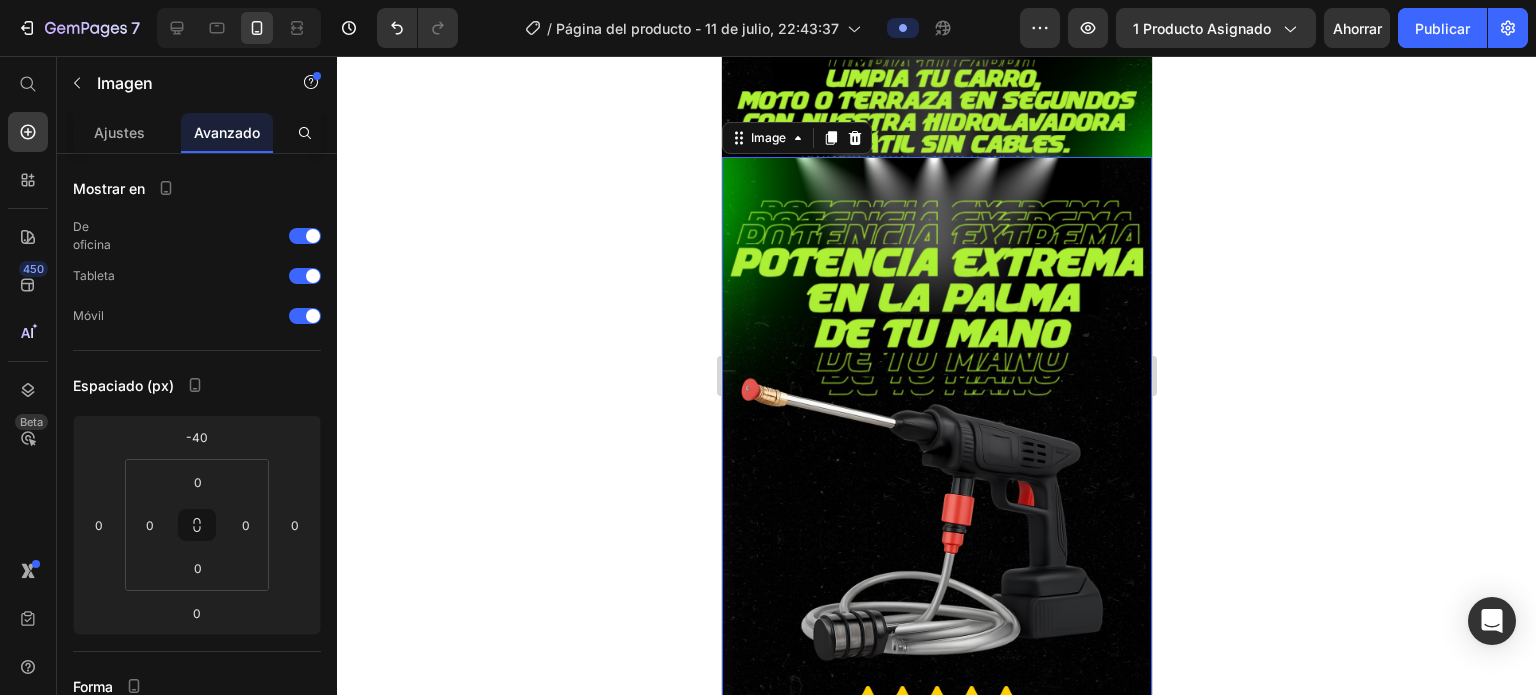 scroll, scrollTop: 660, scrollLeft: 0, axis: vertical 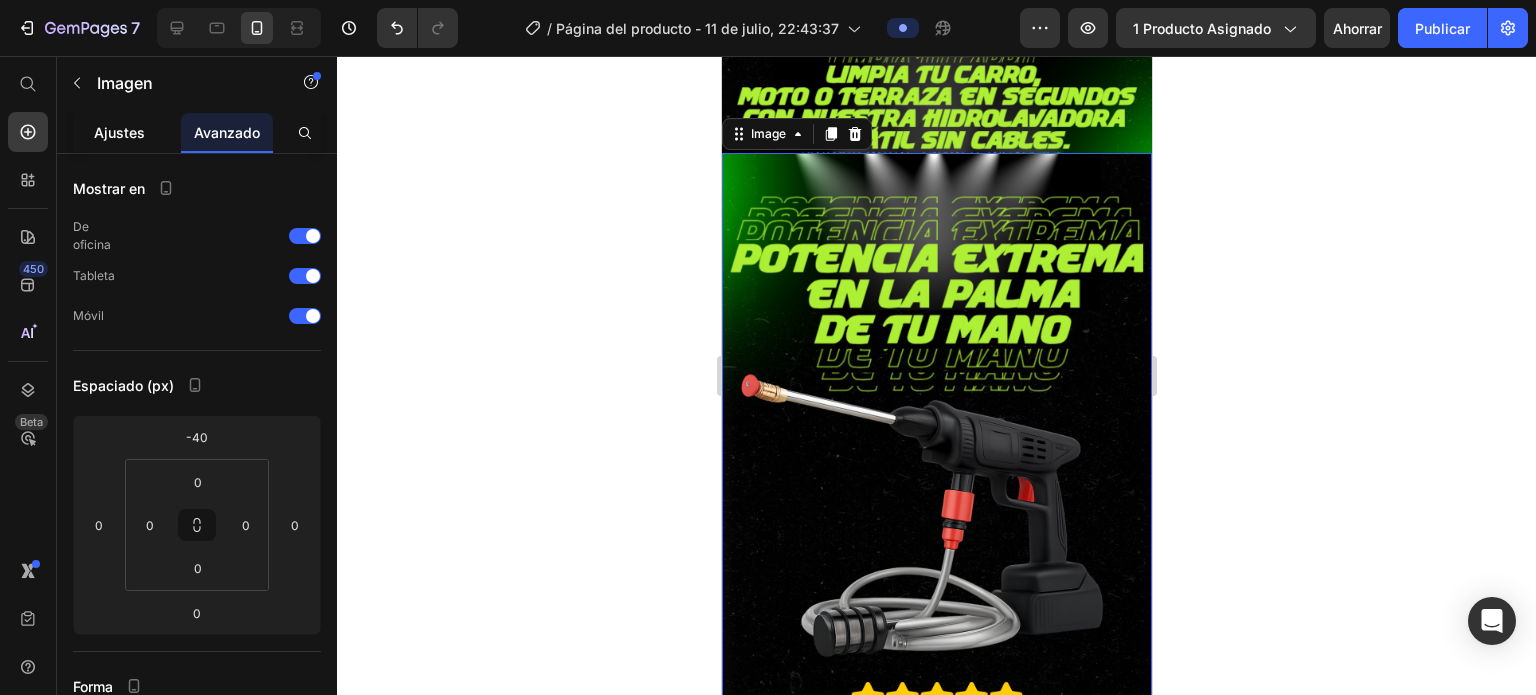 click on "Ajustes" 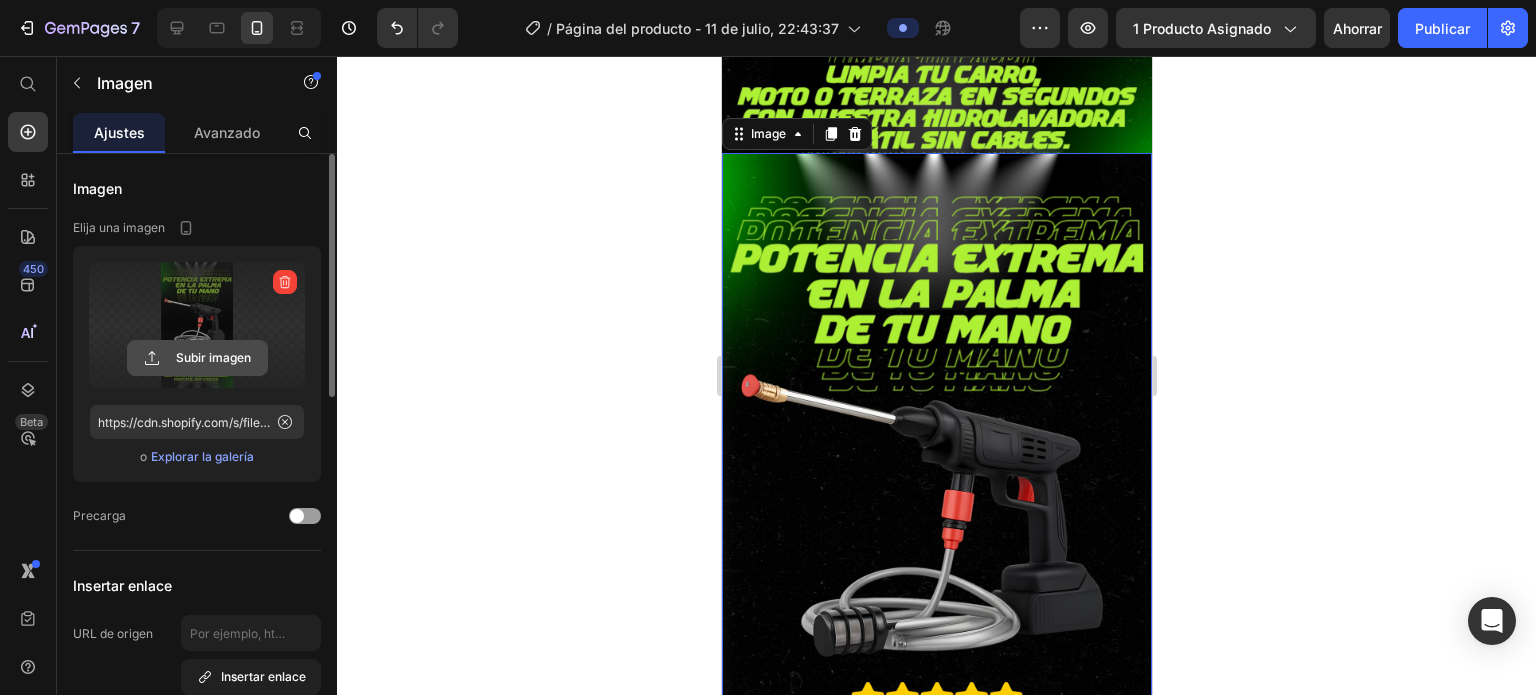 click 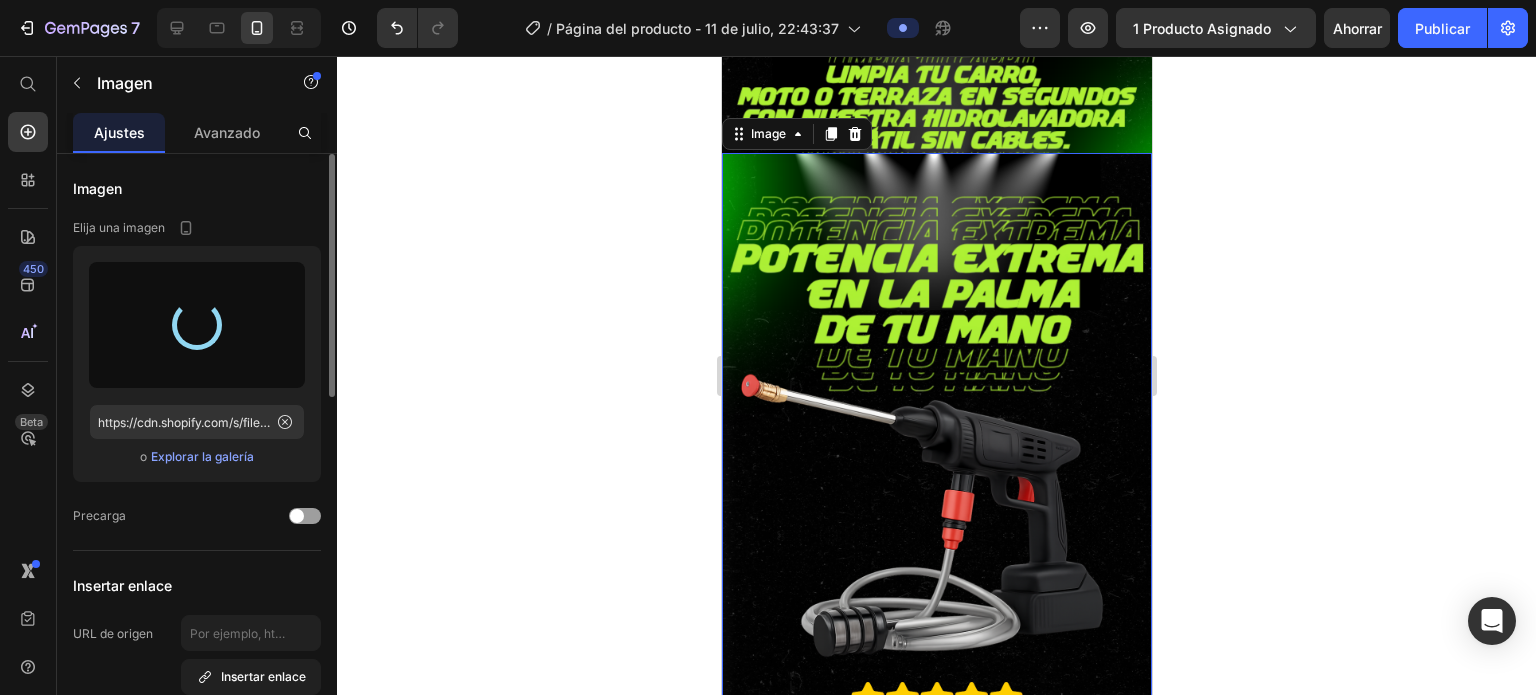 type on "https://cdn.shopify.com/s/files/1/0664/1847/5096/files/gempages_574621923191816991-88444e4f-a0c8-4674-a1a9-865254cb6d17.png" 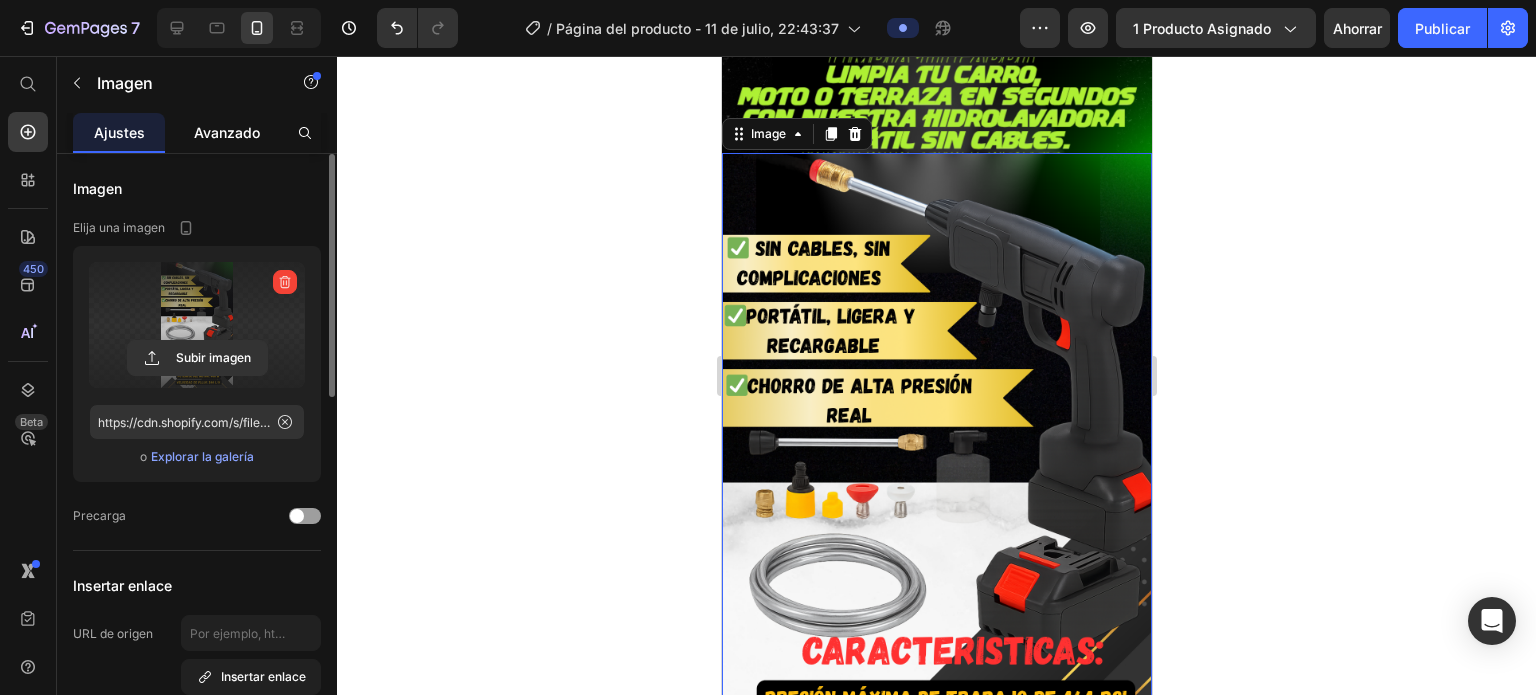 click on "Avanzado" at bounding box center [227, 132] 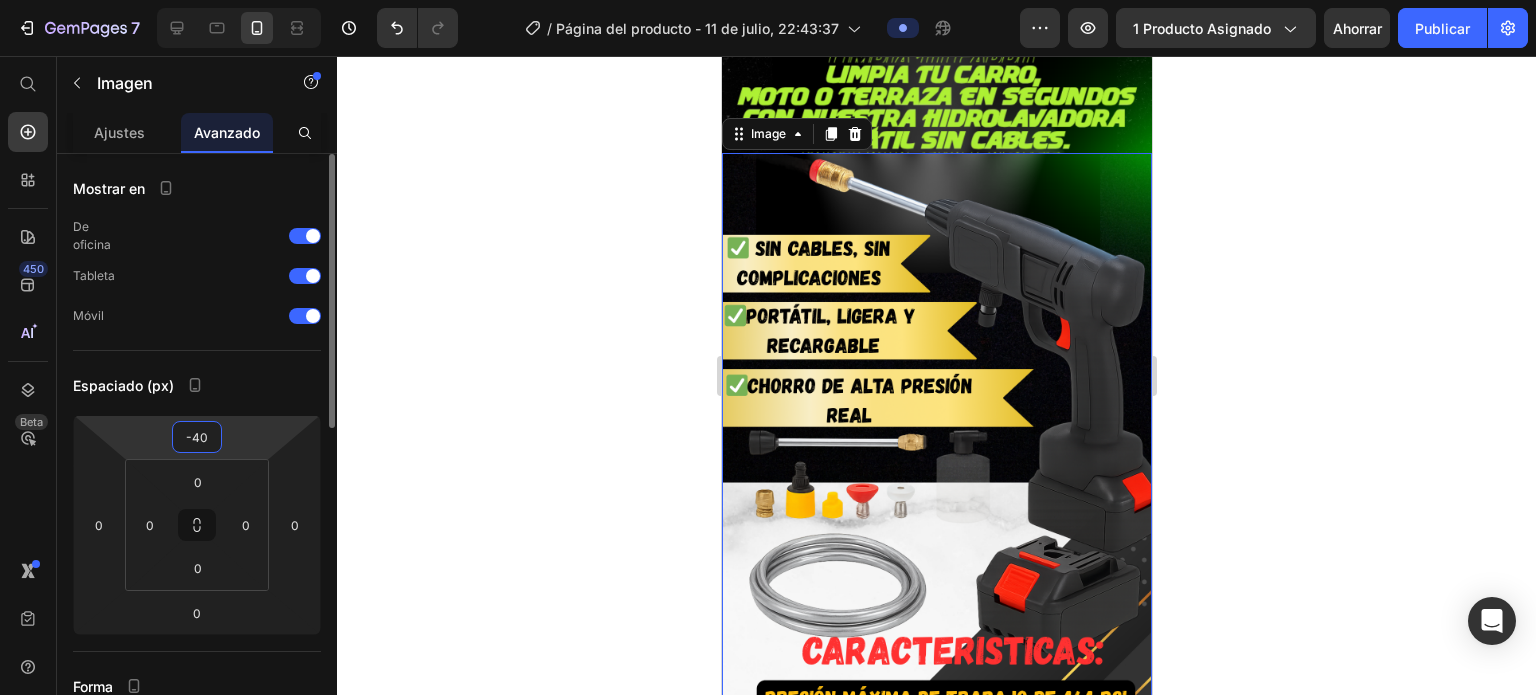 click on "-40" at bounding box center (197, 437) 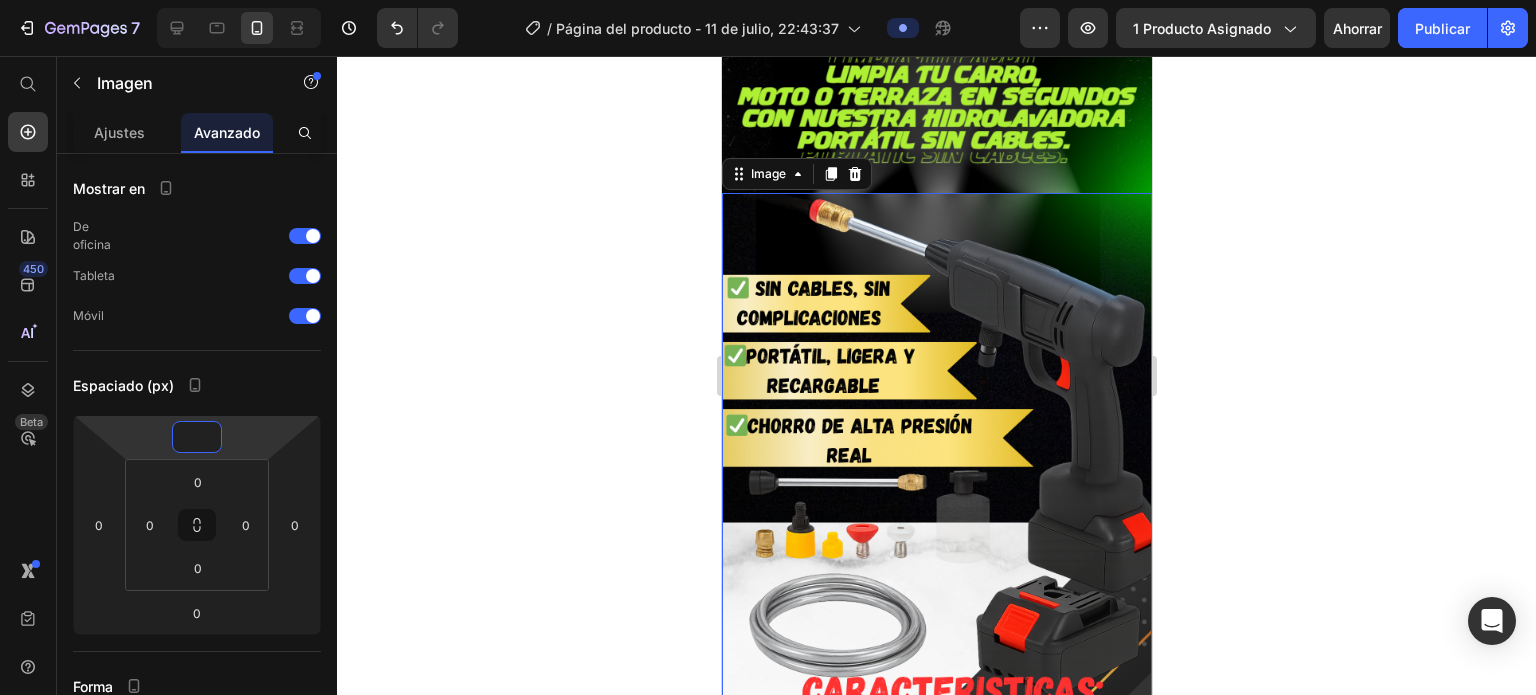 type on "0" 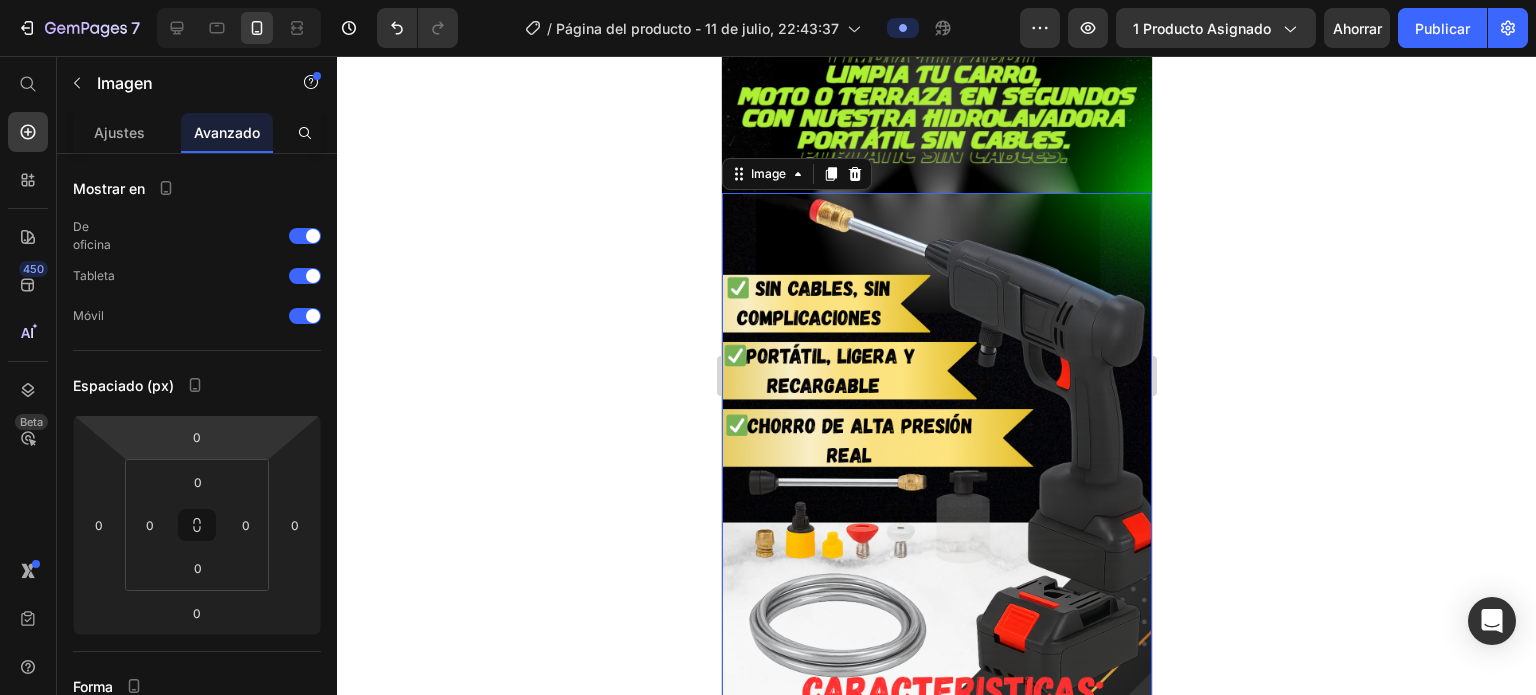 click 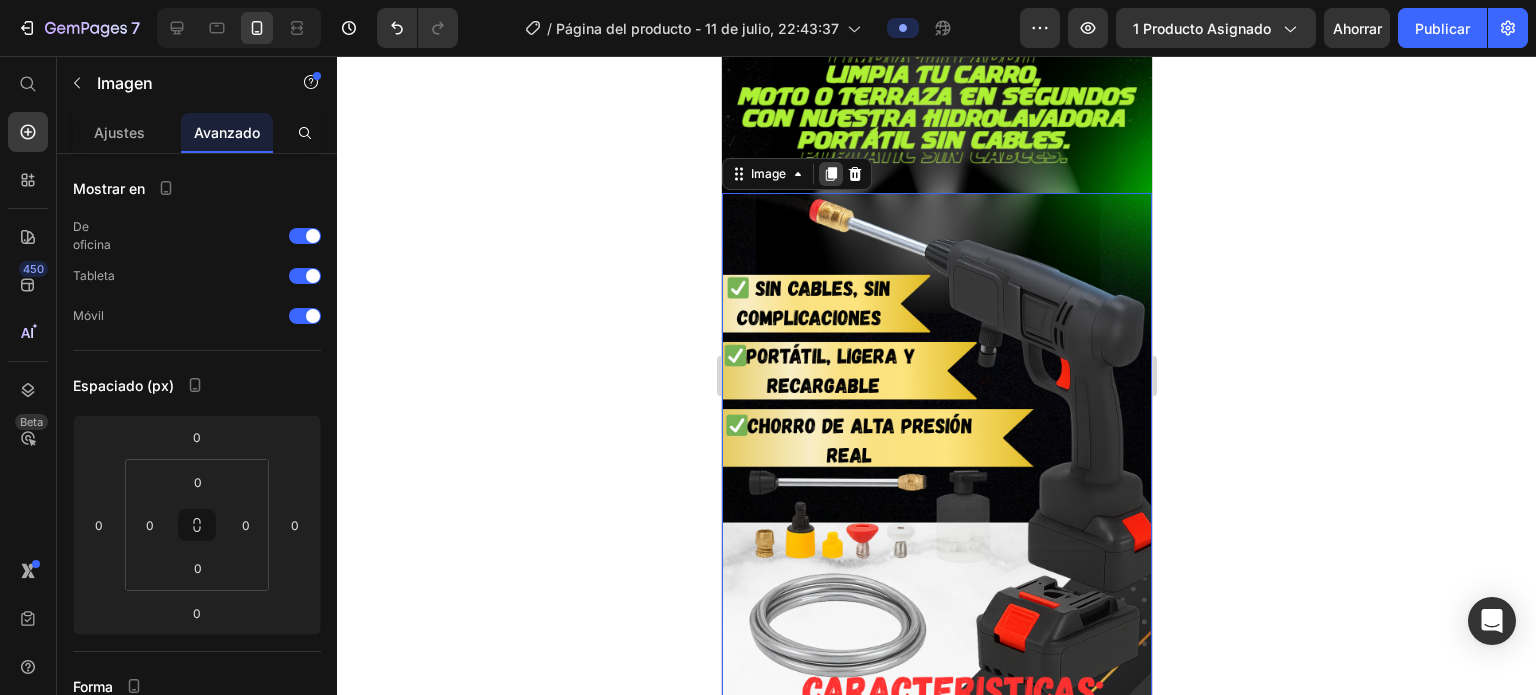 click 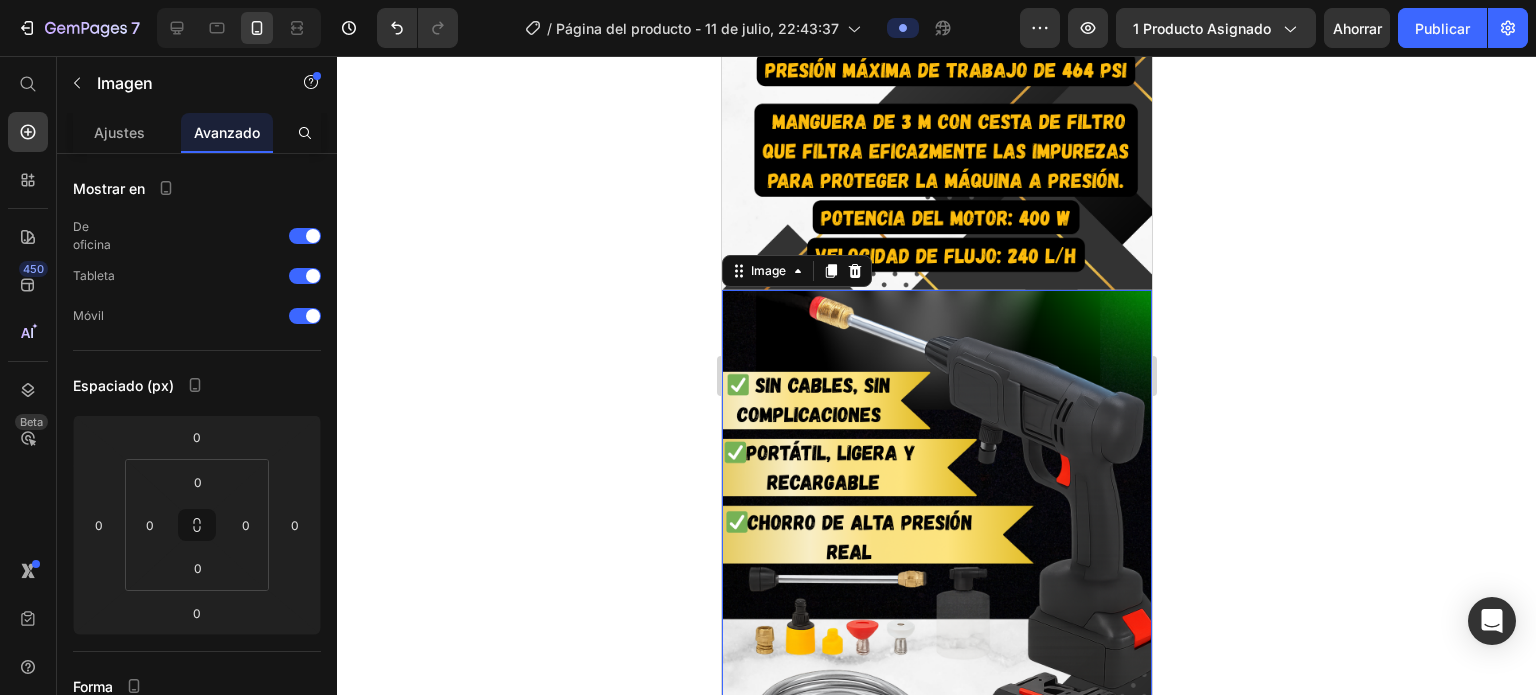 scroll, scrollTop: 1439, scrollLeft: 0, axis: vertical 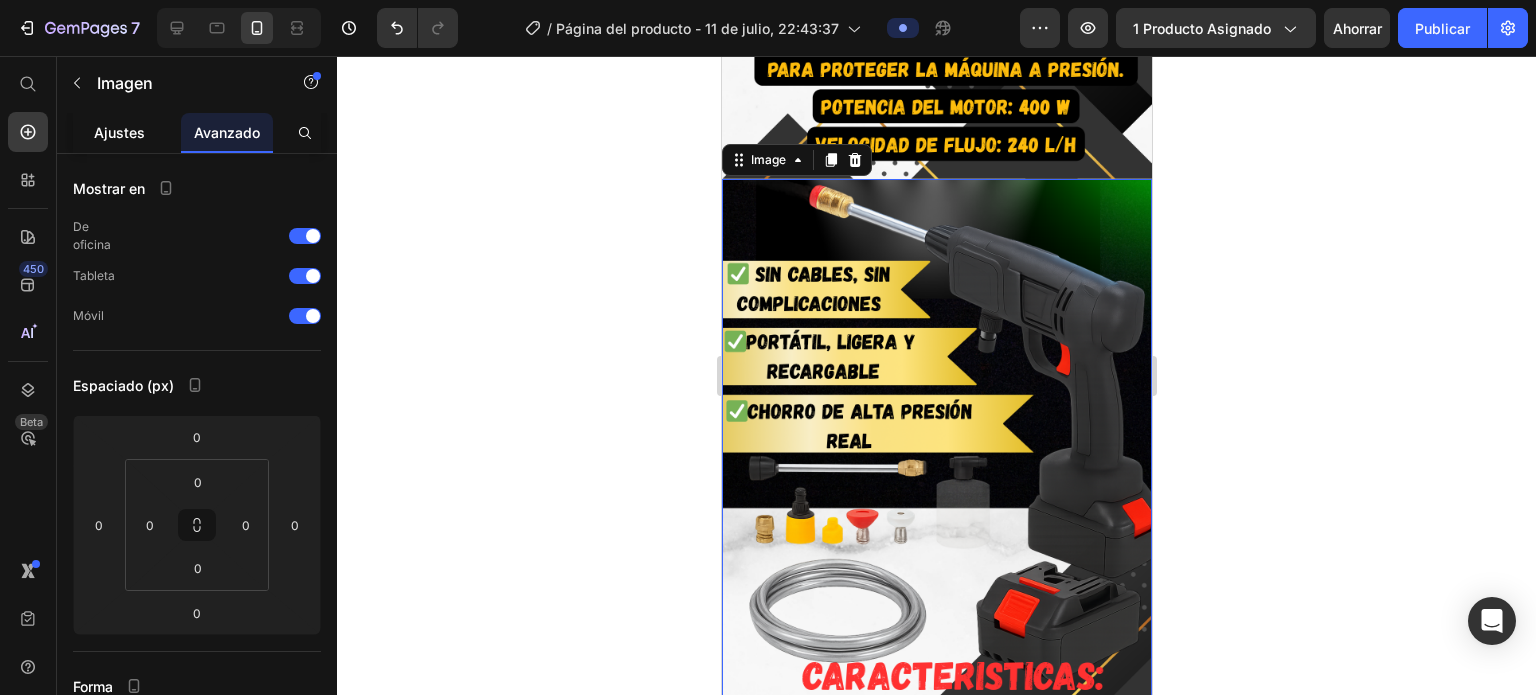 click on "Ajustes" 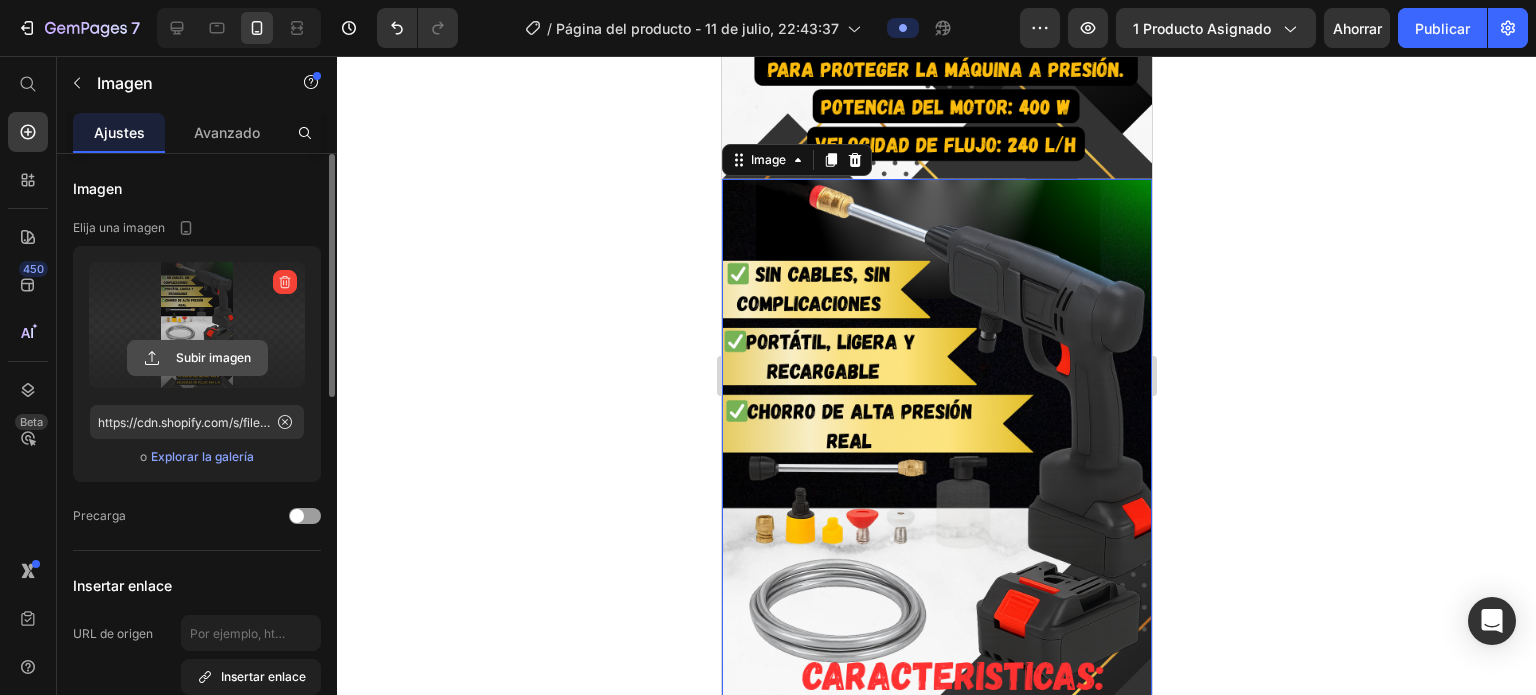 click 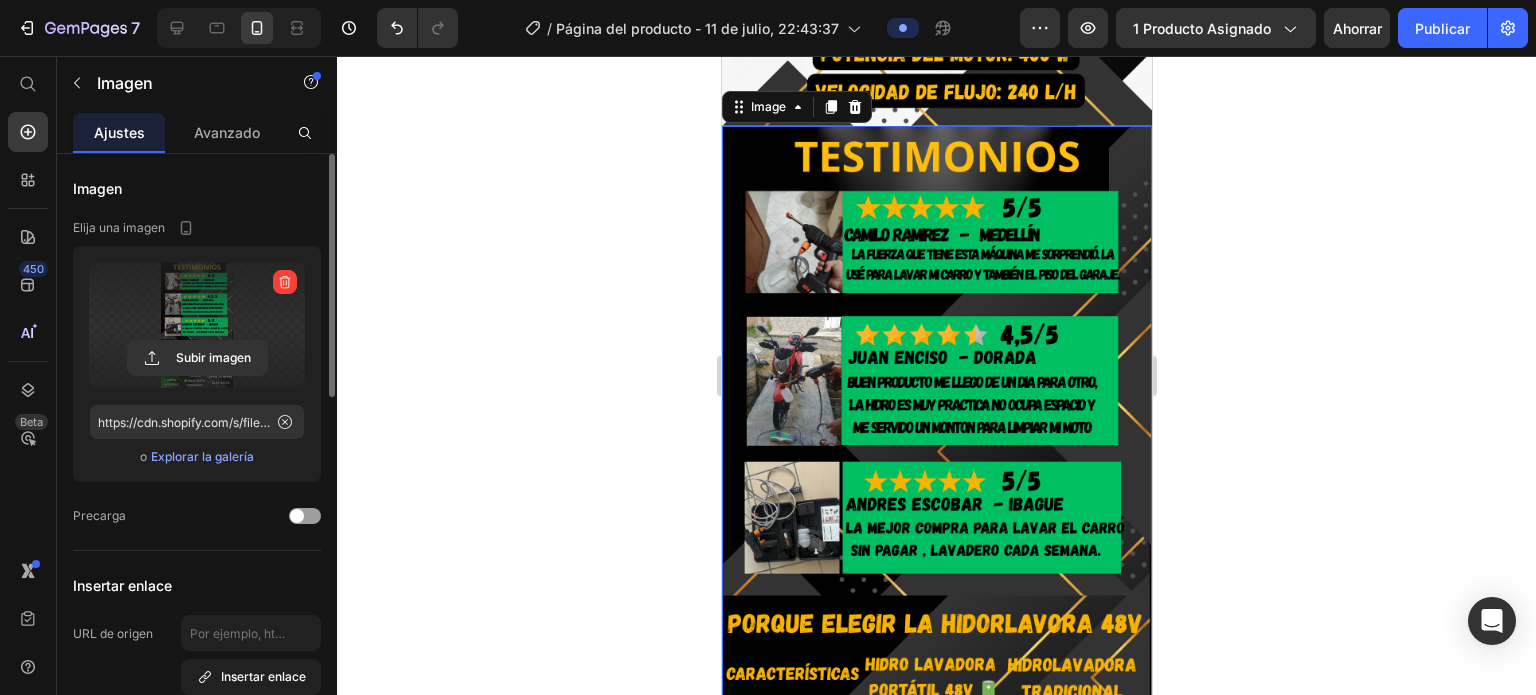 scroll, scrollTop: 1480, scrollLeft: 0, axis: vertical 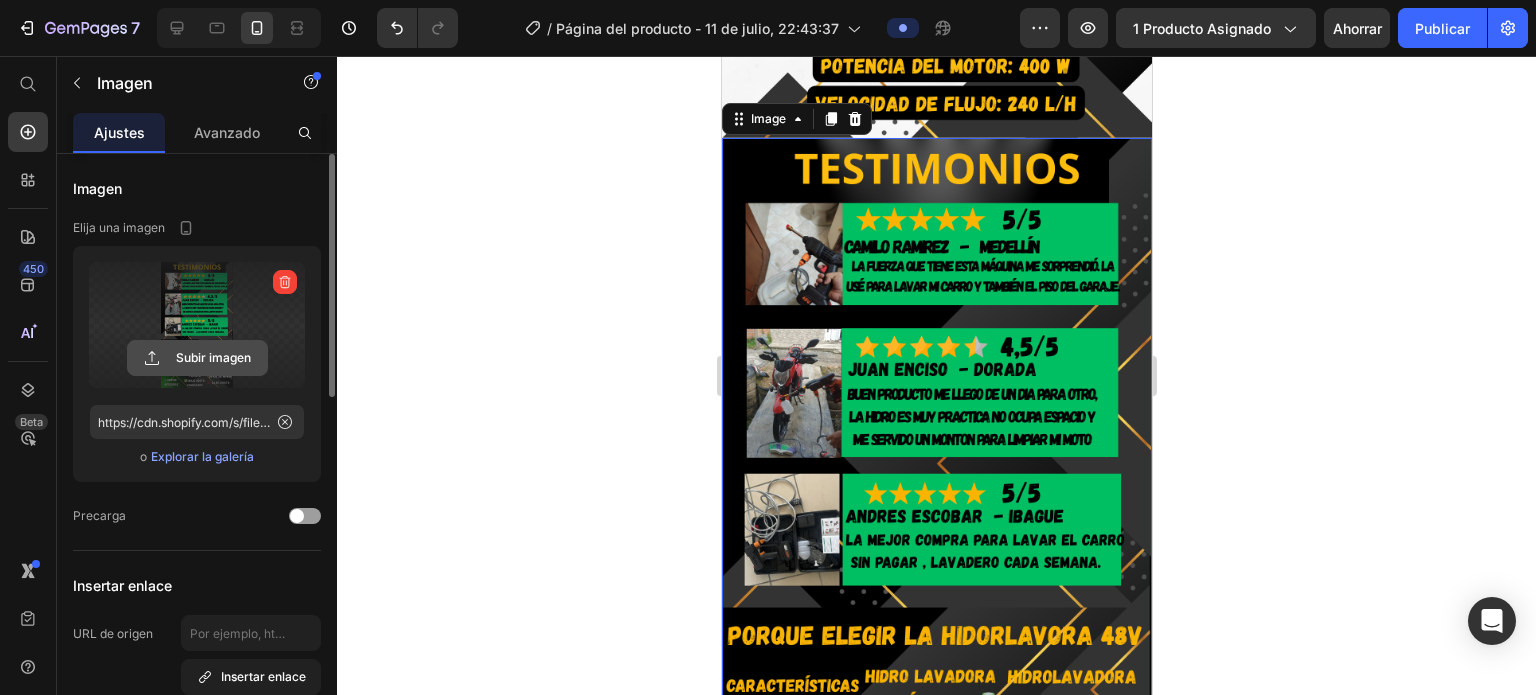 click 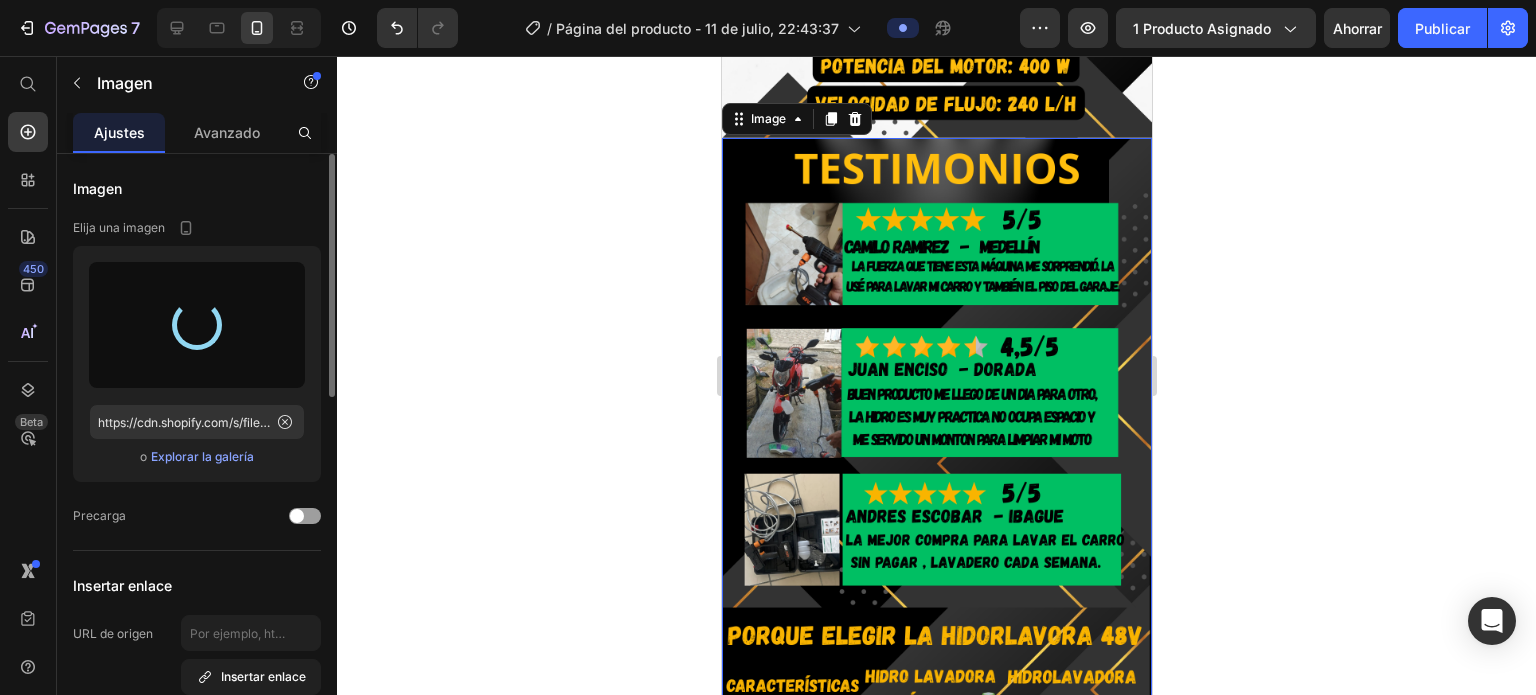 type on "https://cdn.shopify.com/s/files/1/0664/1847/5096/files/gempages_574621923191816991-6cd34265-d833-4d60-aa58-db29157d7739.png" 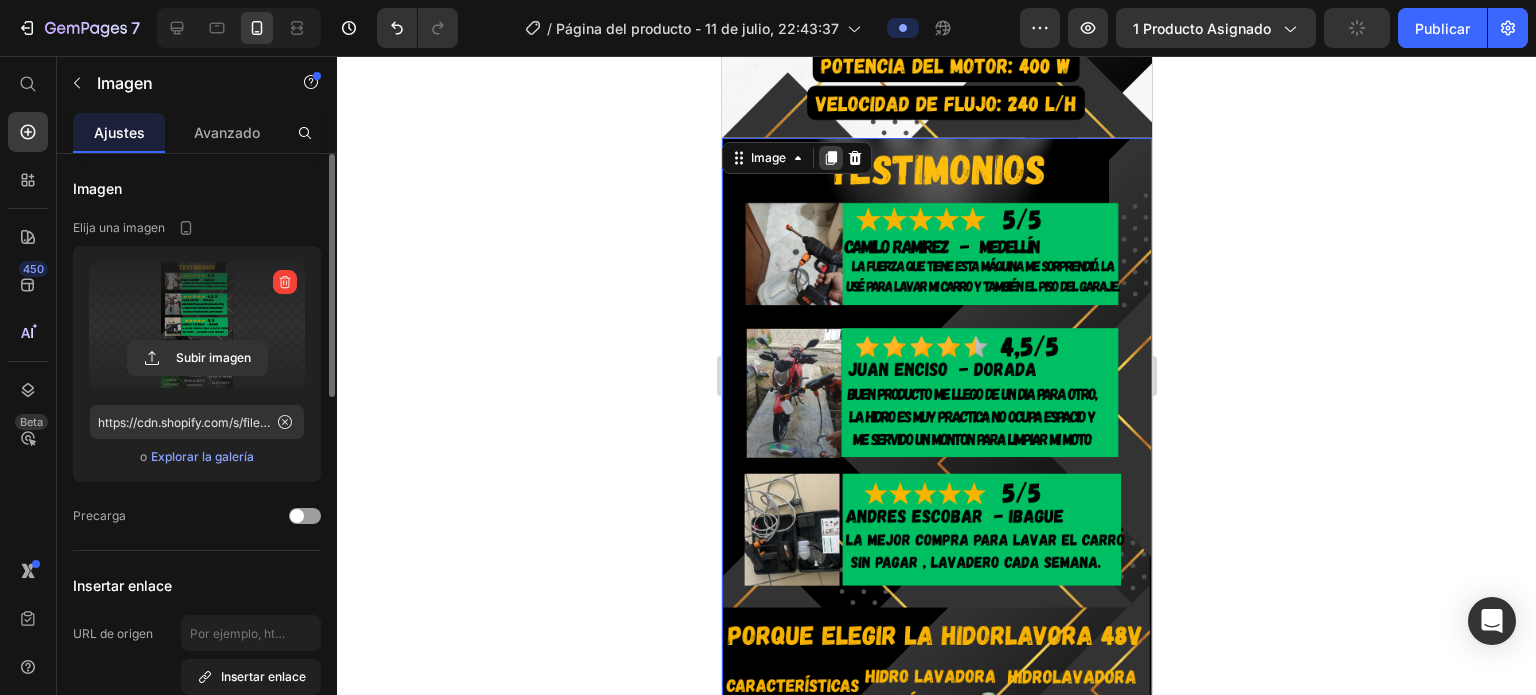 click 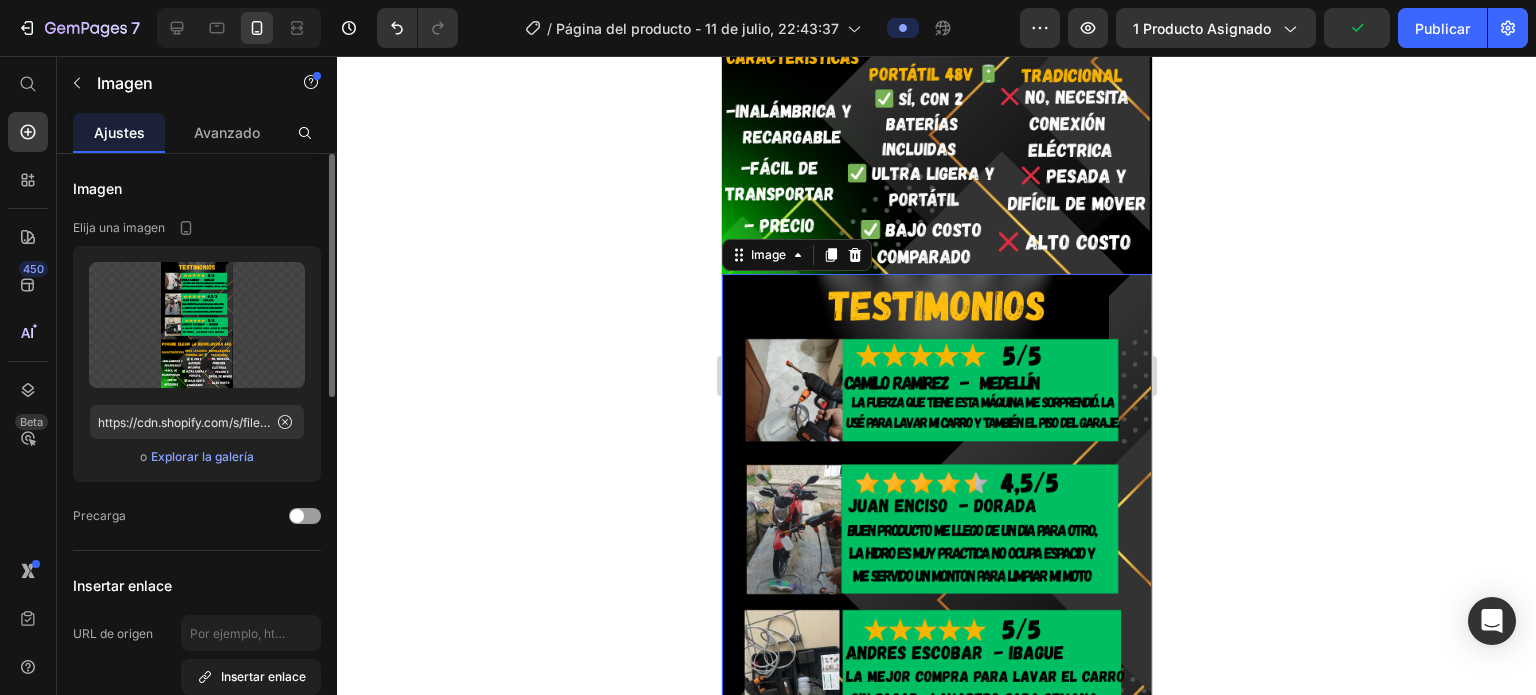 scroll, scrollTop: 2176, scrollLeft: 0, axis: vertical 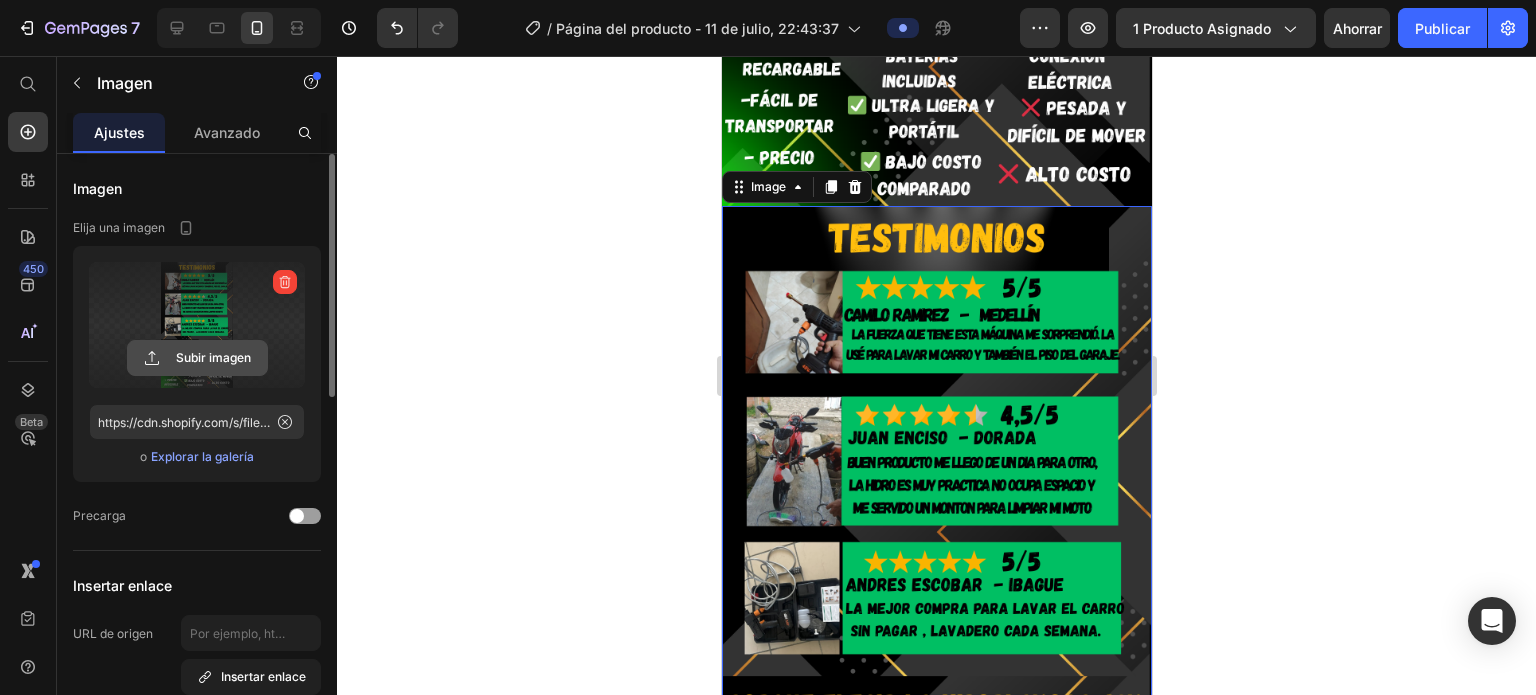 click 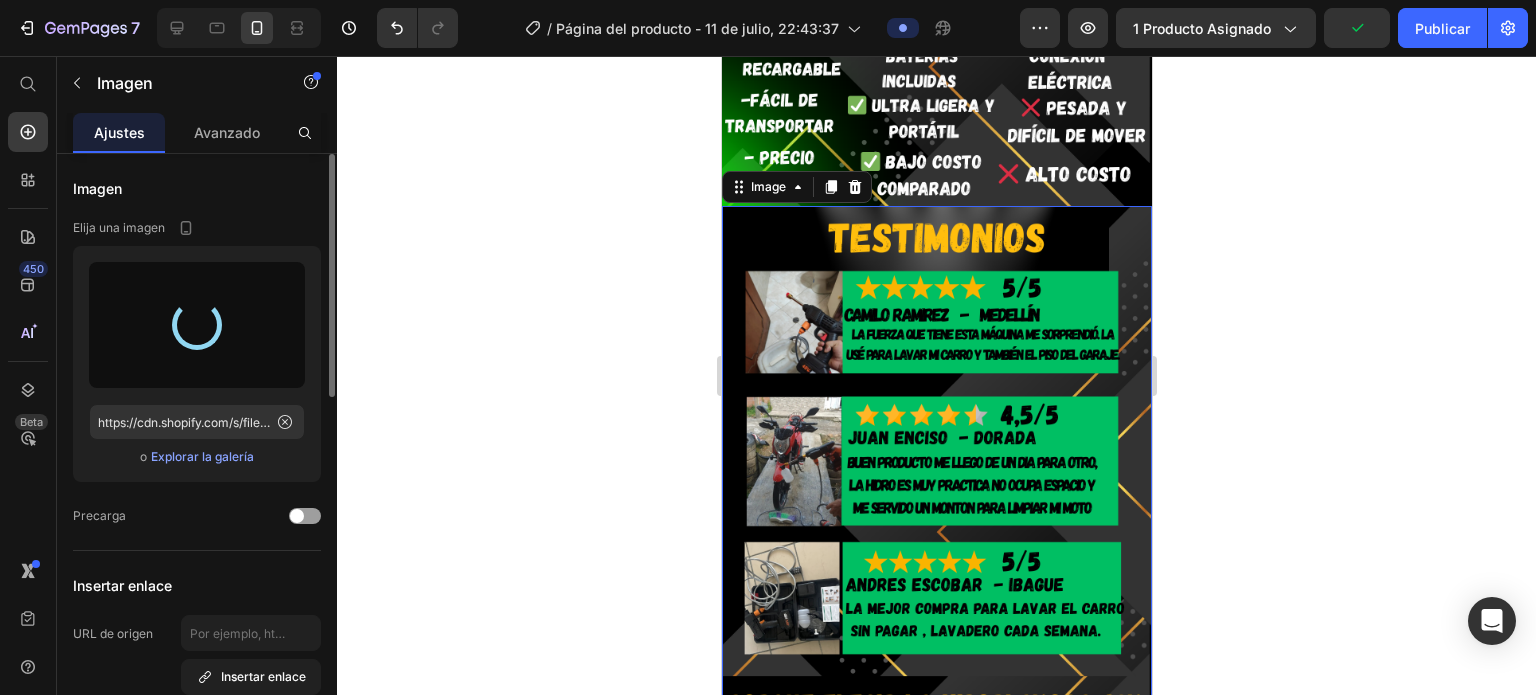 type on "https://cdn.shopify.com/s/files/1/0664/1847/5096/files/gempages_574621923191816991-7156eddb-8355-4f8d-8f88-c7cc60f2d8c0.png" 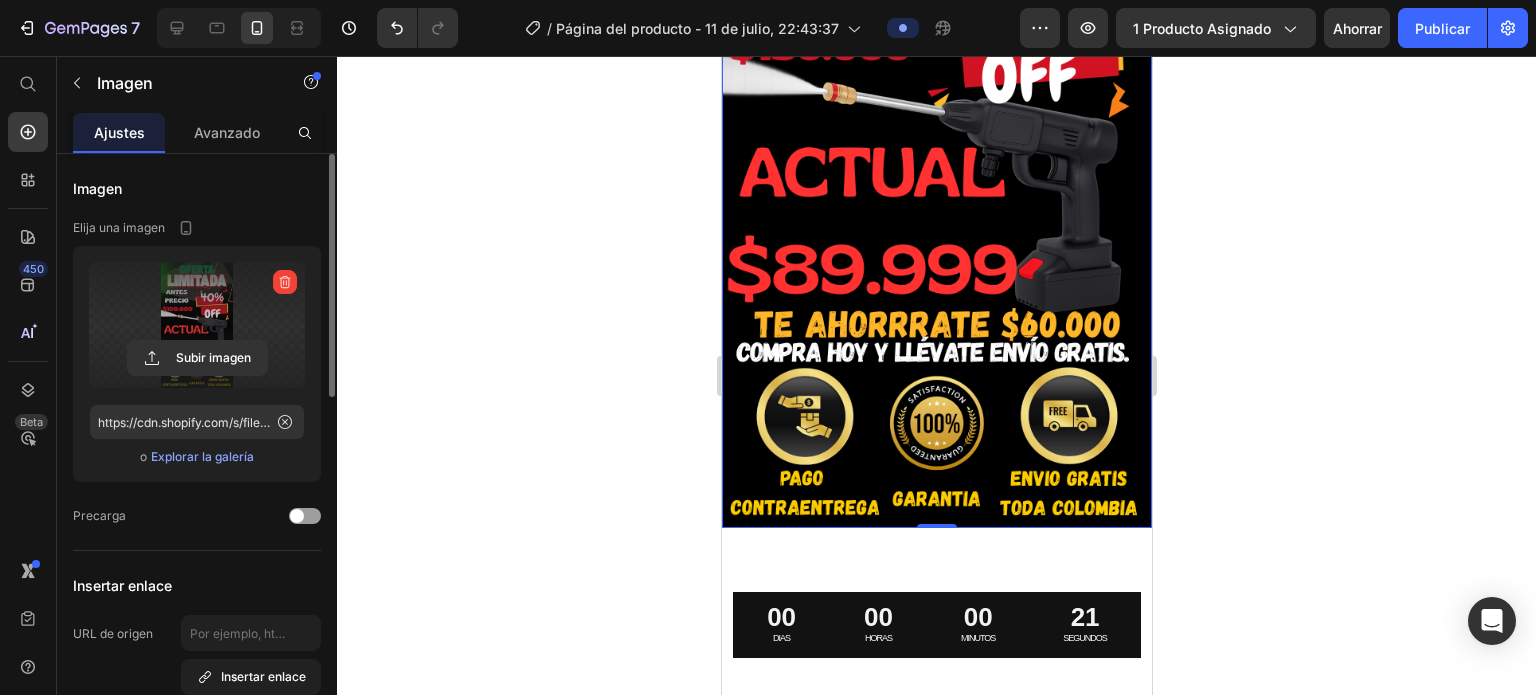 scroll, scrollTop: 2623, scrollLeft: 0, axis: vertical 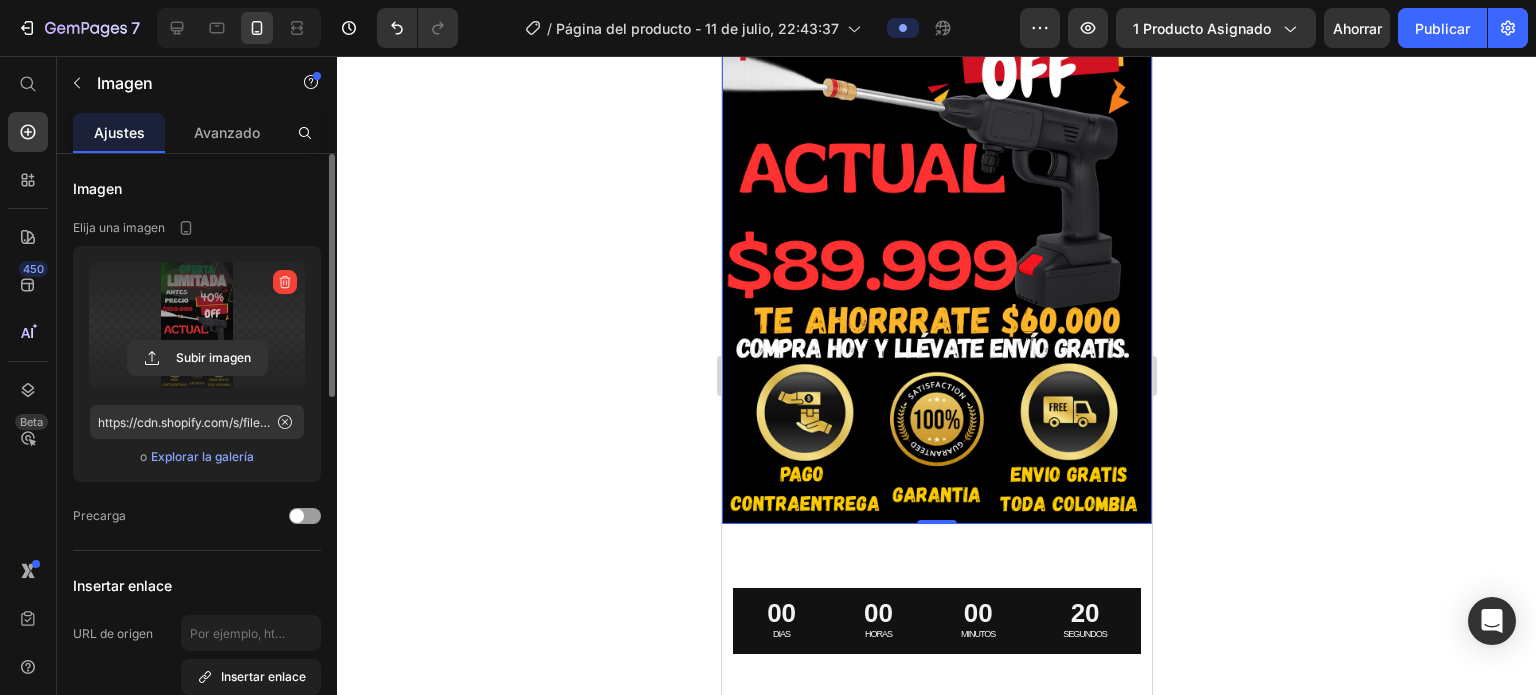 click 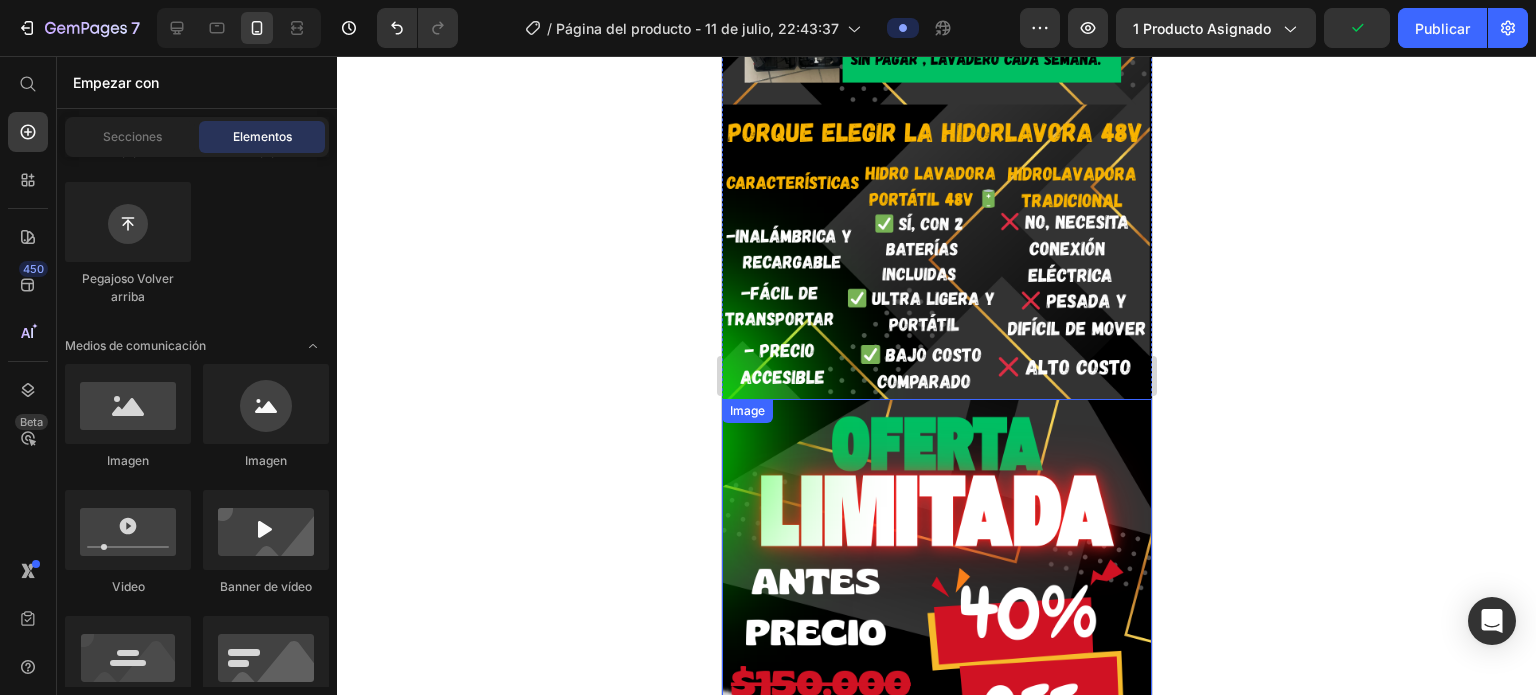 scroll, scrollTop: 1848, scrollLeft: 0, axis: vertical 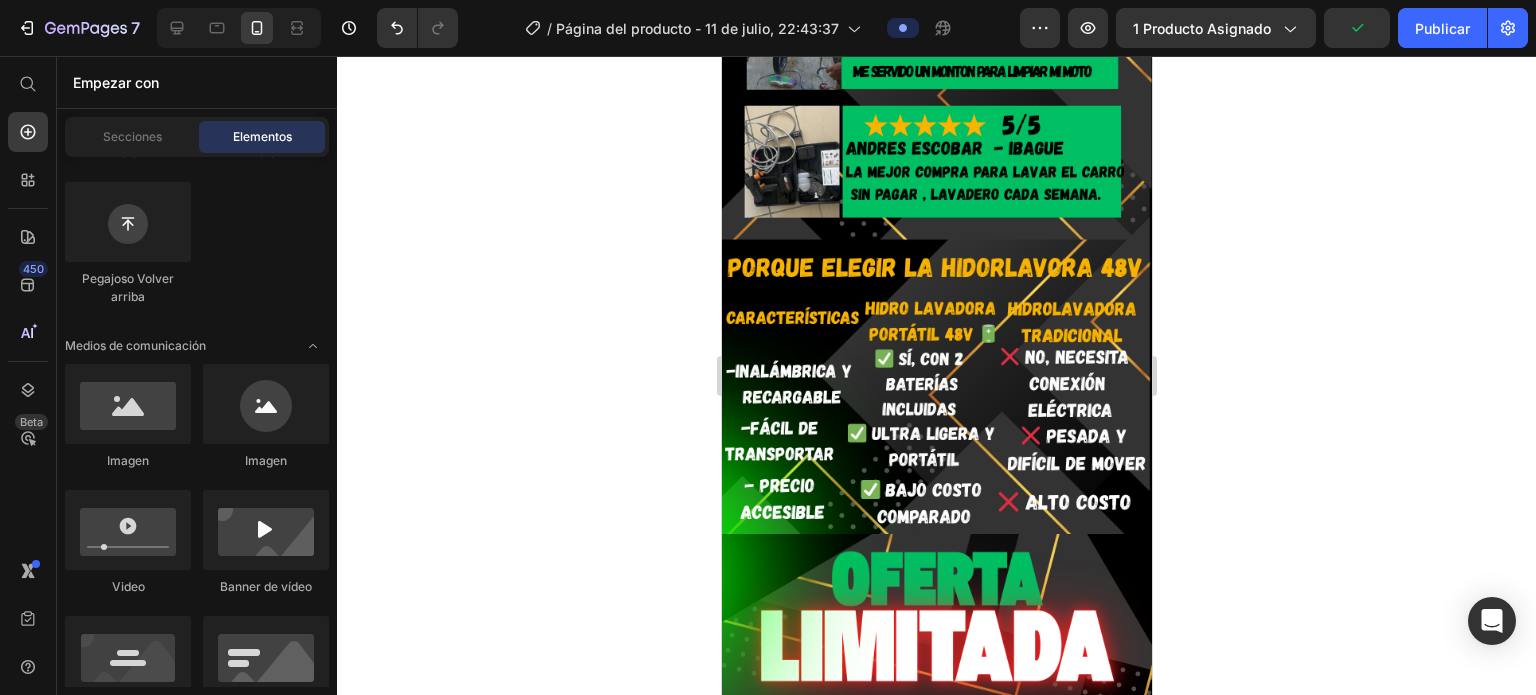 click 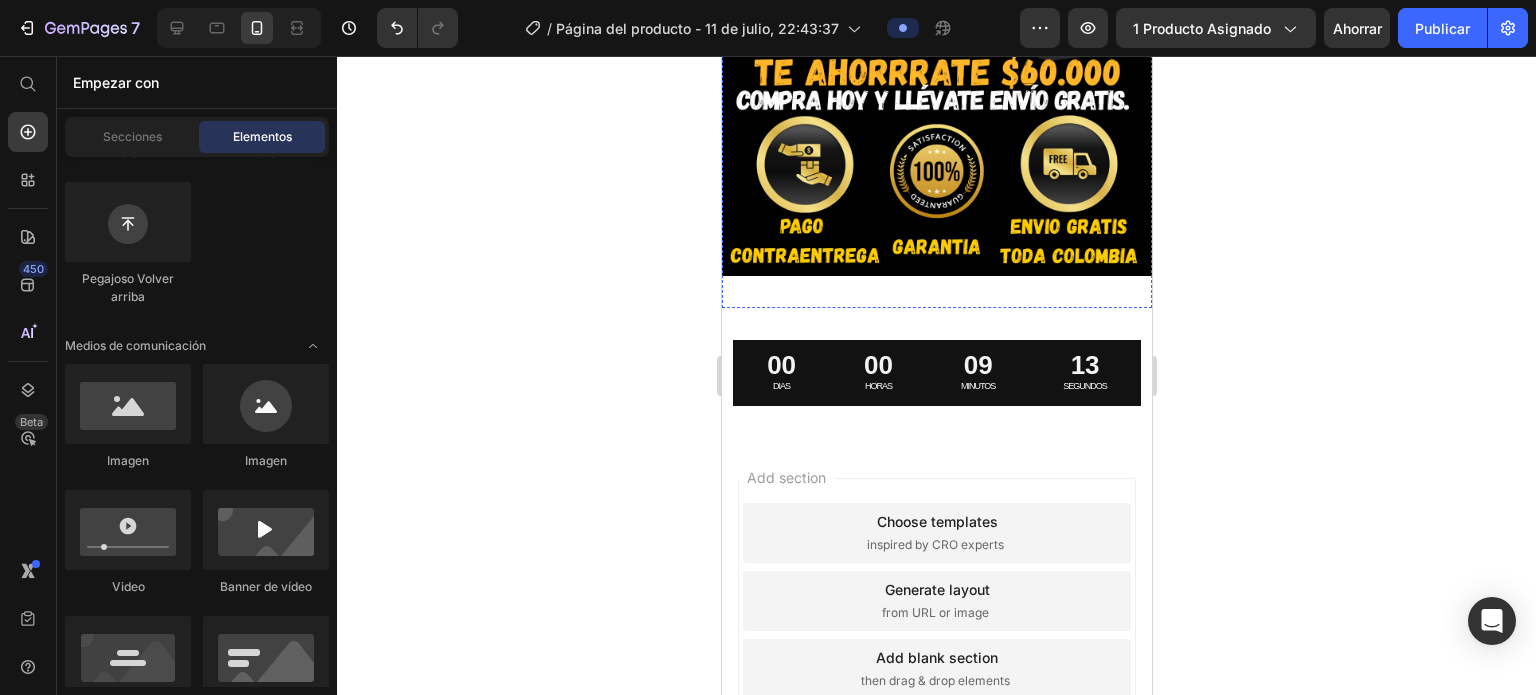scroll, scrollTop: 2872, scrollLeft: 0, axis: vertical 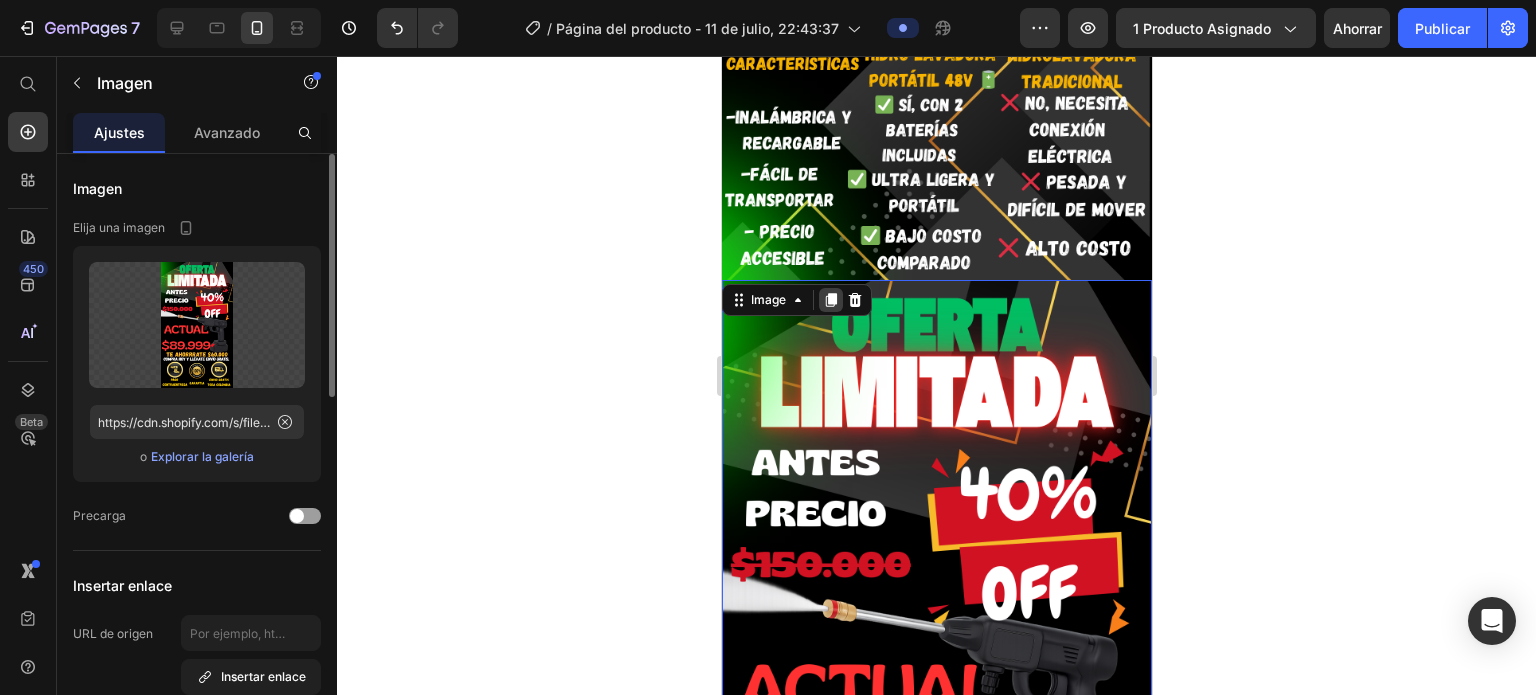 click at bounding box center [830, 300] 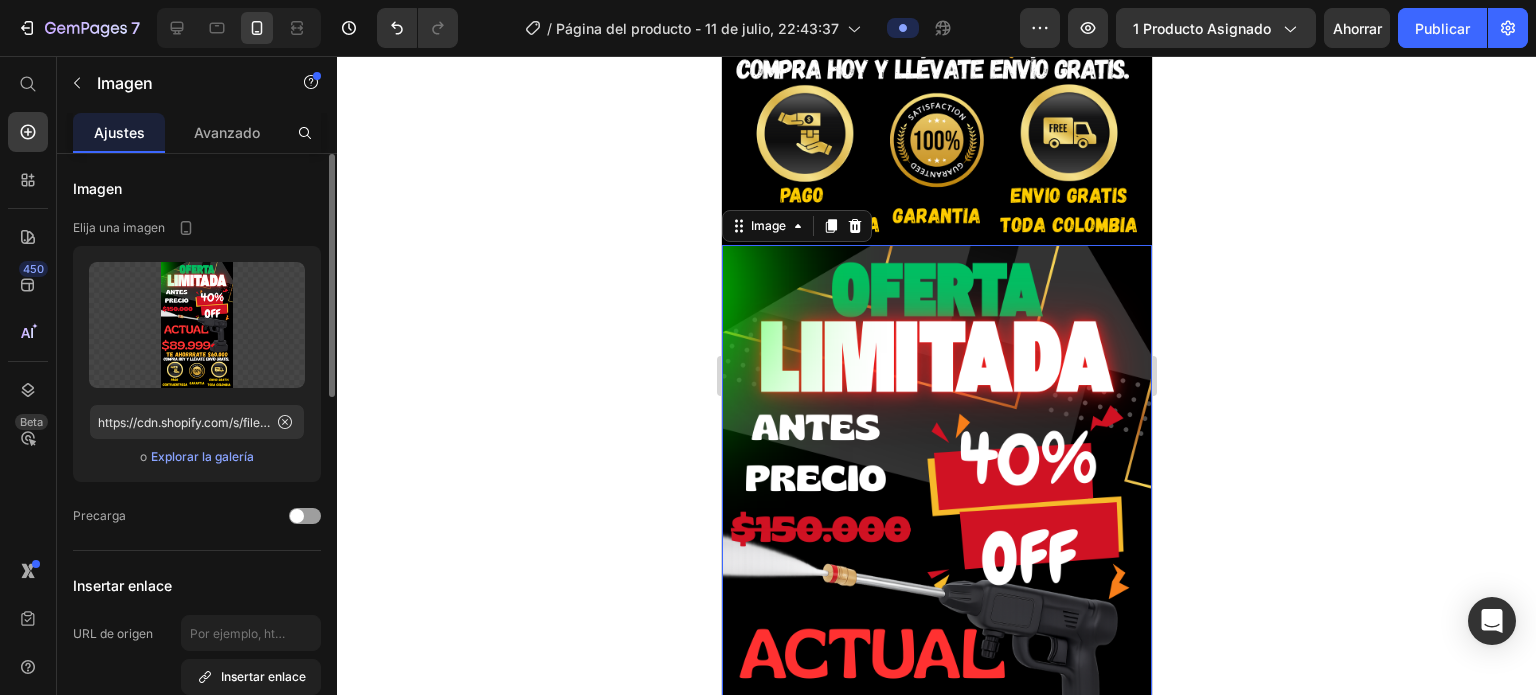 scroll, scrollTop: 2915, scrollLeft: 0, axis: vertical 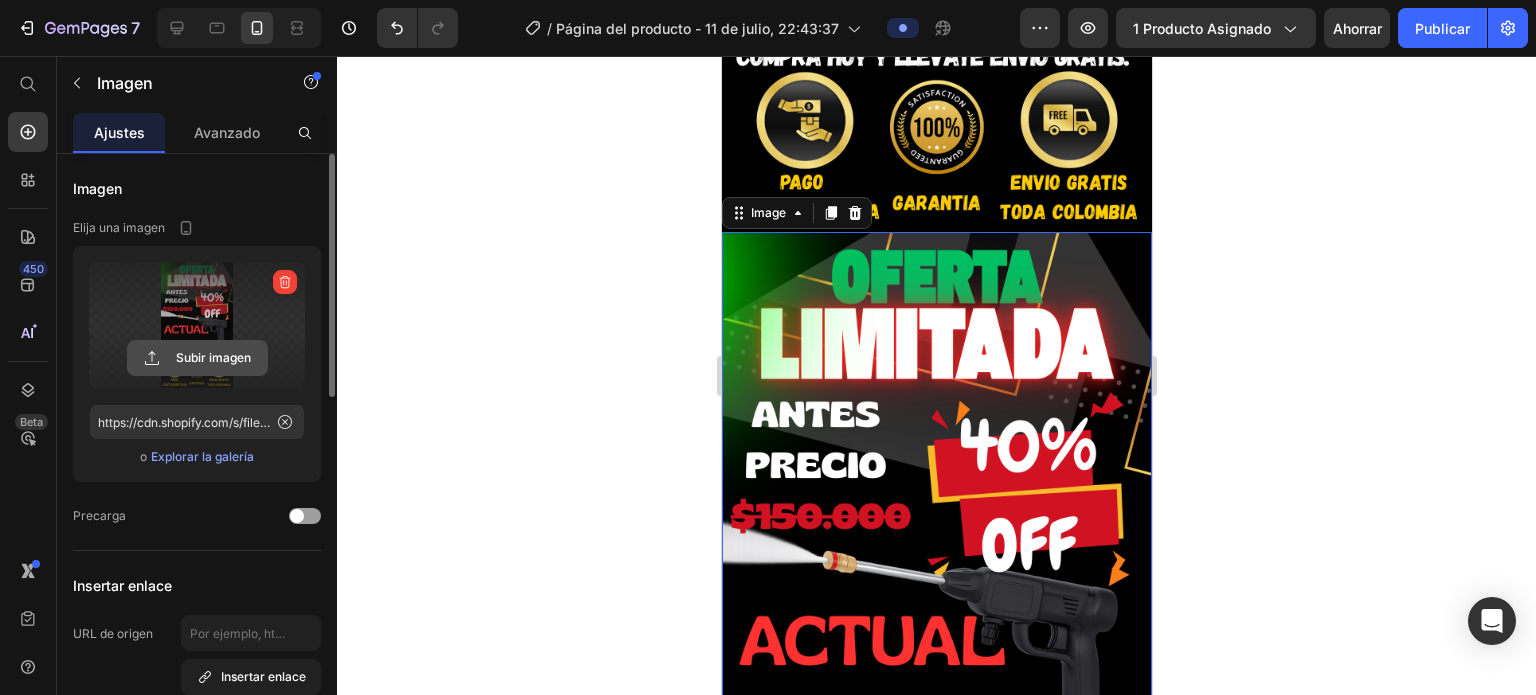 click 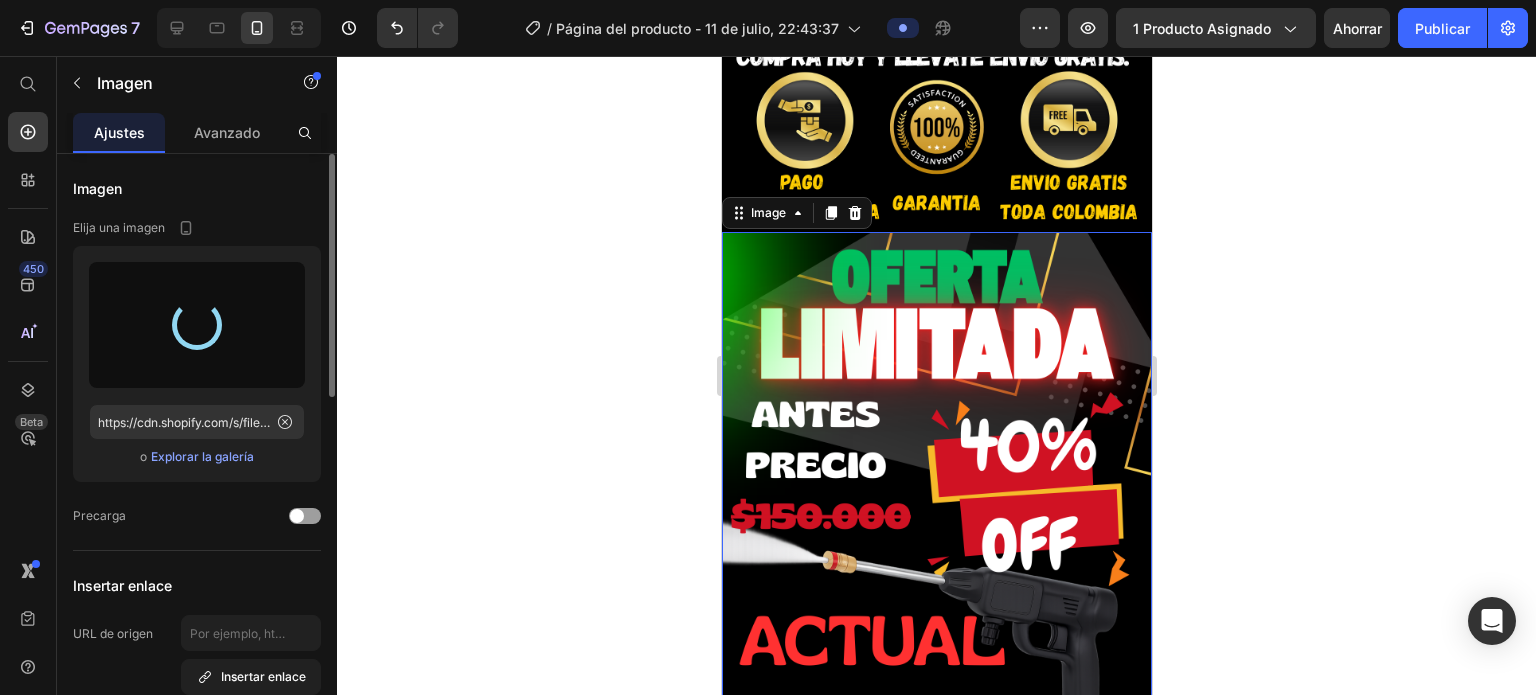 type on "https://cdn.shopify.com/s/files/1/0664/1847/5096/files/gempages_574621923191816991-005b7625-6358-4723-8701-83c7f8a31eff.png" 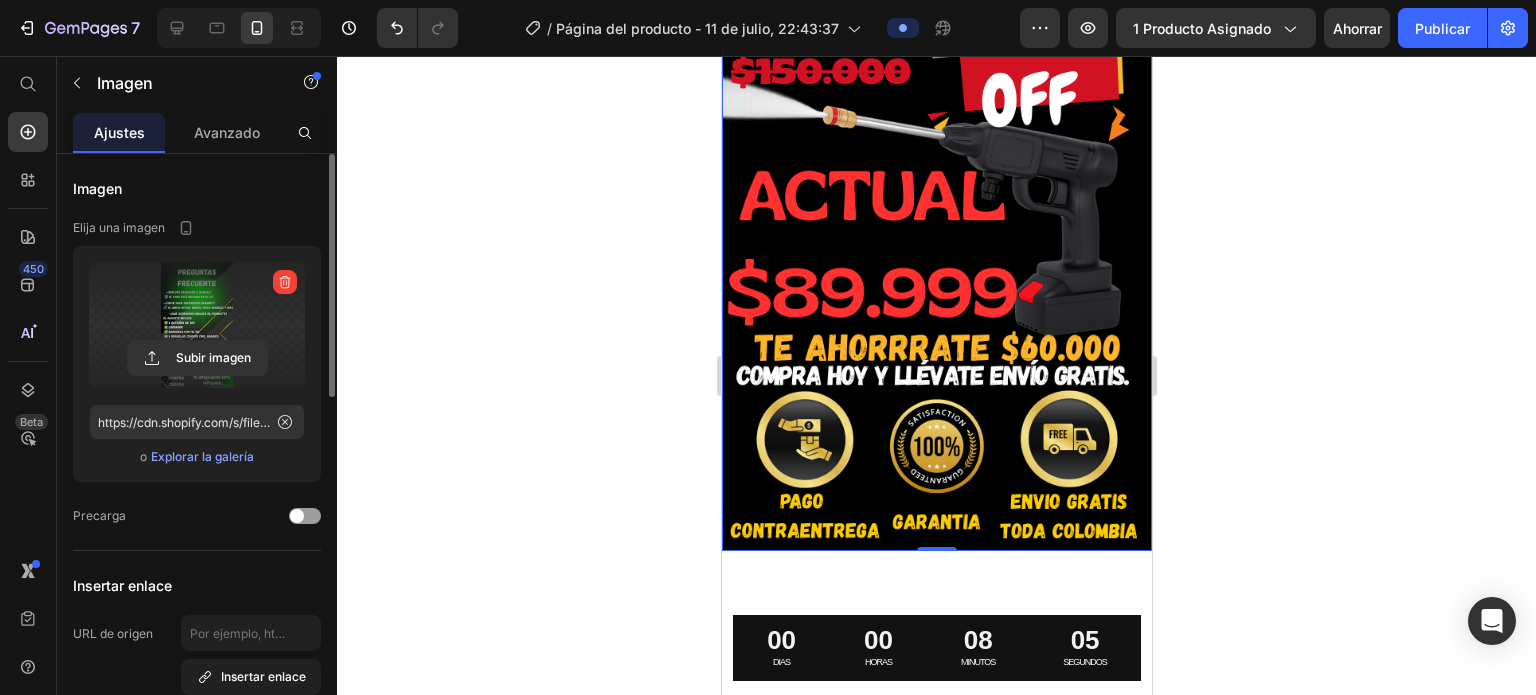 scroll, scrollTop: 3361, scrollLeft: 0, axis: vertical 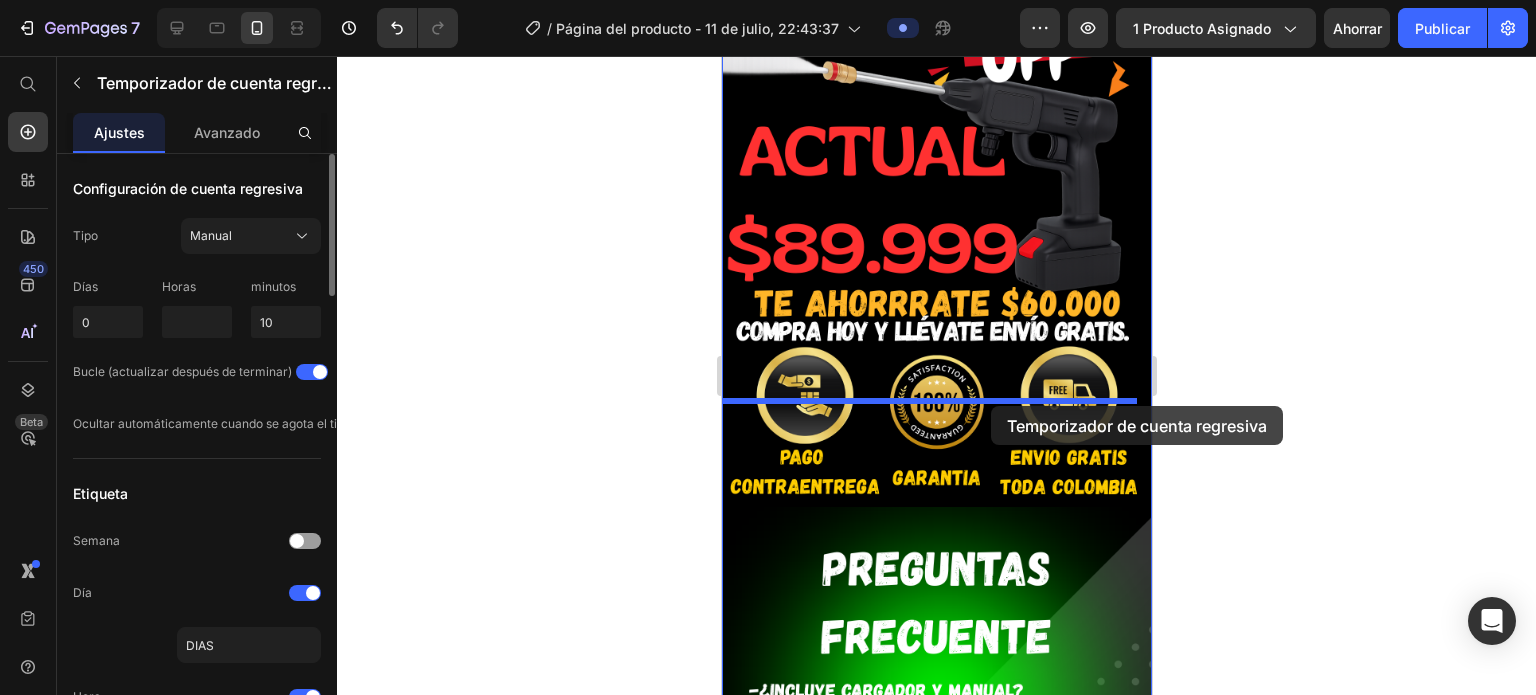 drag, startPoint x: 957, startPoint y: 535, endPoint x: 990, endPoint y: 407, distance: 132.18547 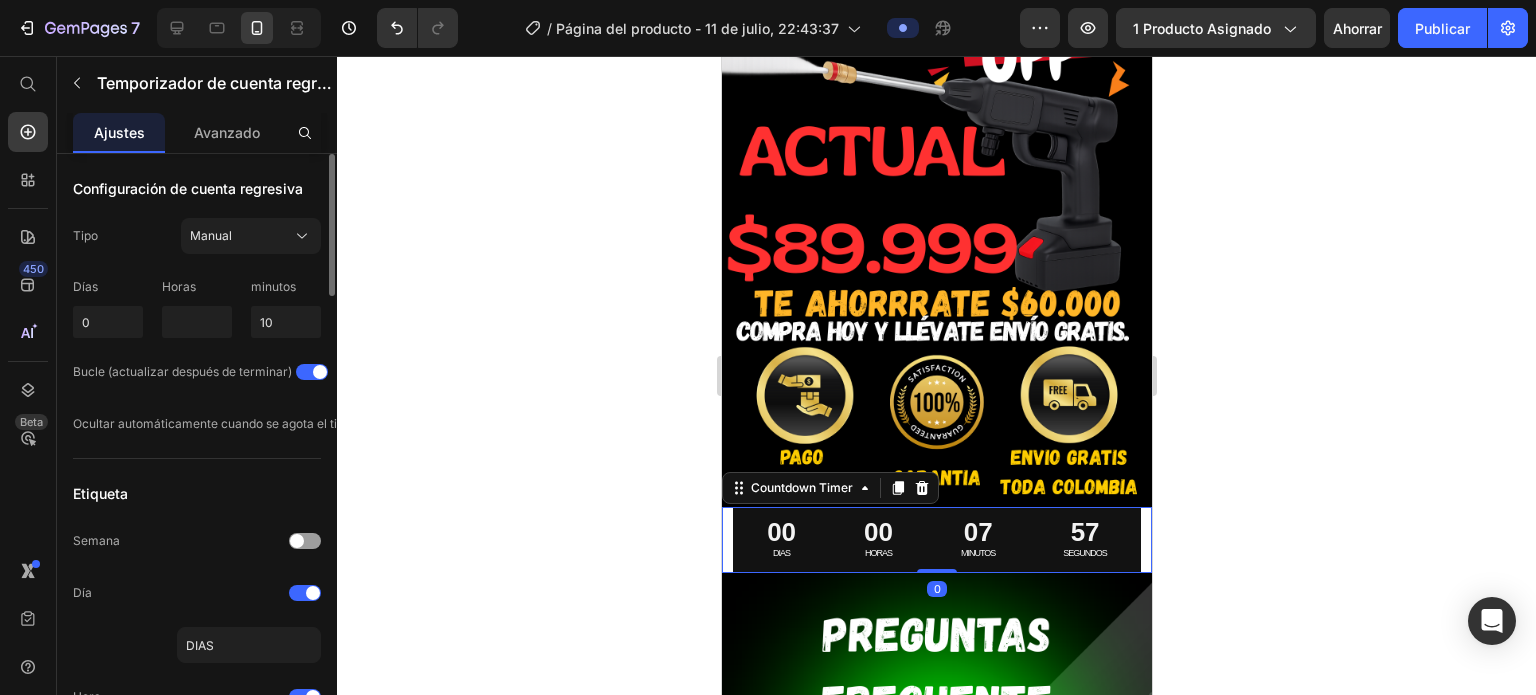 click 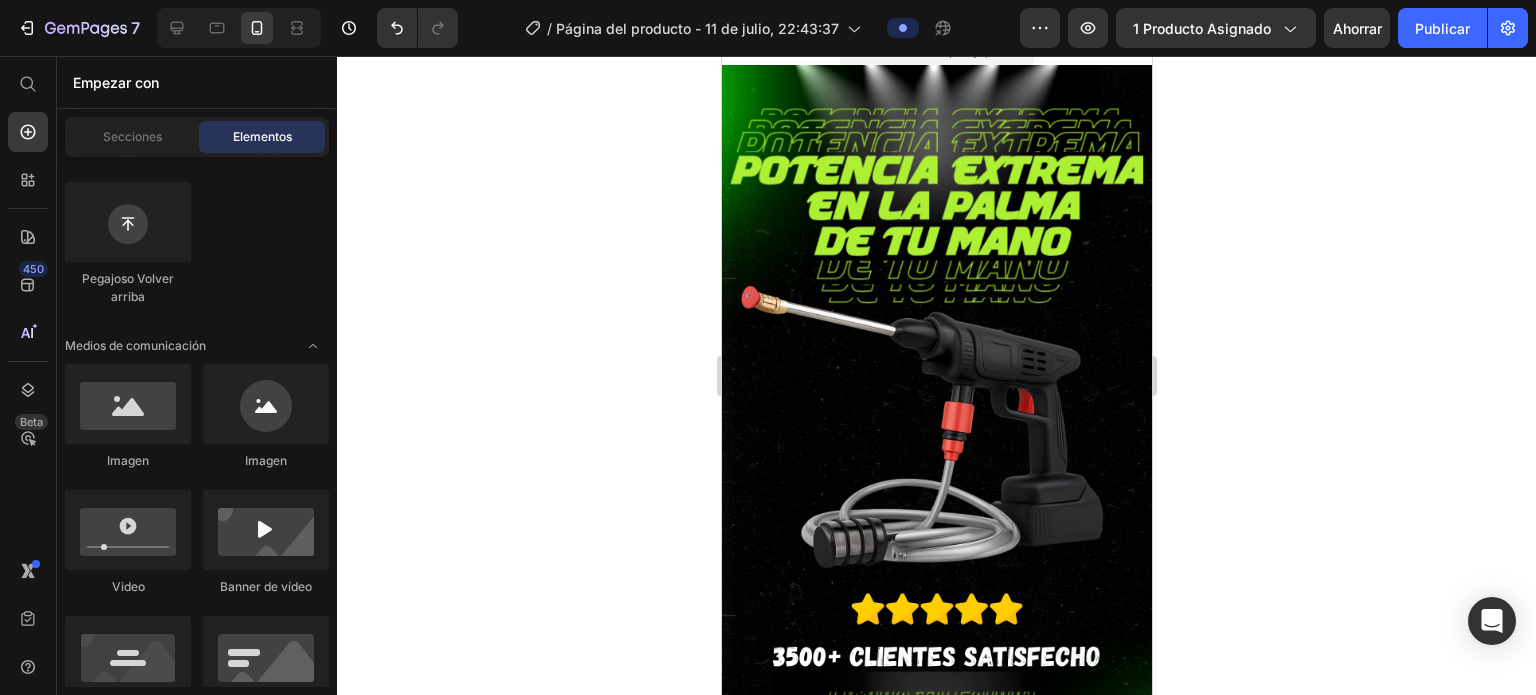 scroll, scrollTop: 0, scrollLeft: 0, axis: both 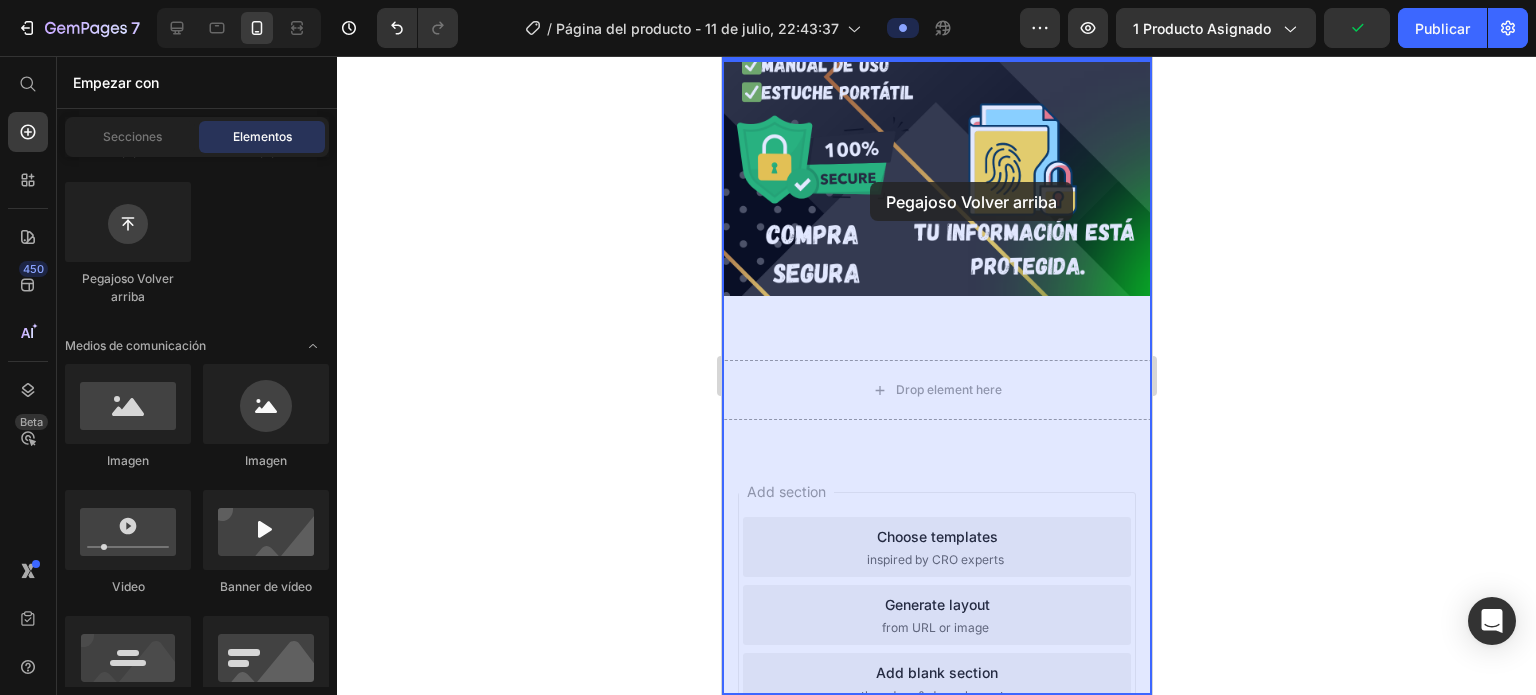 drag, startPoint x: 842, startPoint y: 290, endPoint x: 869, endPoint y: 182, distance: 111.32385 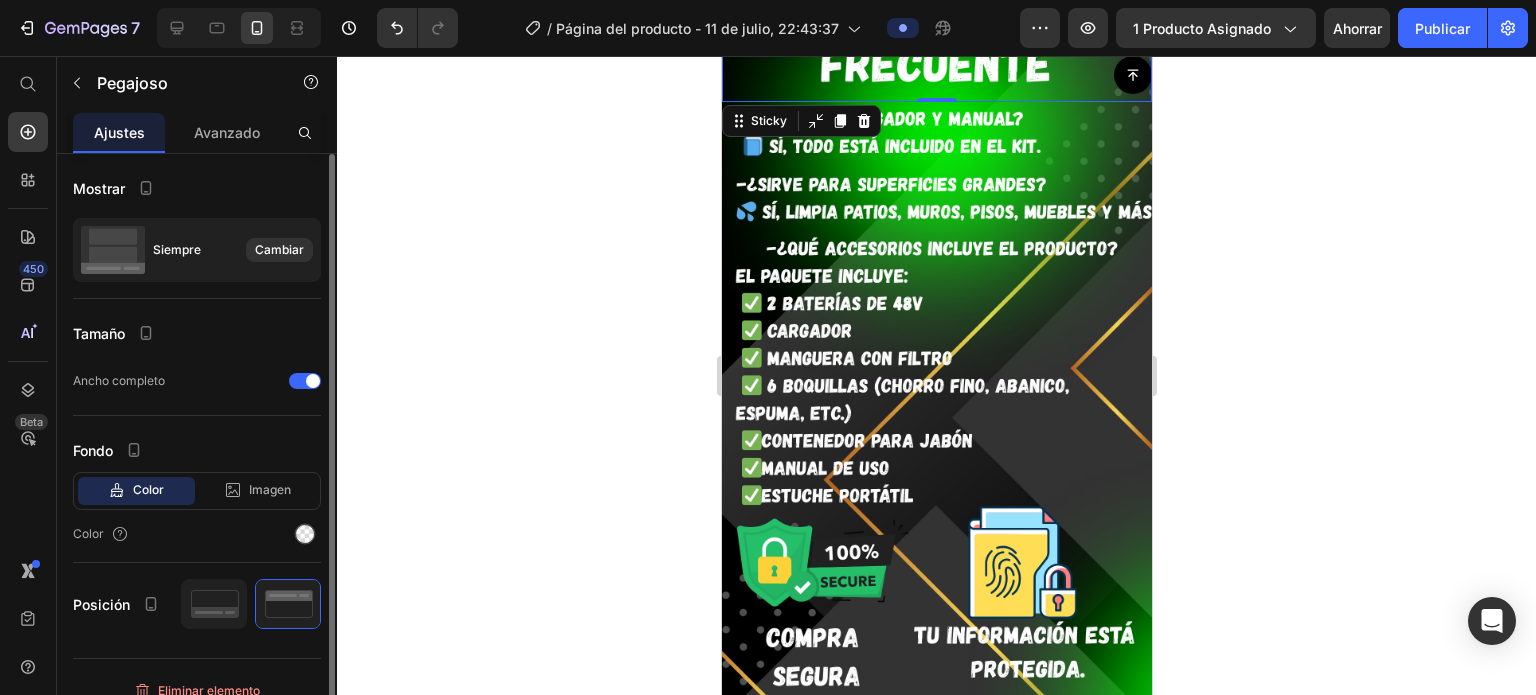 scroll, scrollTop: 3300, scrollLeft: 0, axis: vertical 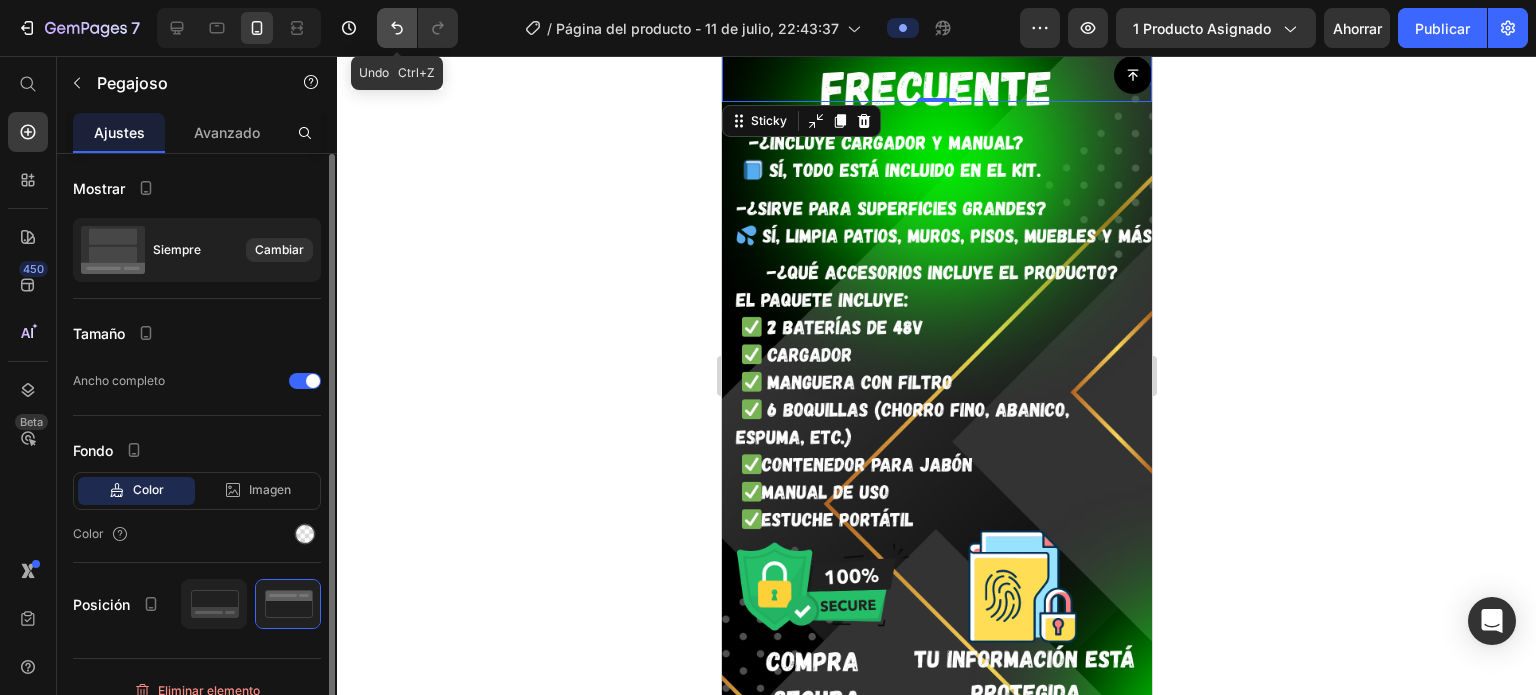 click 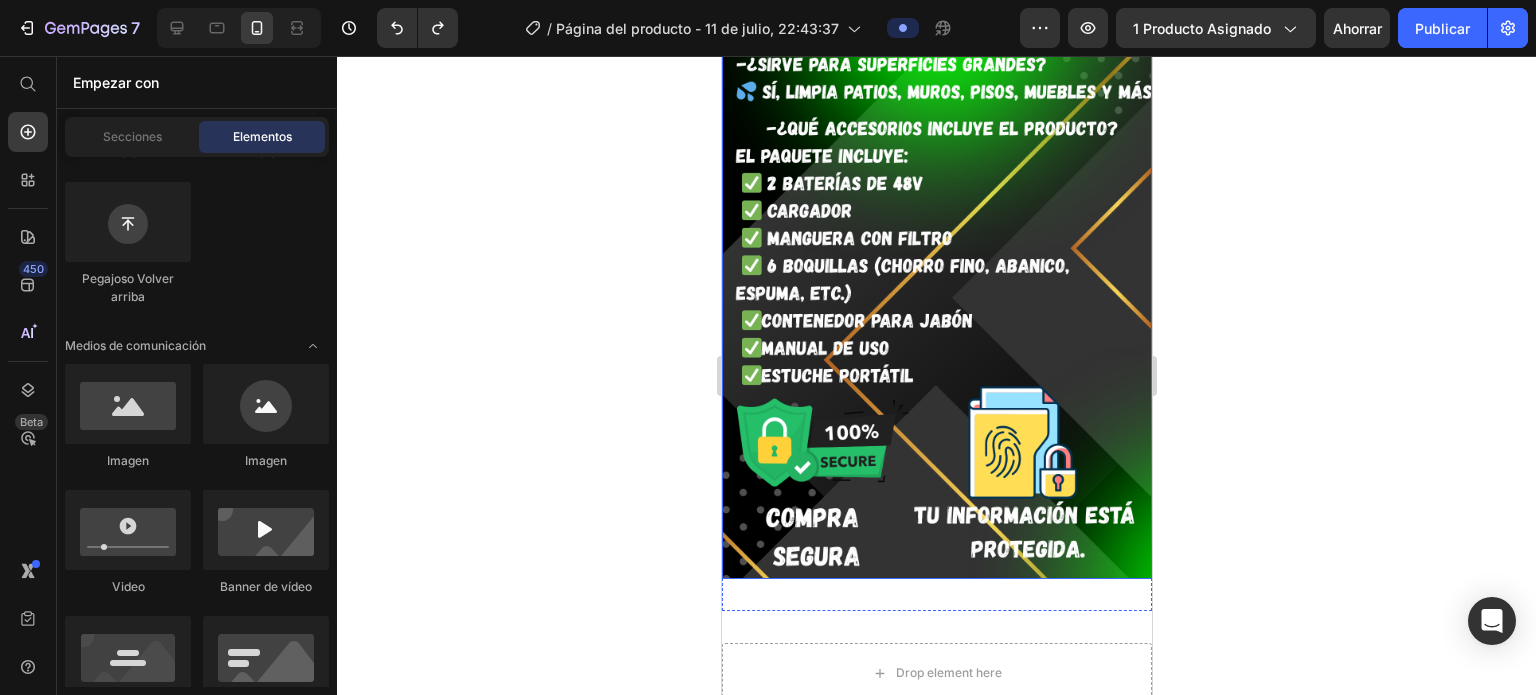scroll, scrollTop: 3405, scrollLeft: 0, axis: vertical 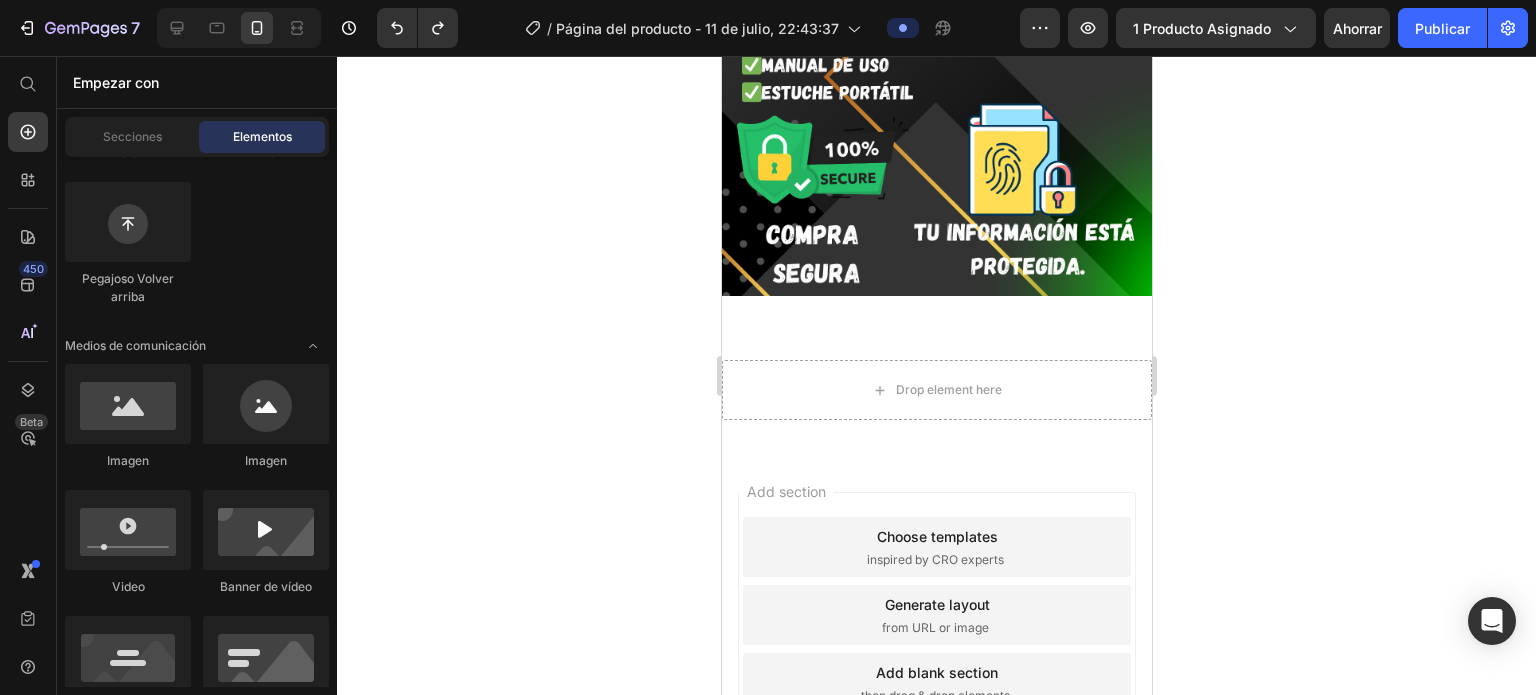 click on "Add blank section then drag & drop elements" at bounding box center (936, 683) 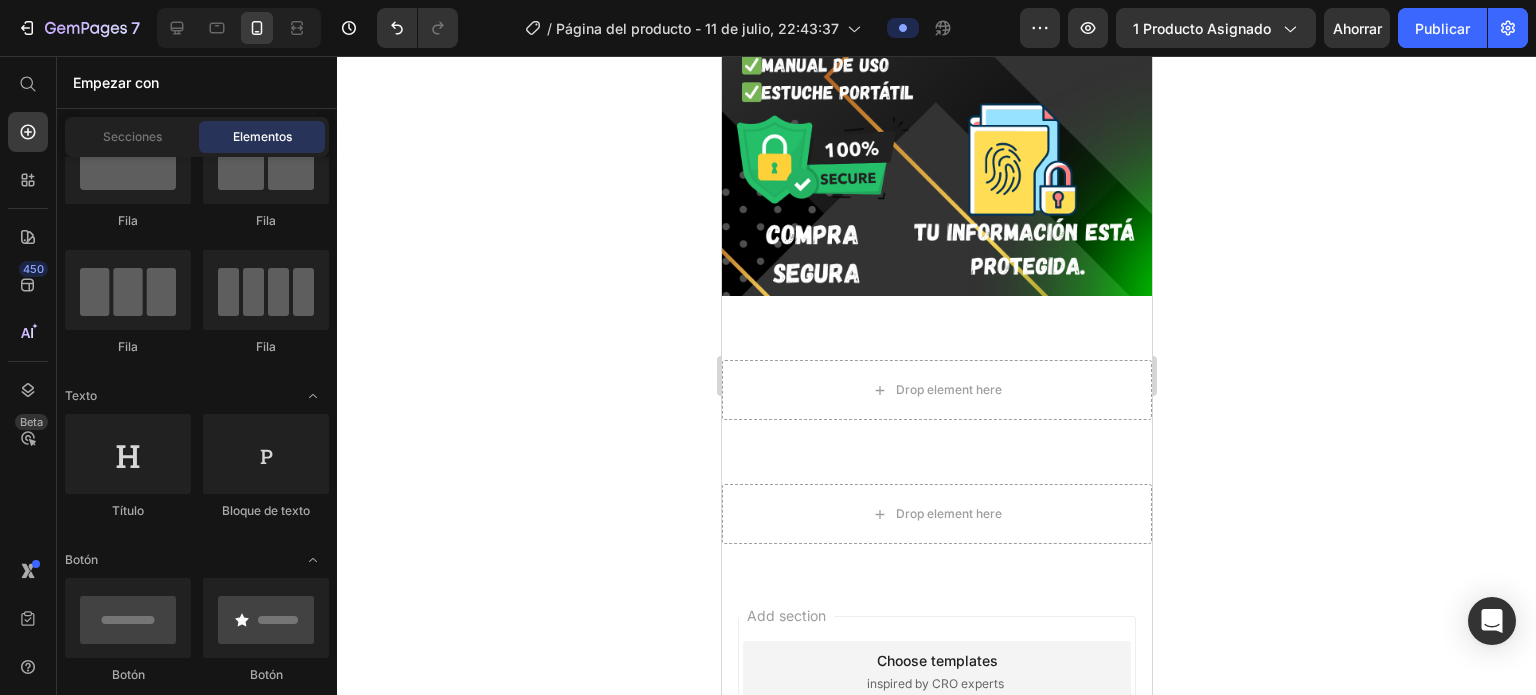 scroll, scrollTop: 0, scrollLeft: 0, axis: both 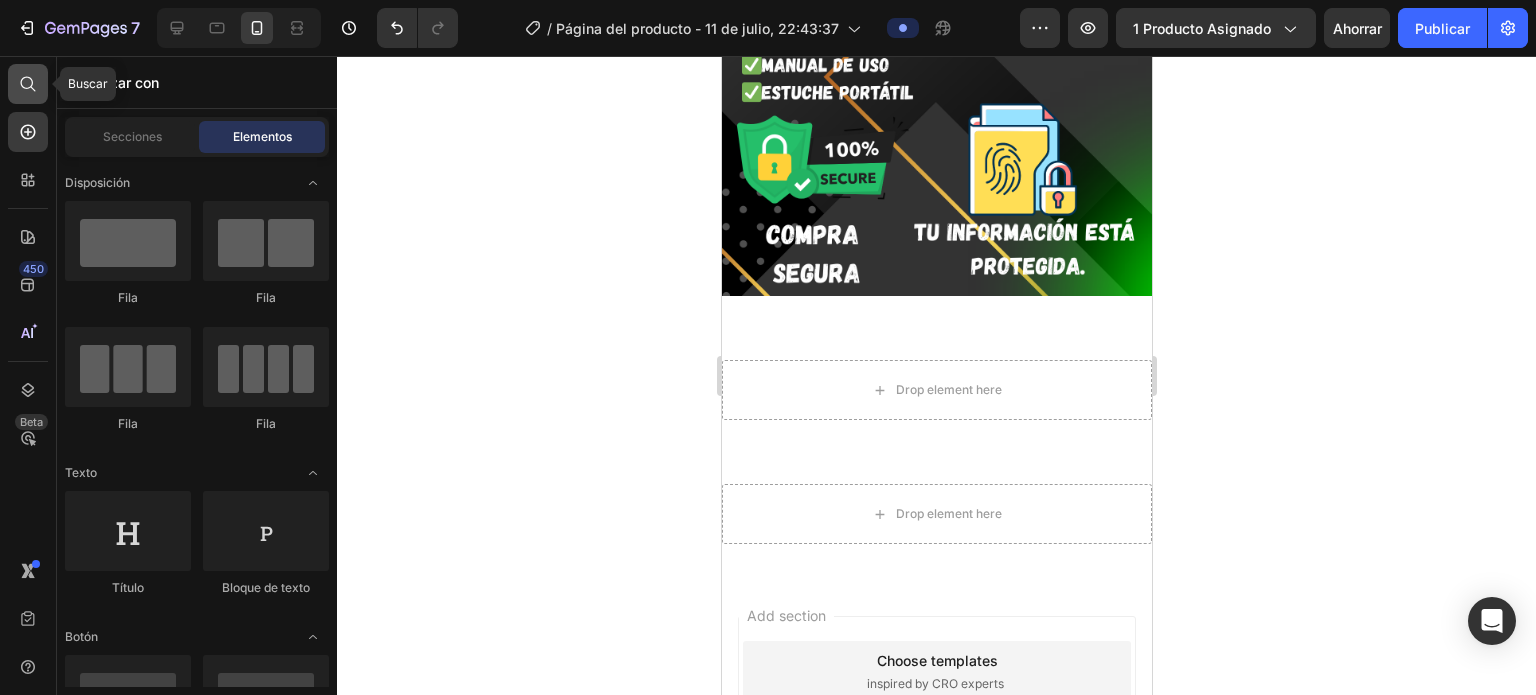 click 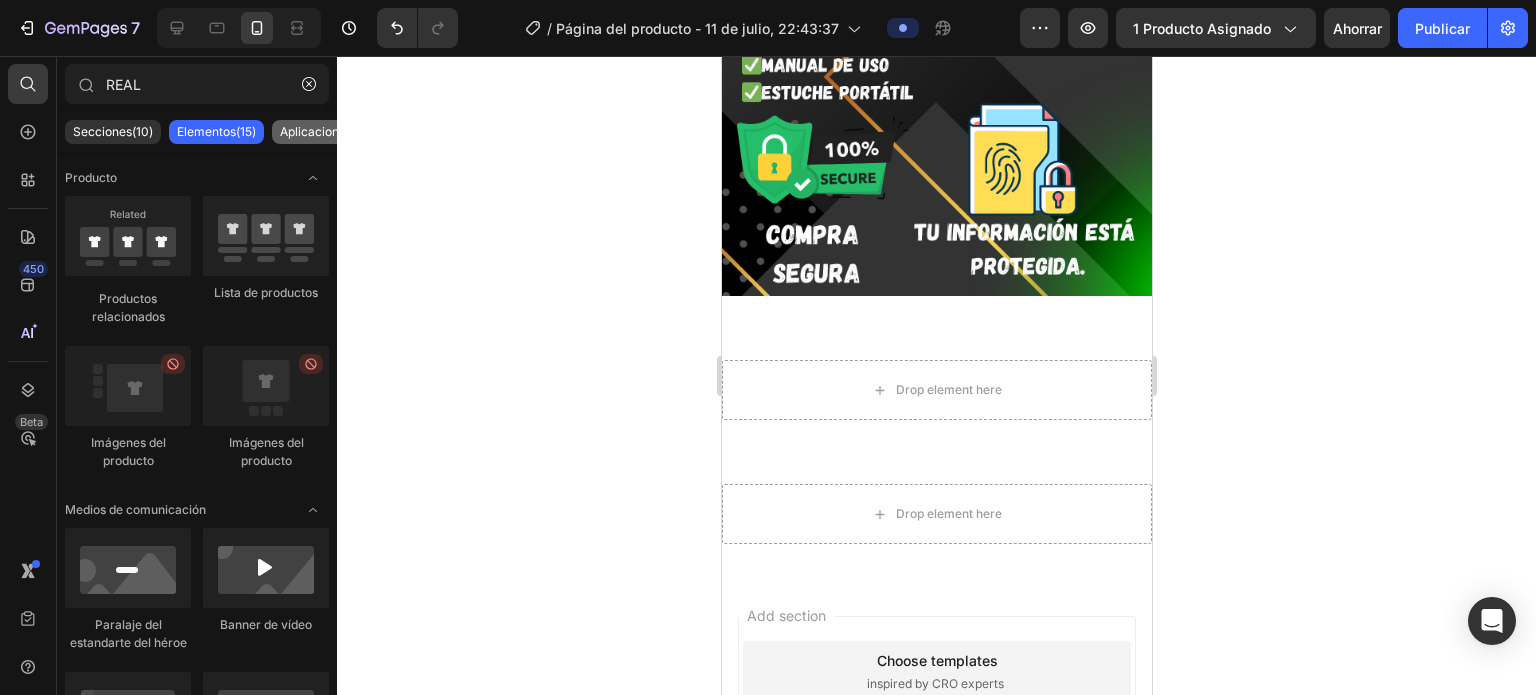click on "Aplicaciones(7)" at bounding box center [323, 131] 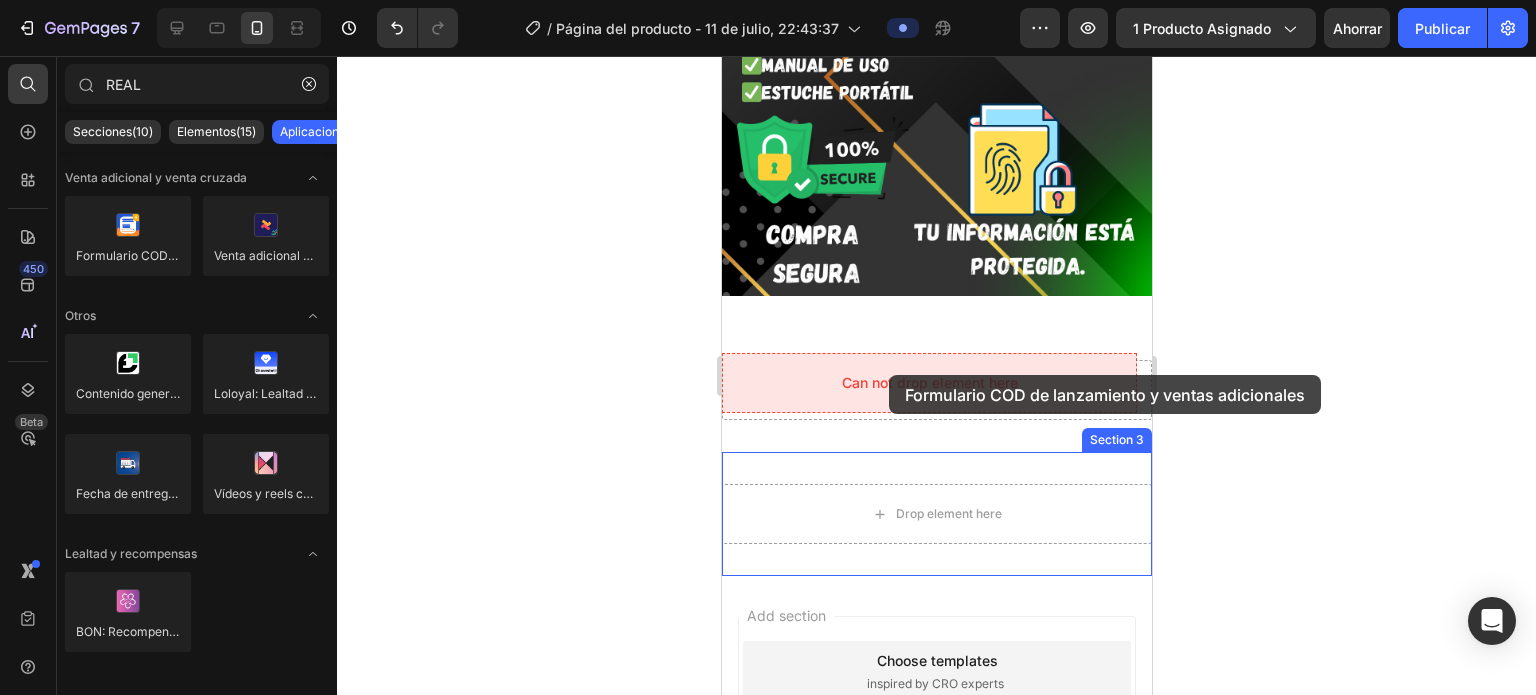 drag, startPoint x: 853, startPoint y: 302, endPoint x: 888, endPoint y: 375, distance: 80.95678 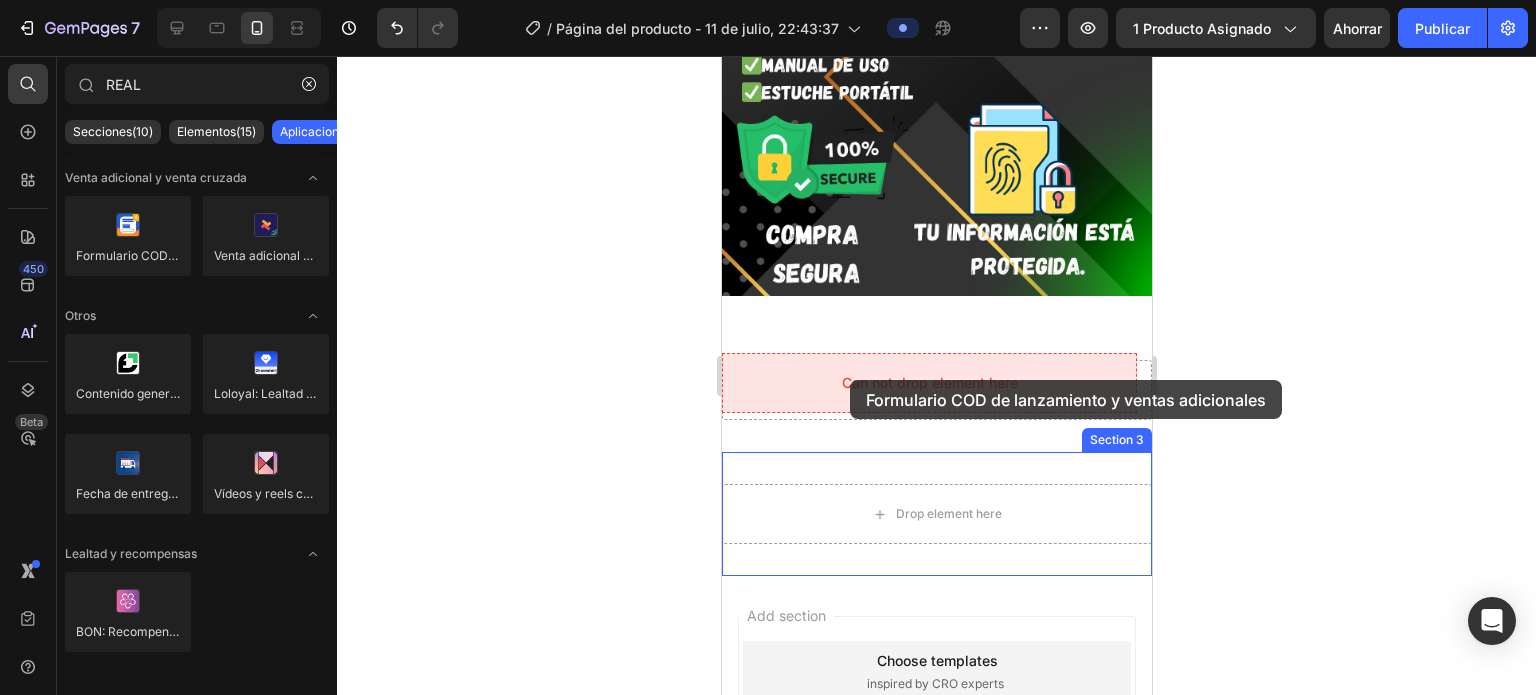 drag, startPoint x: 859, startPoint y: 297, endPoint x: 849, endPoint y: 381, distance: 84.59315 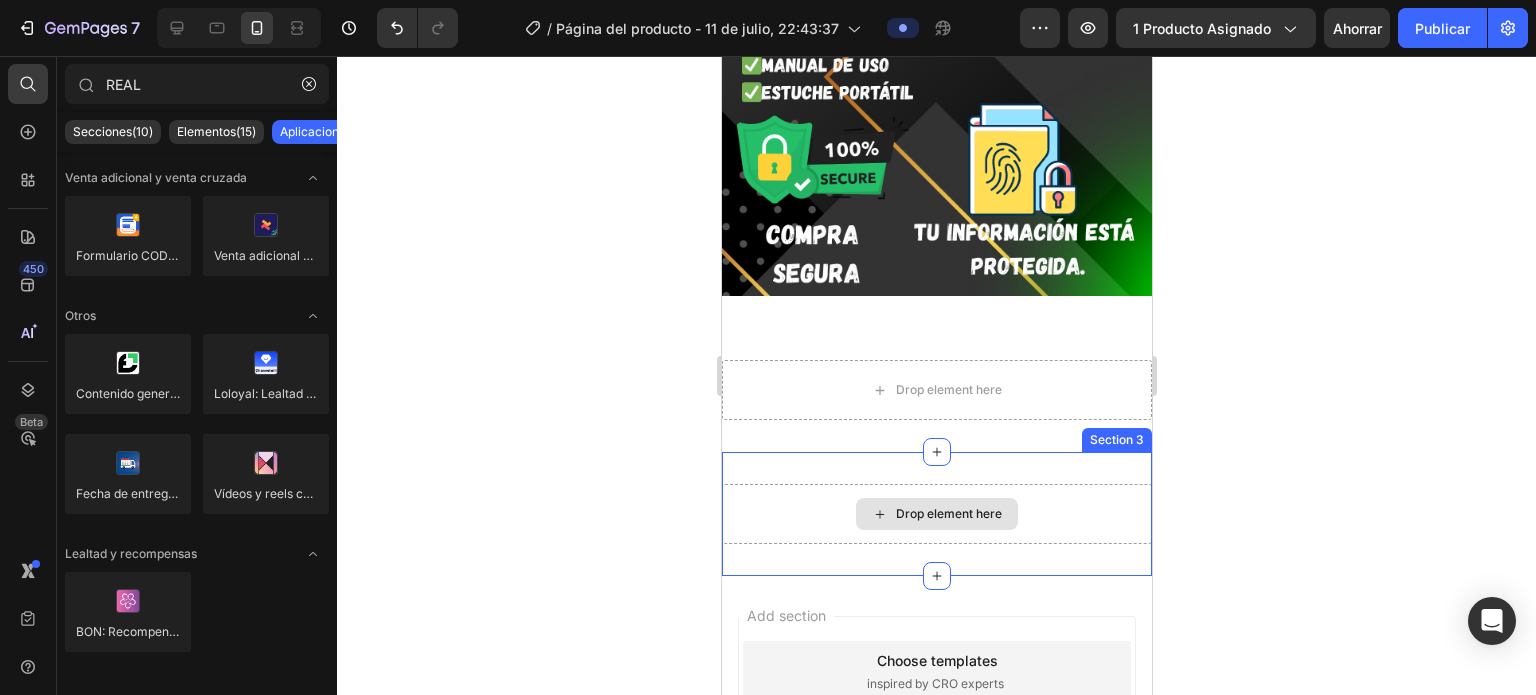 click on "Drop element here" at bounding box center (936, 514) 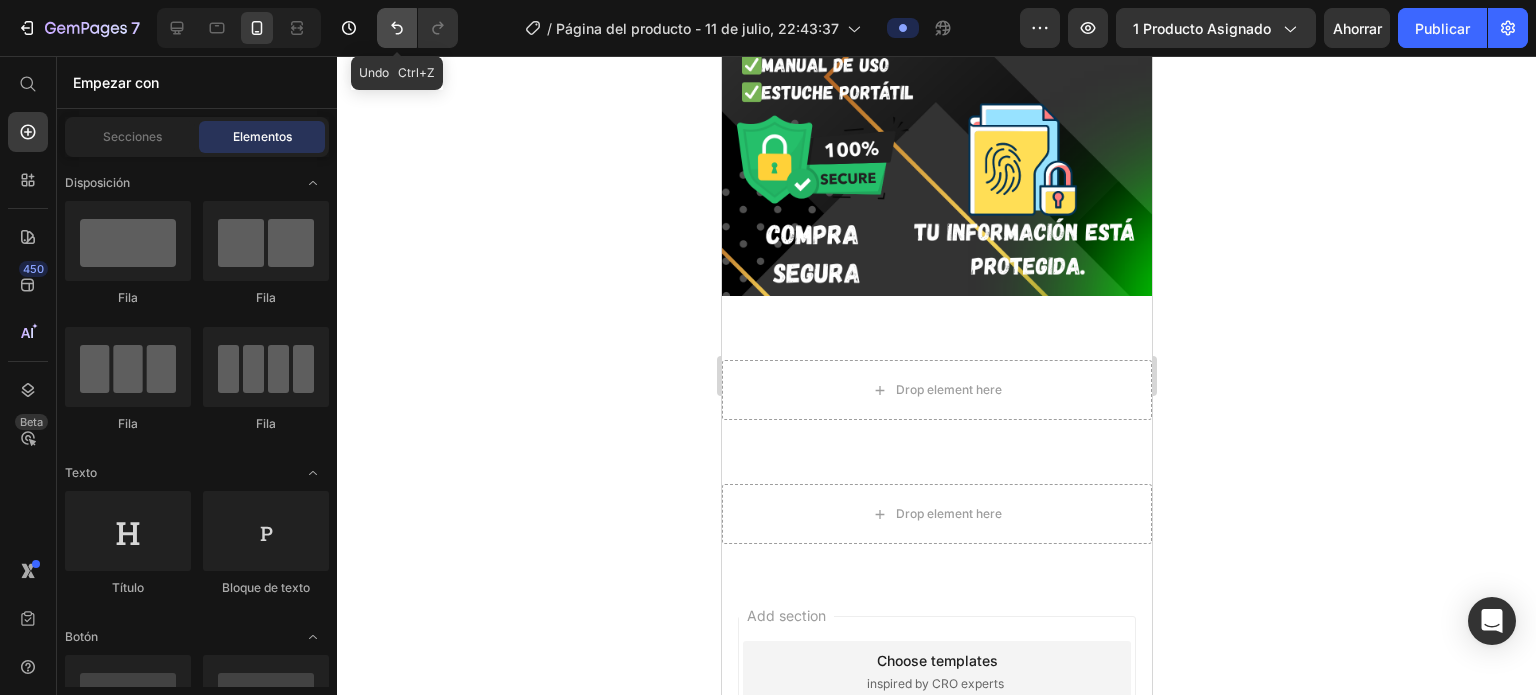click 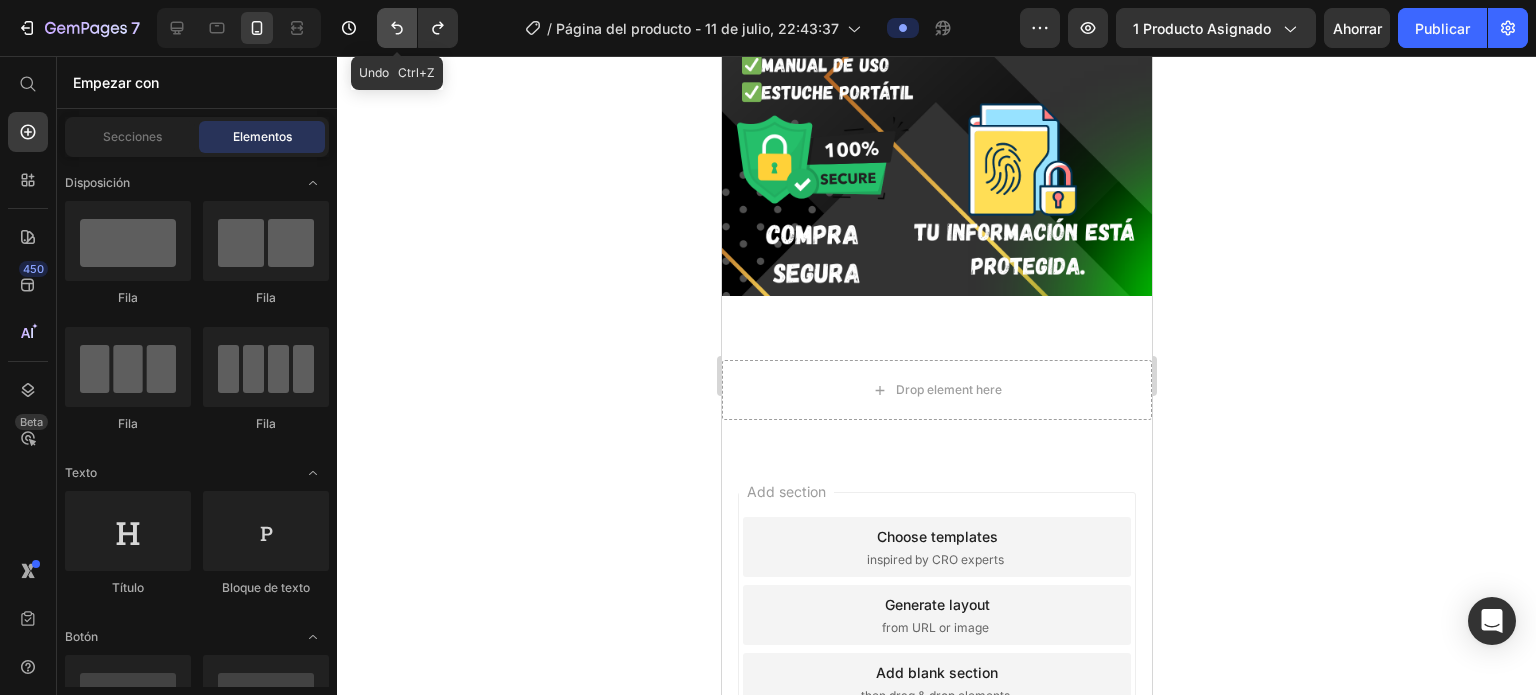click 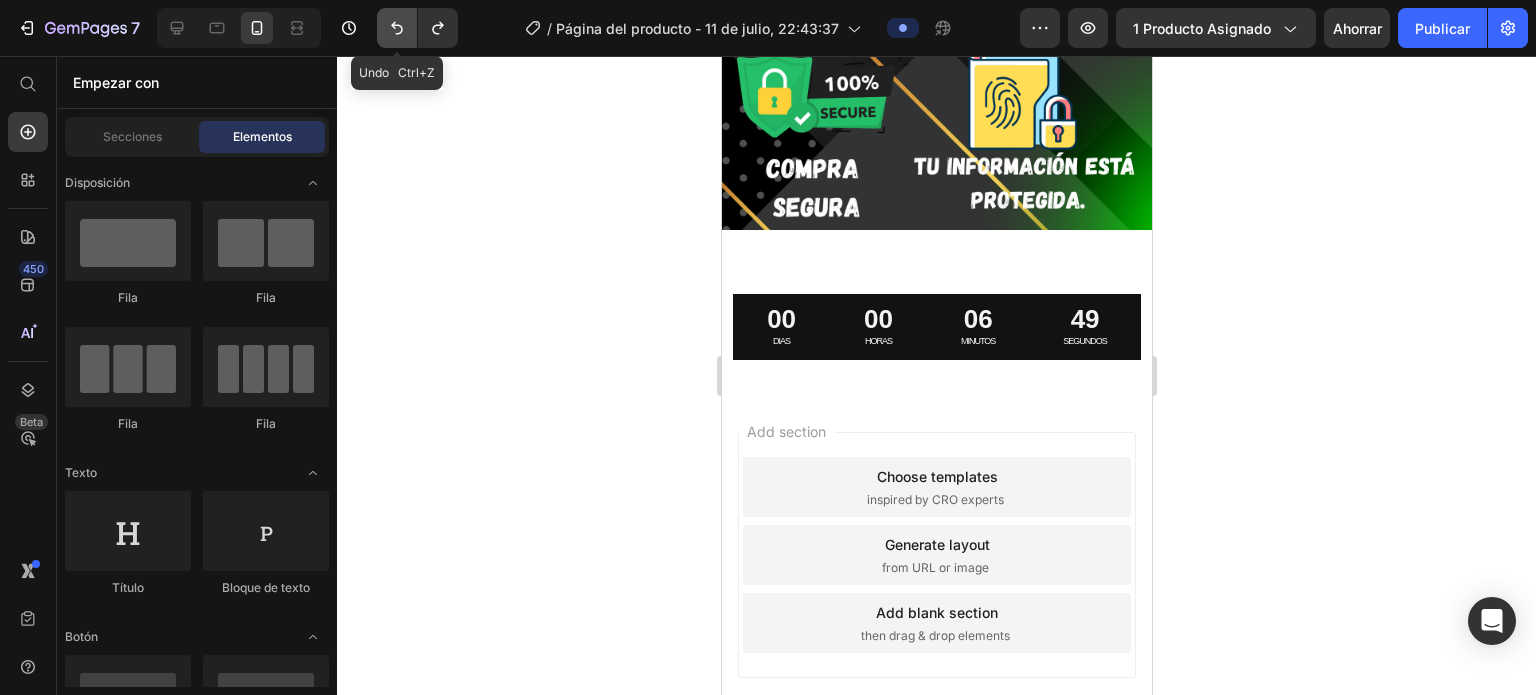 scroll, scrollTop: 3616, scrollLeft: 0, axis: vertical 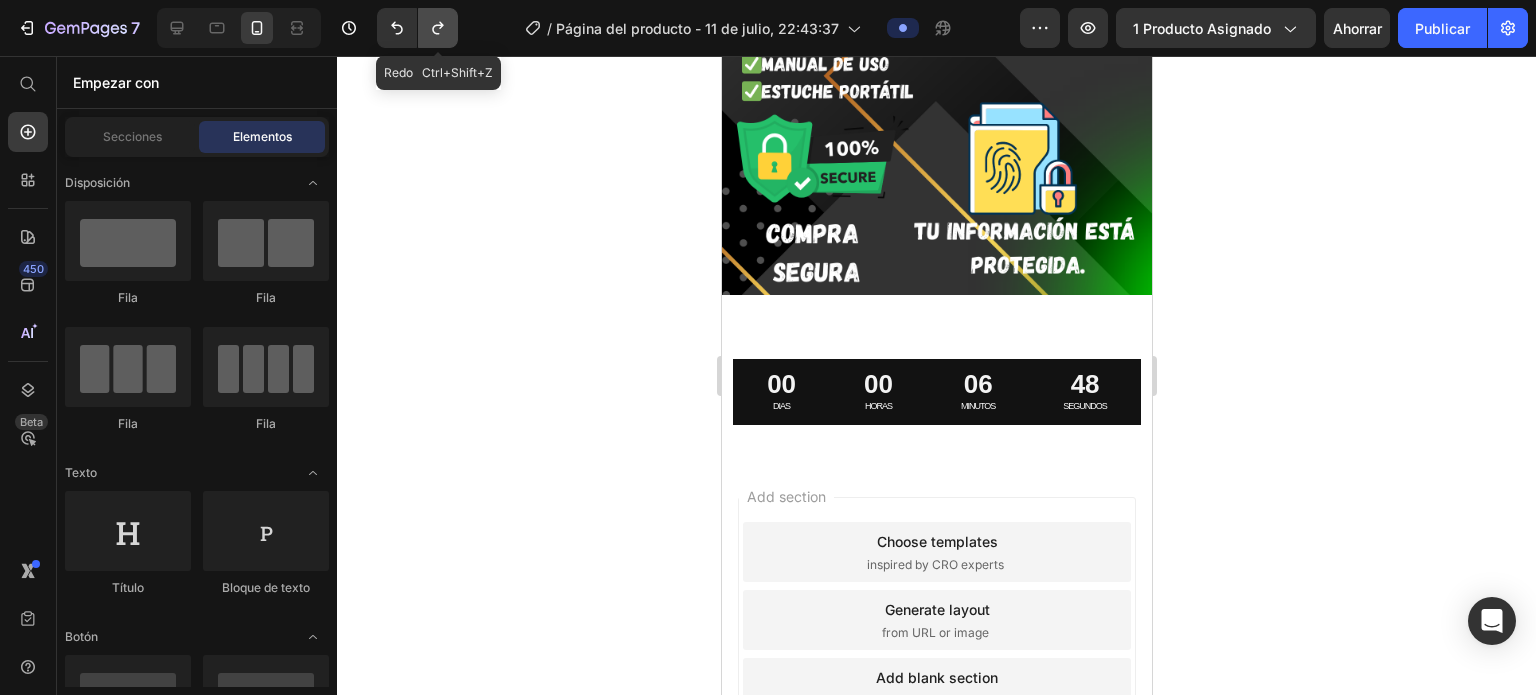 click 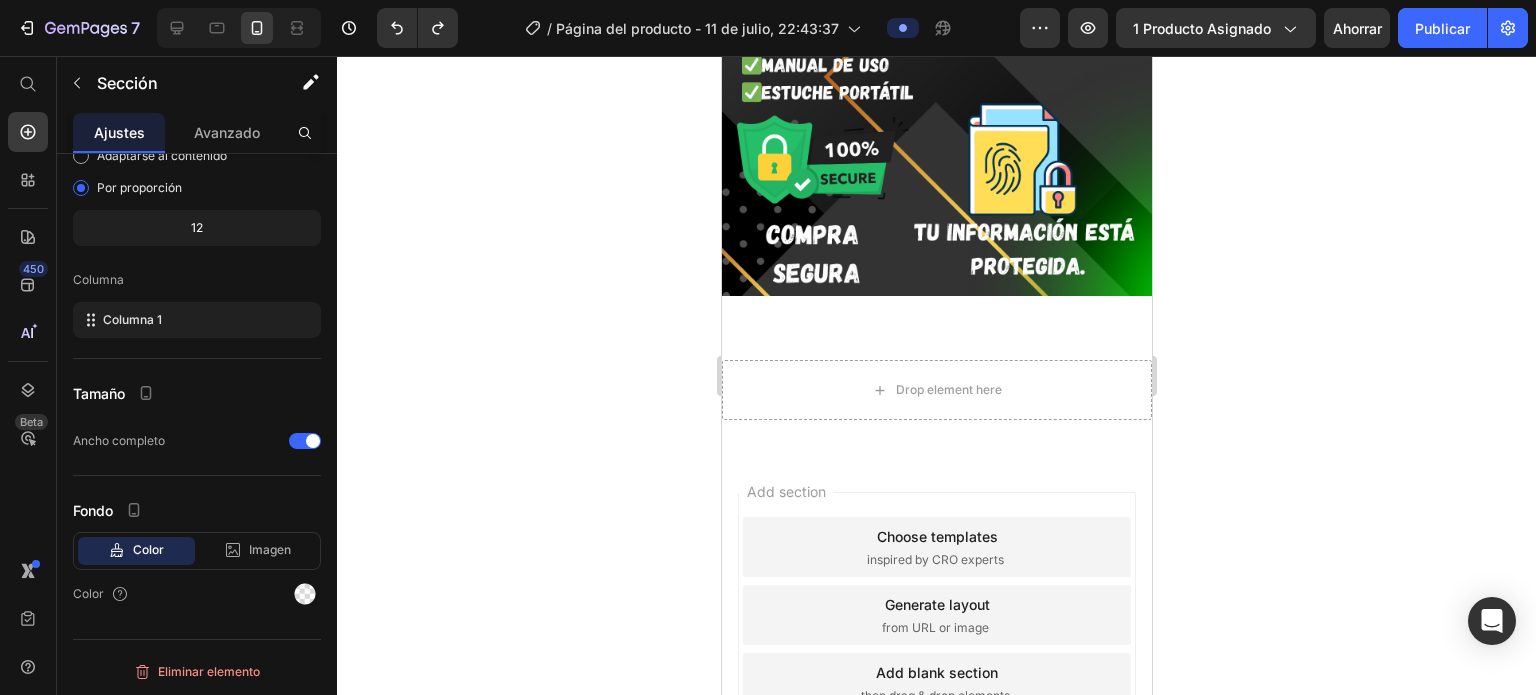 click on "Choose templates inspired by CRO experts" at bounding box center (936, 547) 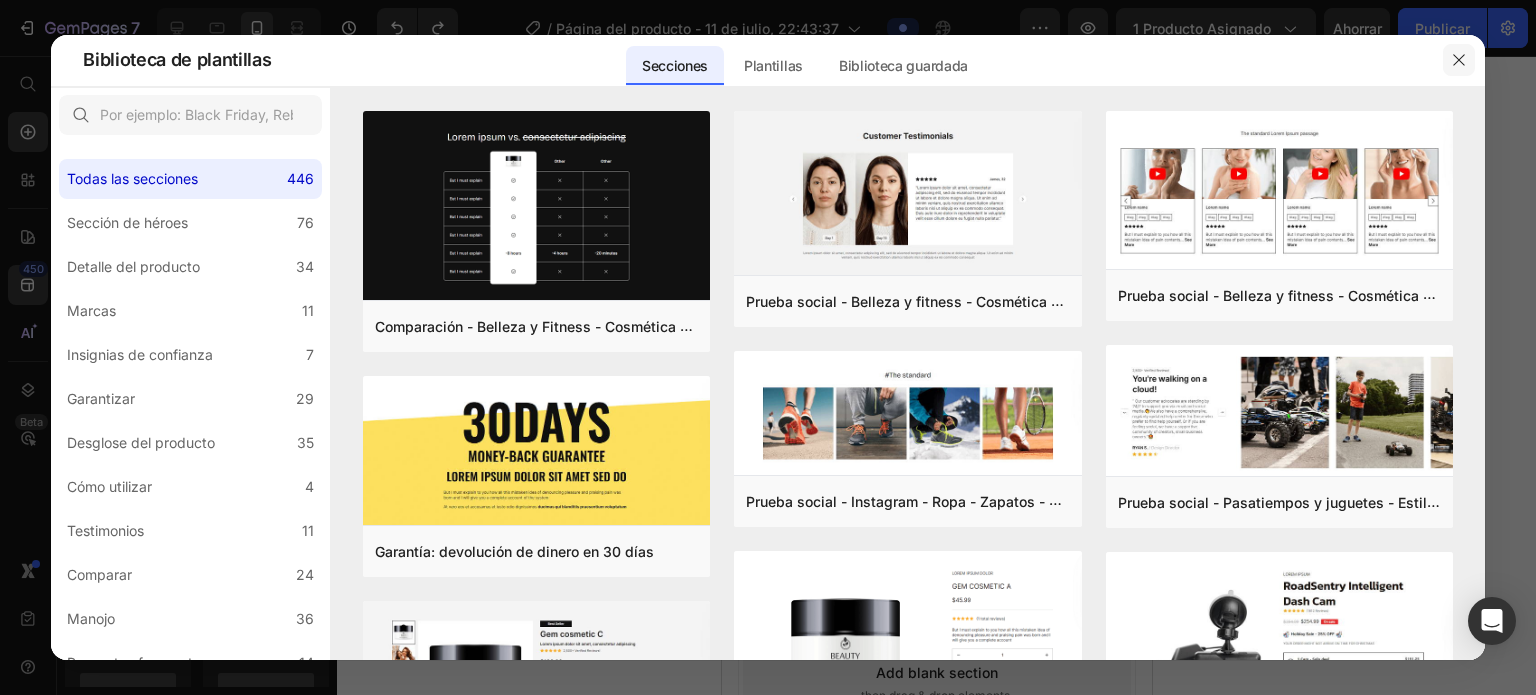 click 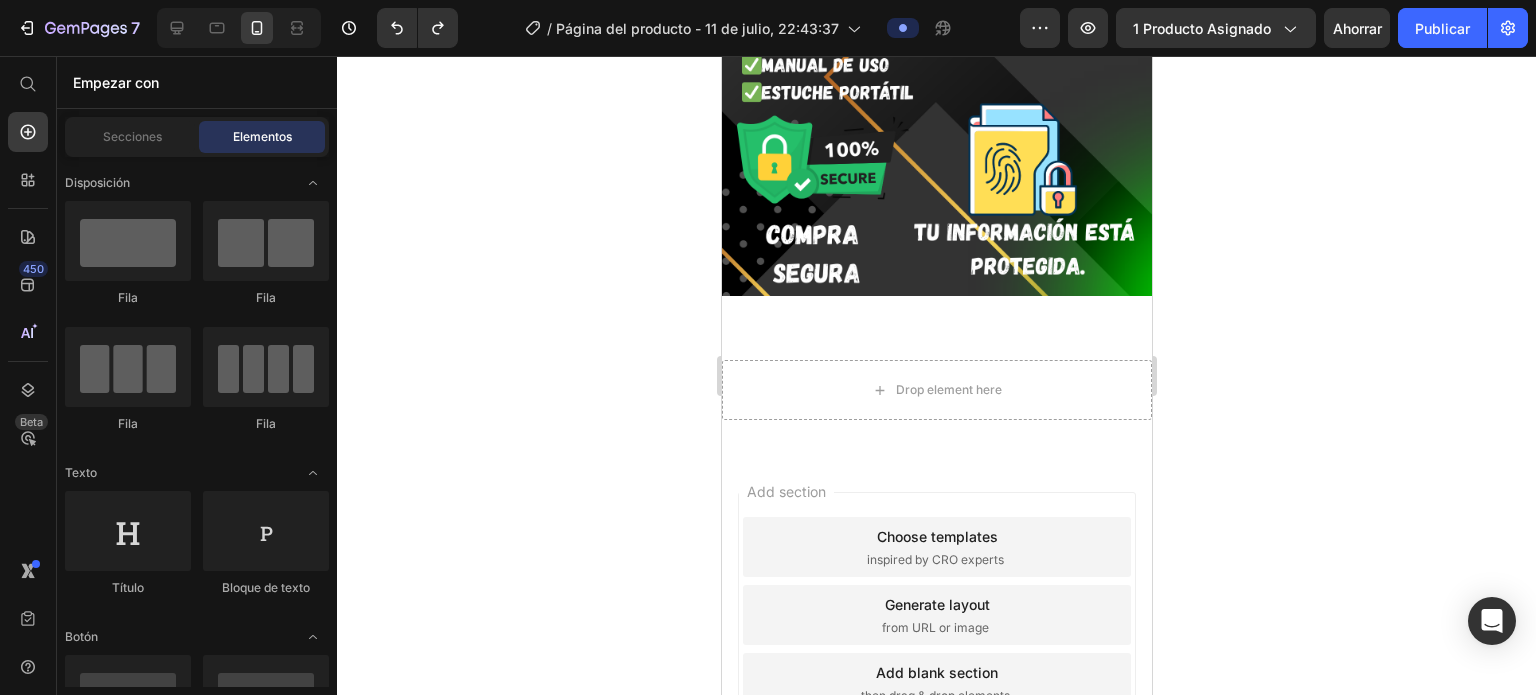 click on "Generate layout from URL or image" at bounding box center [936, 615] 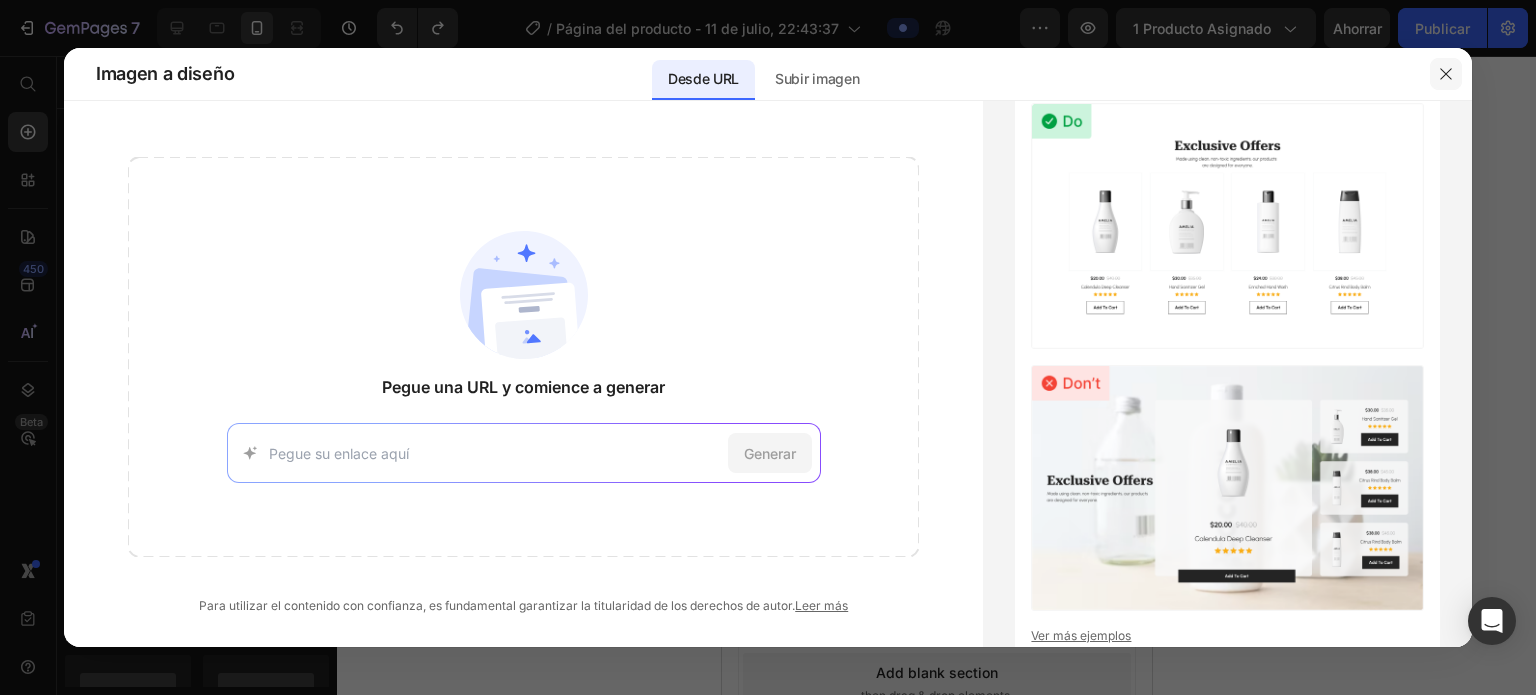 click at bounding box center (1446, 74) 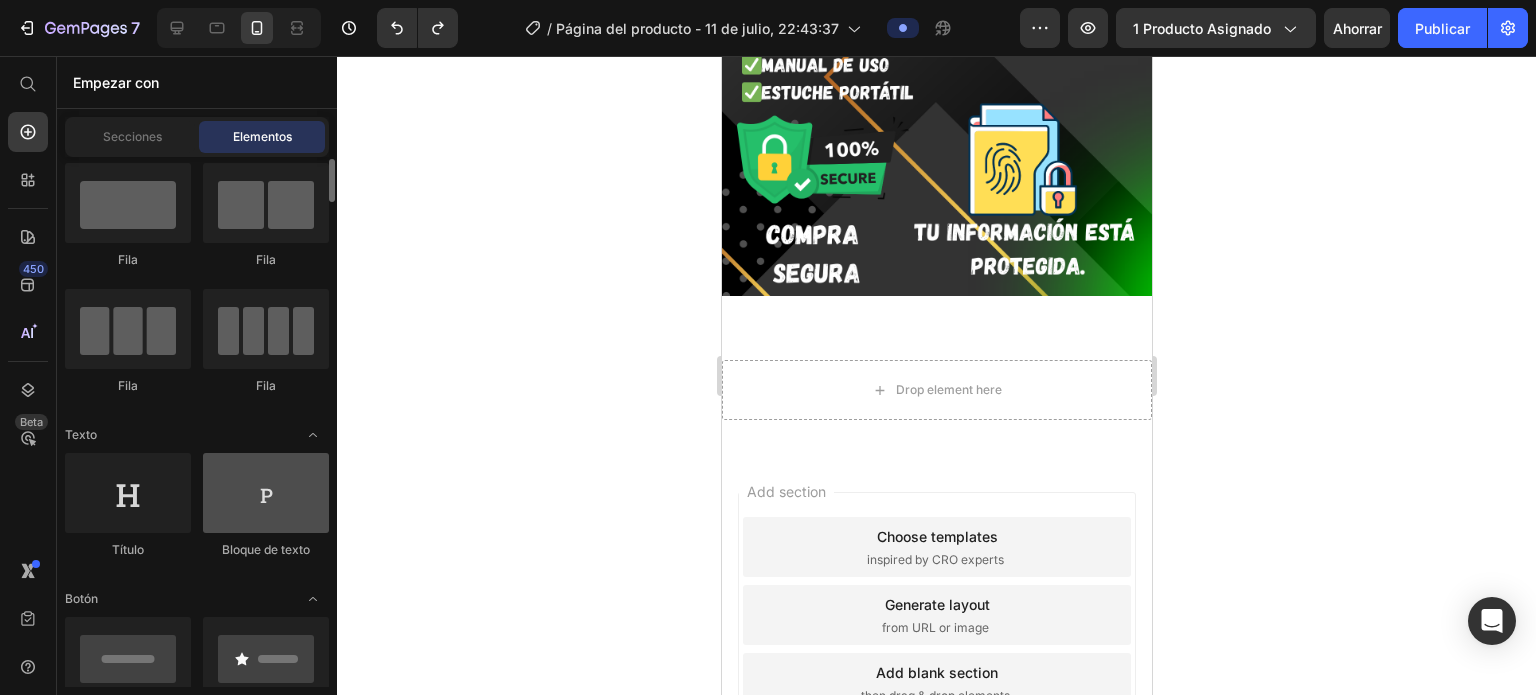 scroll, scrollTop: 39, scrollLeft: 0, axis: vertical 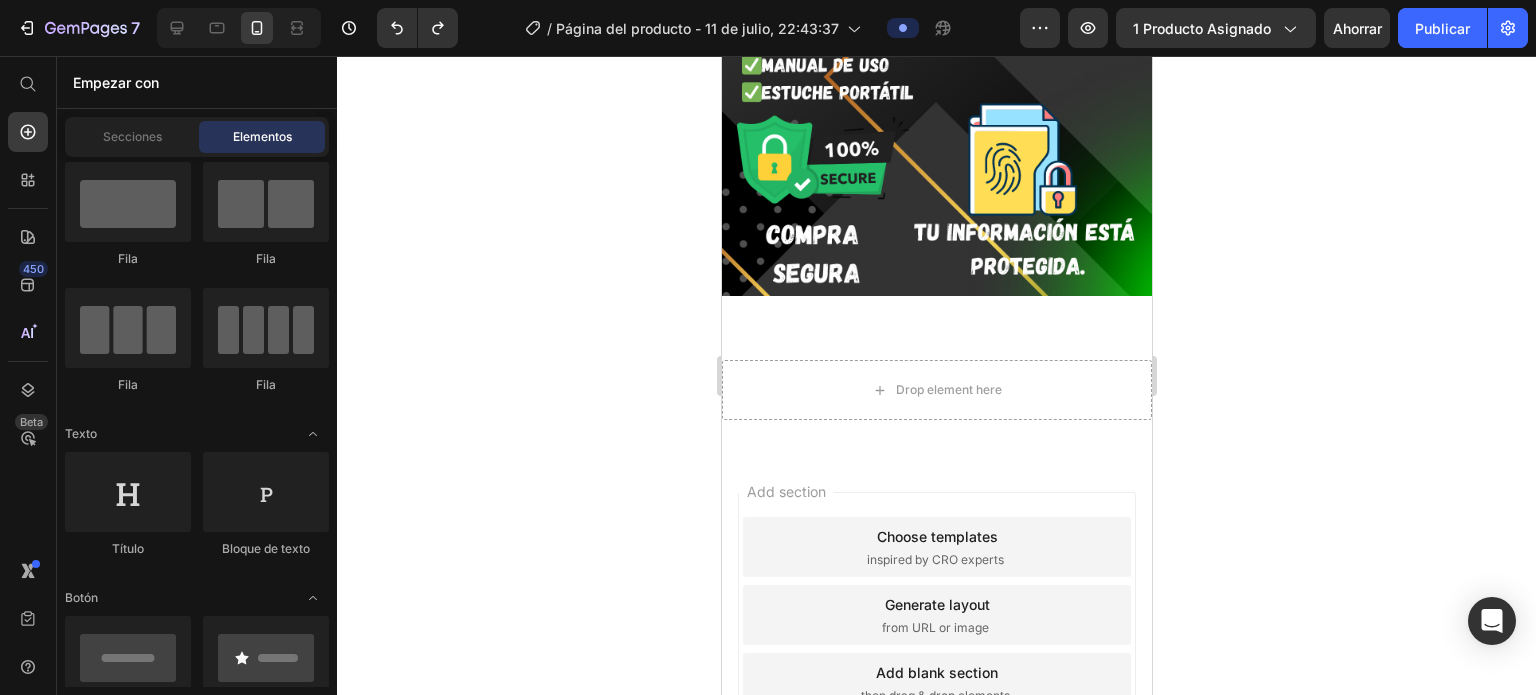 click on "Add blank section" at bounding box center [936, 672] 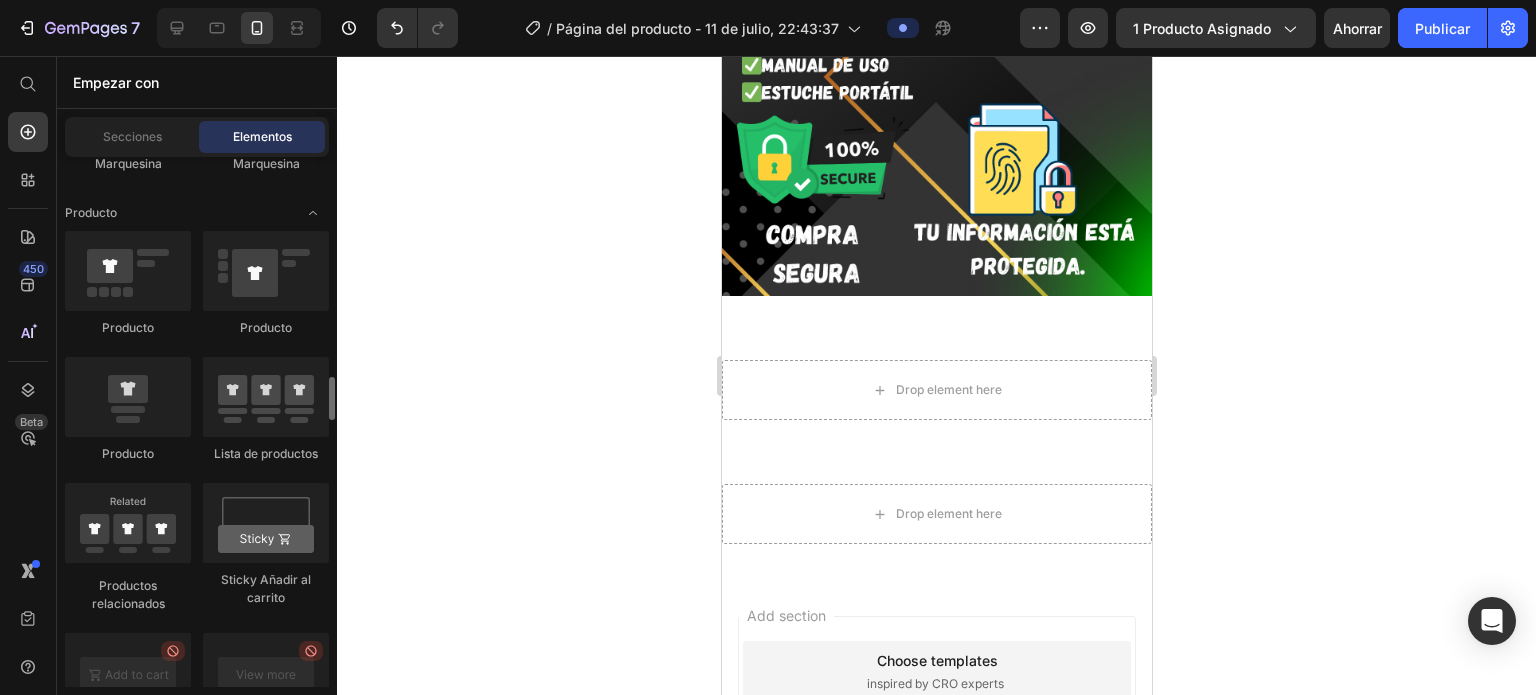 scroll, scrollTop: 2697, scrollLeft: 0, axis: vertical 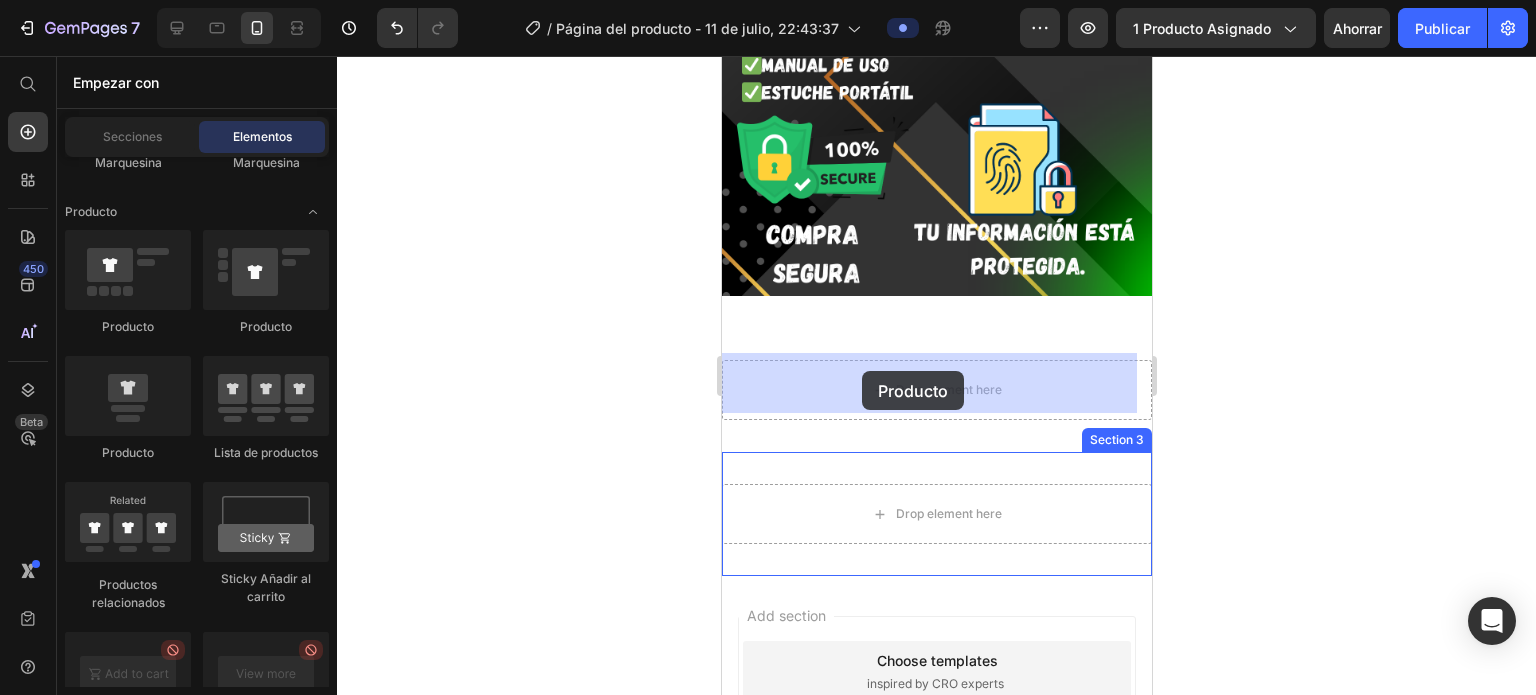 drag, startPoint x: 897, startPoint y: 461, endPoint x: 861, endPoint y: 371, distance: 96.93297 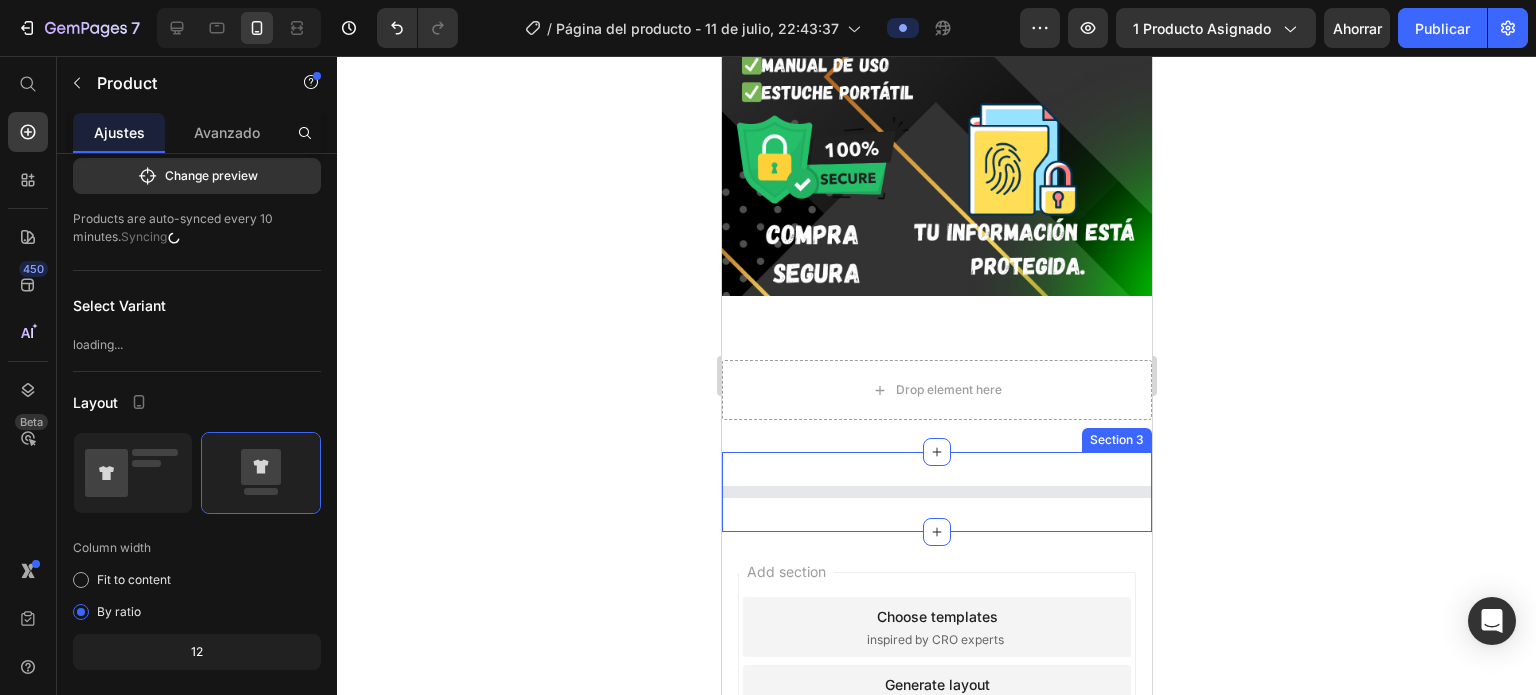 scroll, scrollTop: 0, scrollLeft: 0, axis: both 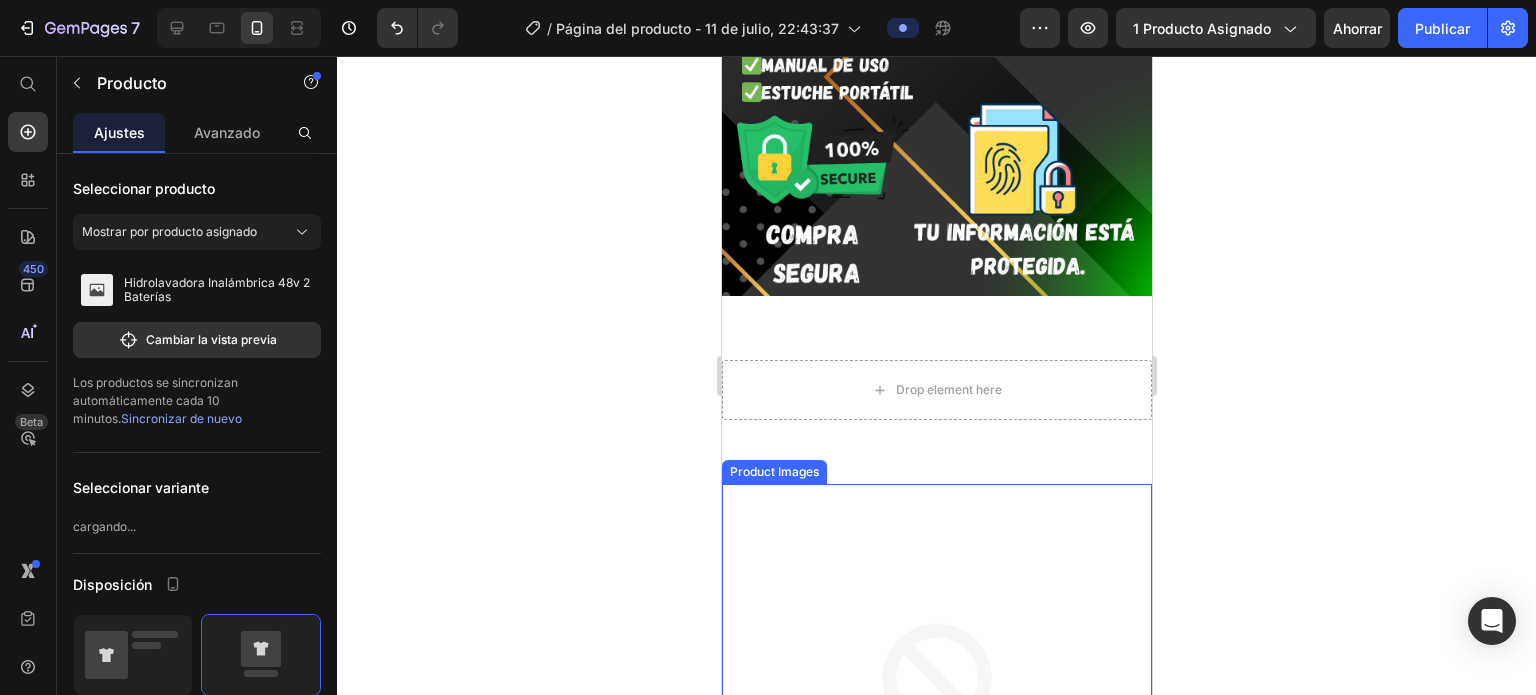drag, startPoint x: 1103, startPoint y: 375, endPoint x: 1084, endPoint y: -23, distance: 398.45325 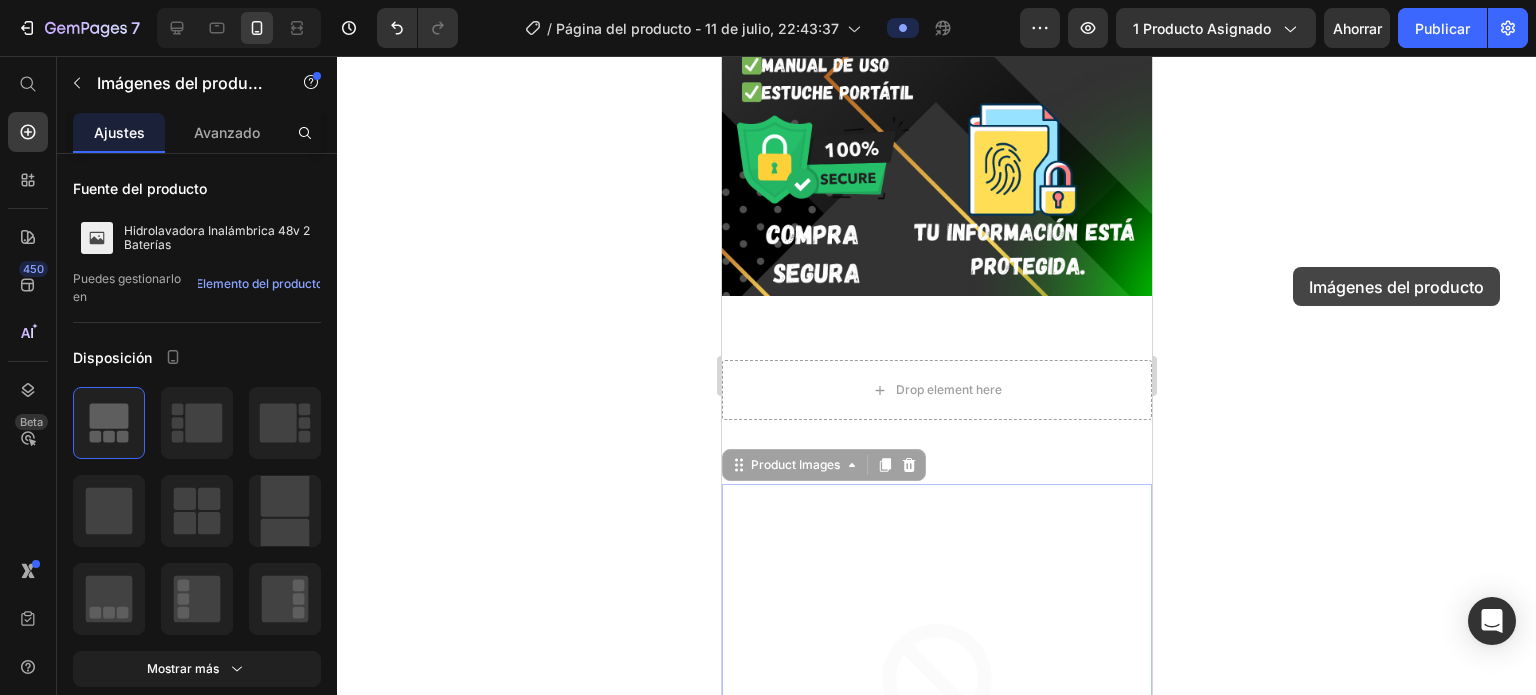 click 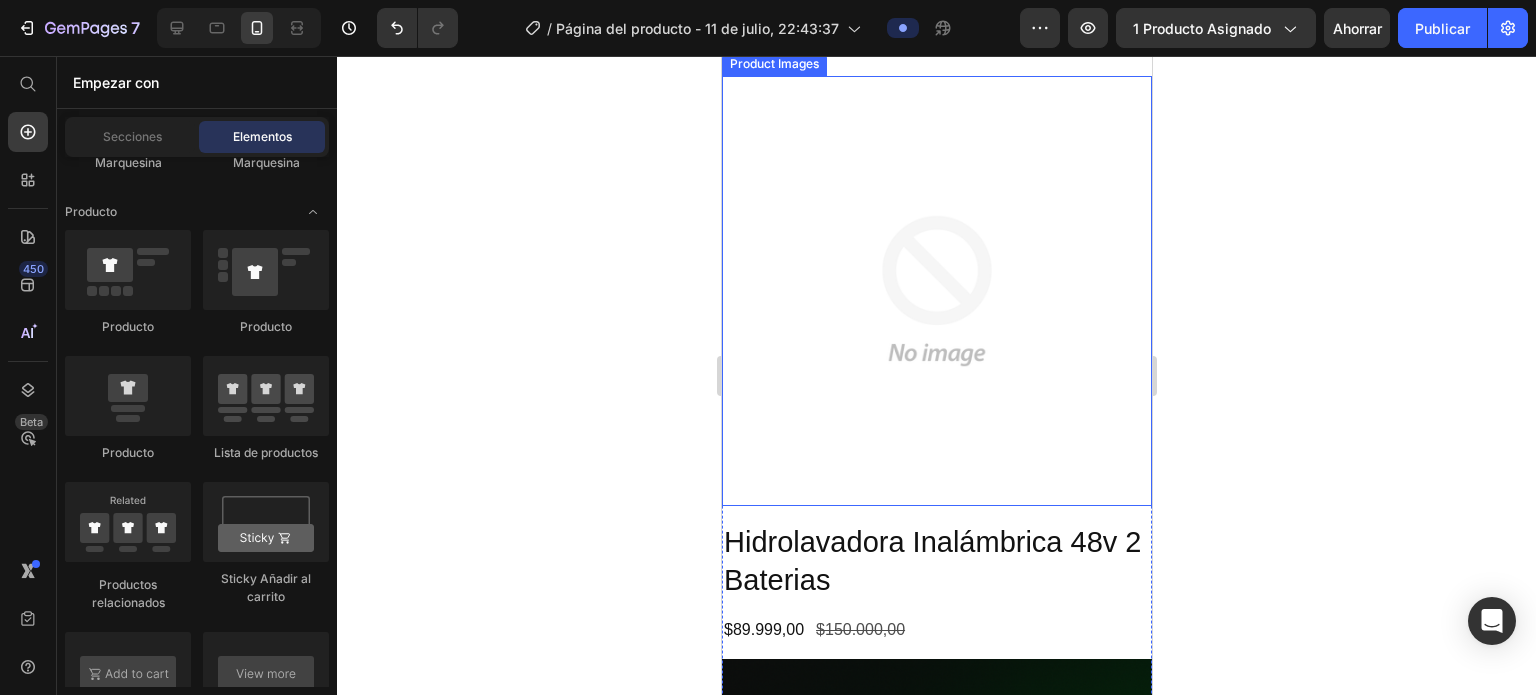 scroll, scrollTop: 4090, scrollLeft: 0, axis: vertical 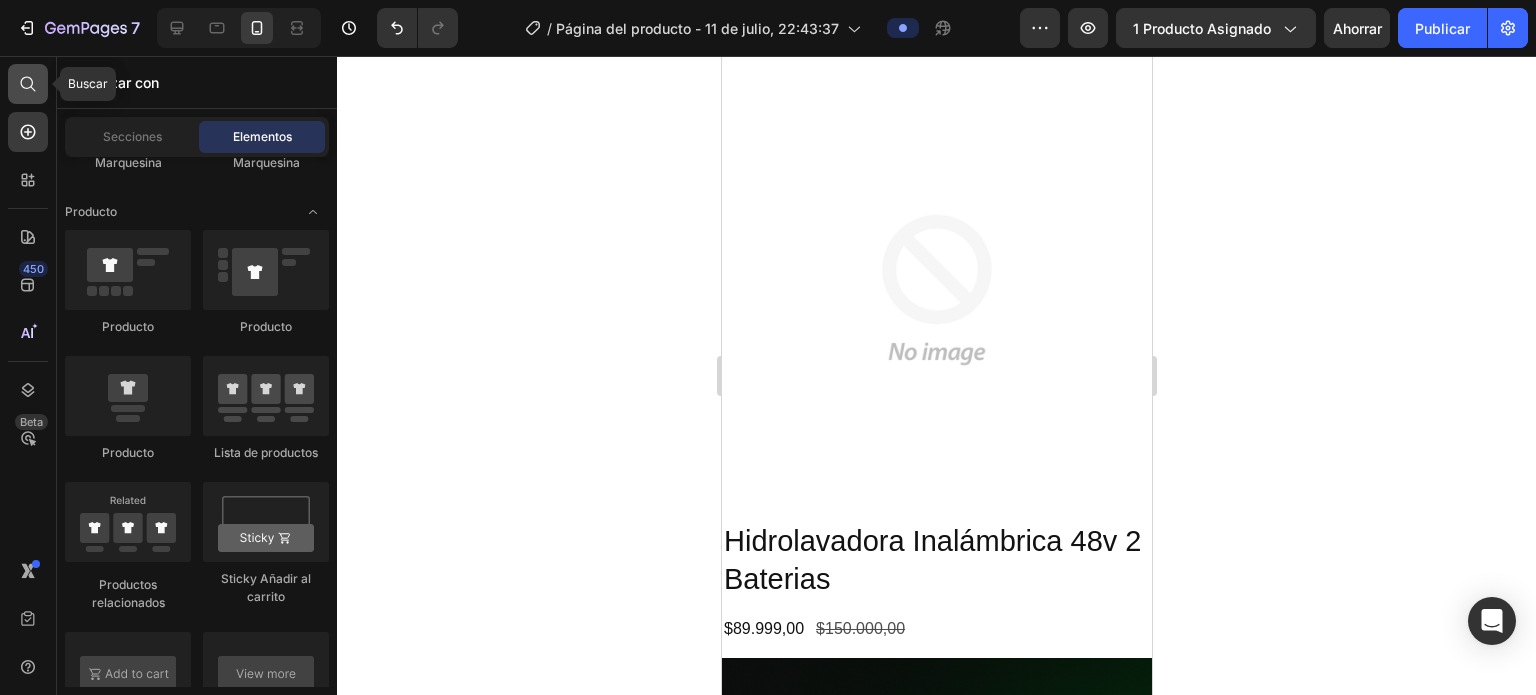 click 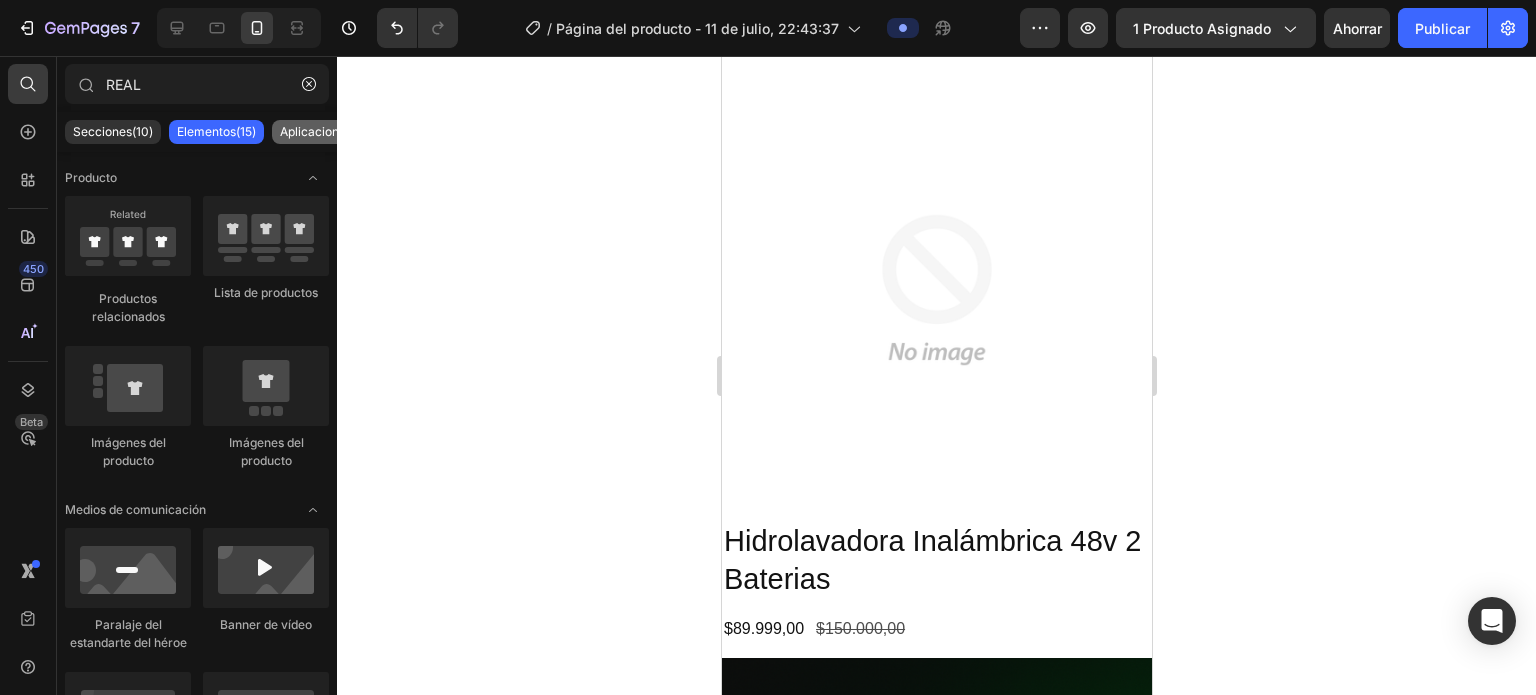 click on "Aplicaciones(7)" at bounding box center [323, 131] 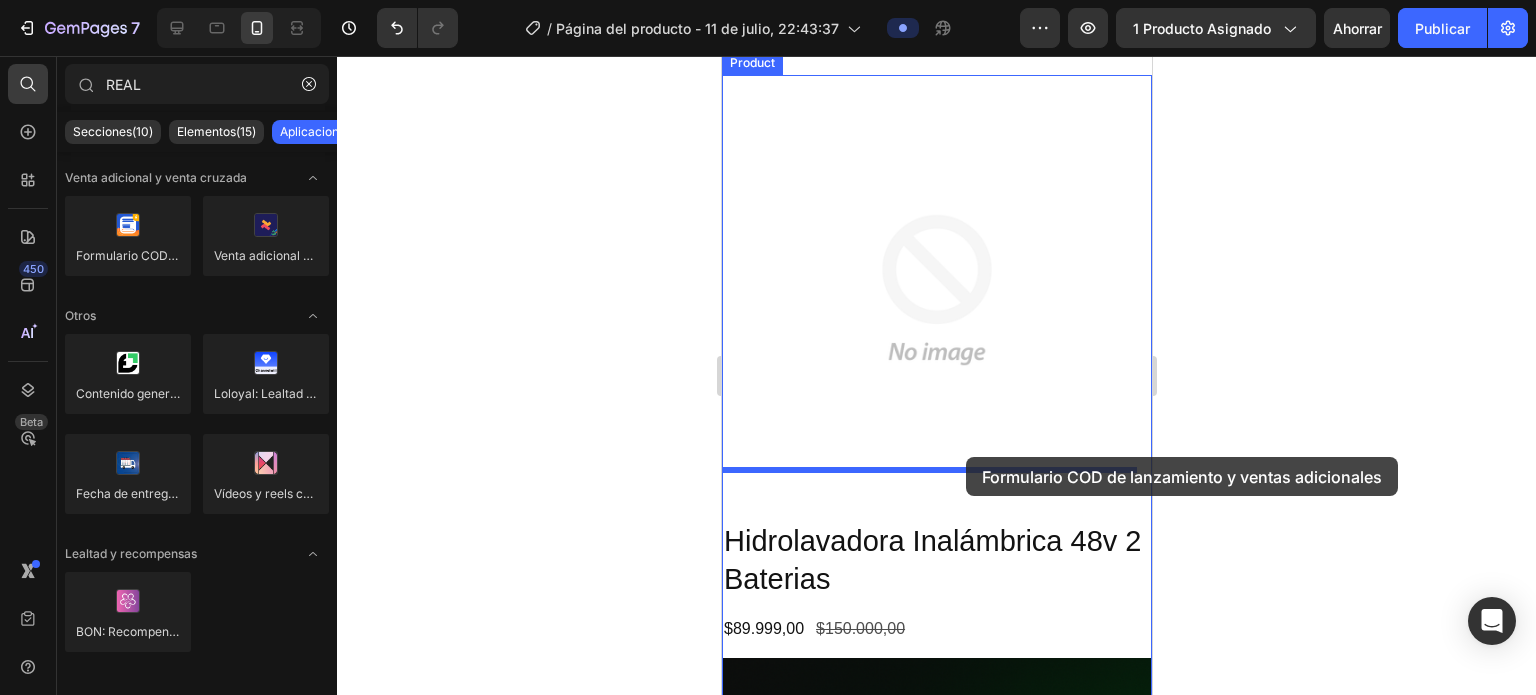 drag, startPoint x: 891, startPoint y: 285, endPoint x: 965, endPoint y: 457, distance: 187.24316 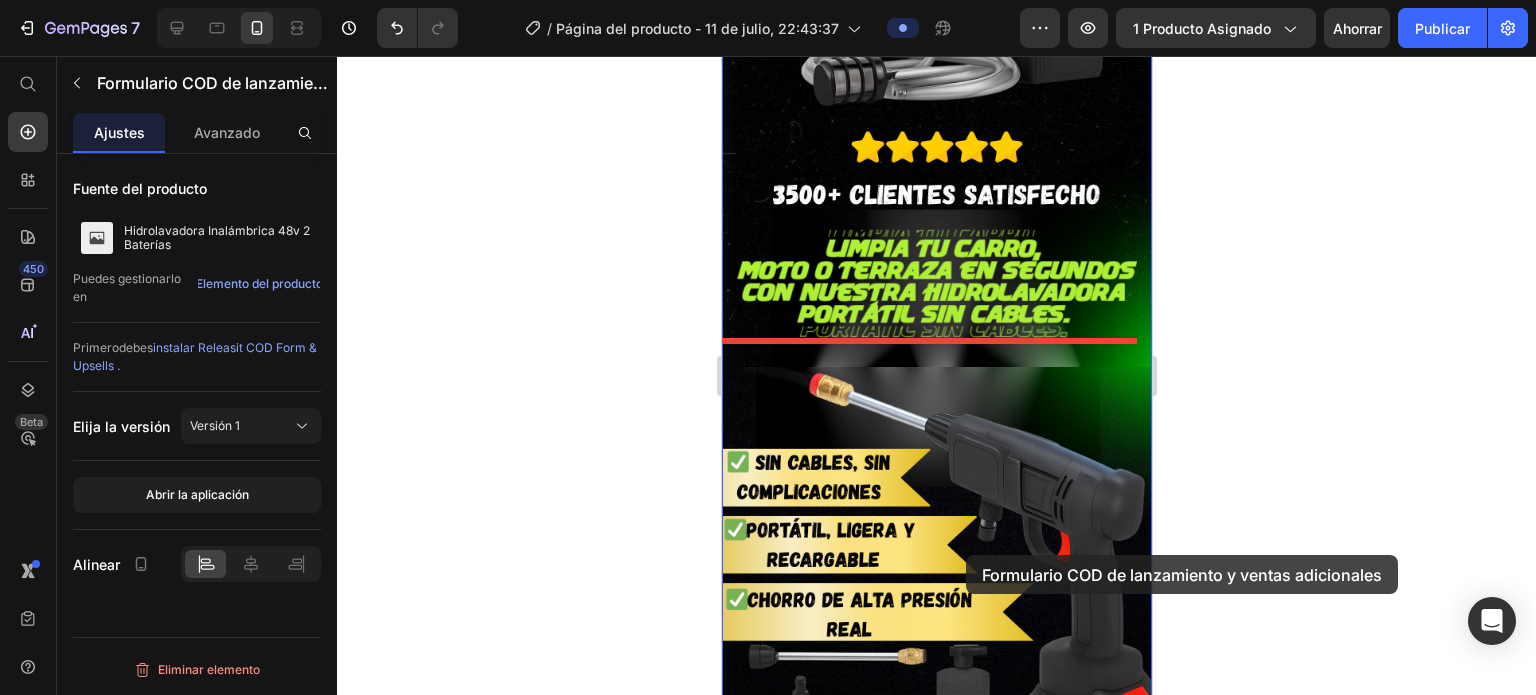scroll, scrollTop: 601, scrollLeft: 0, axis: vertical 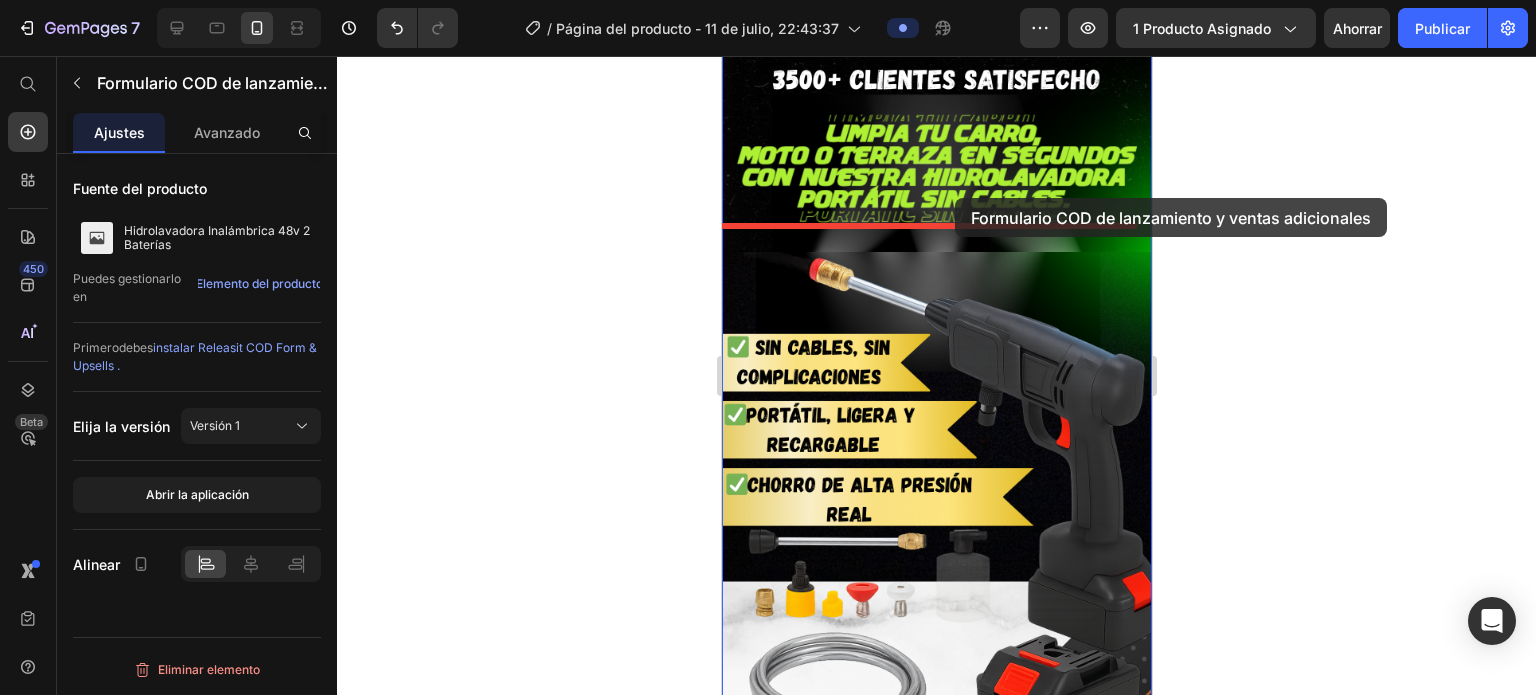drag, startPoint x: 737, startPoint y: 457, endPoint x: 954, endPoint y: 199, distance: 337.1246 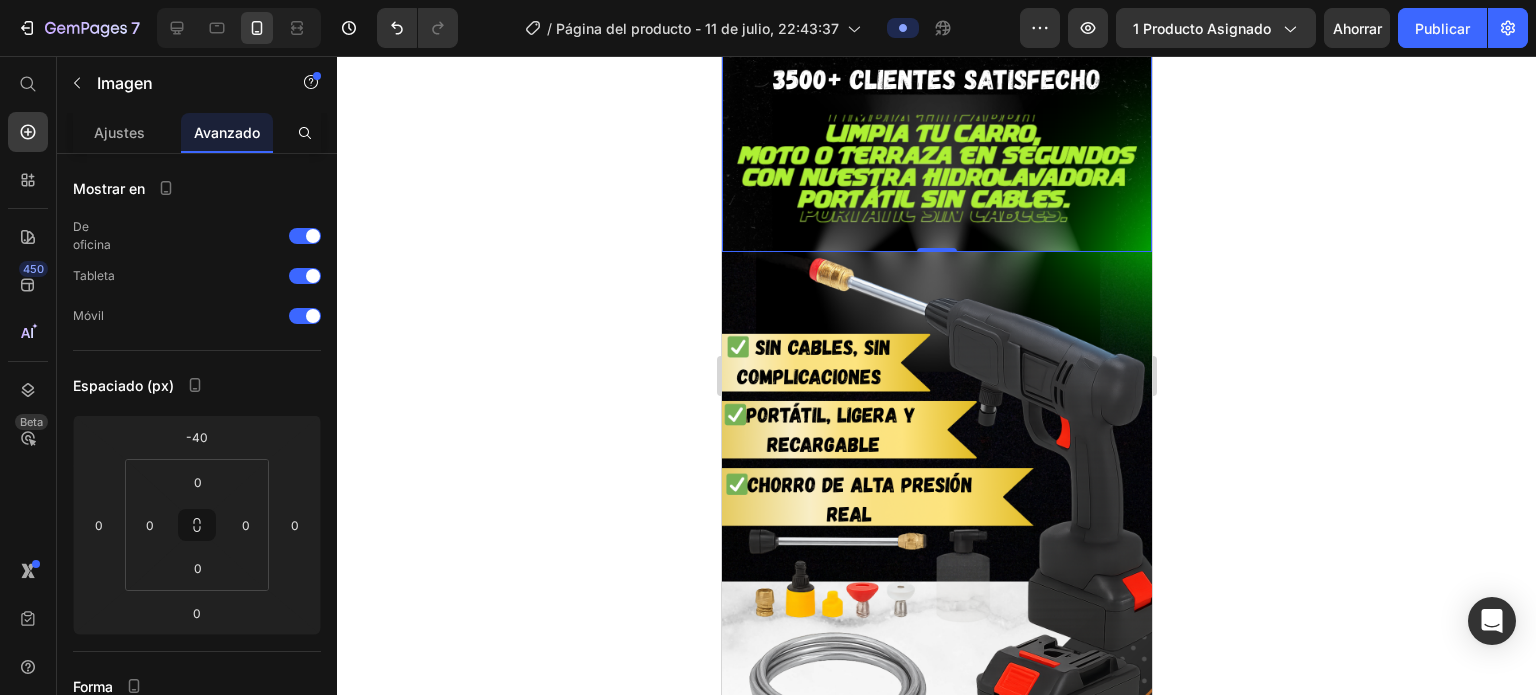 click on "0" at bounding box center [936, 268] 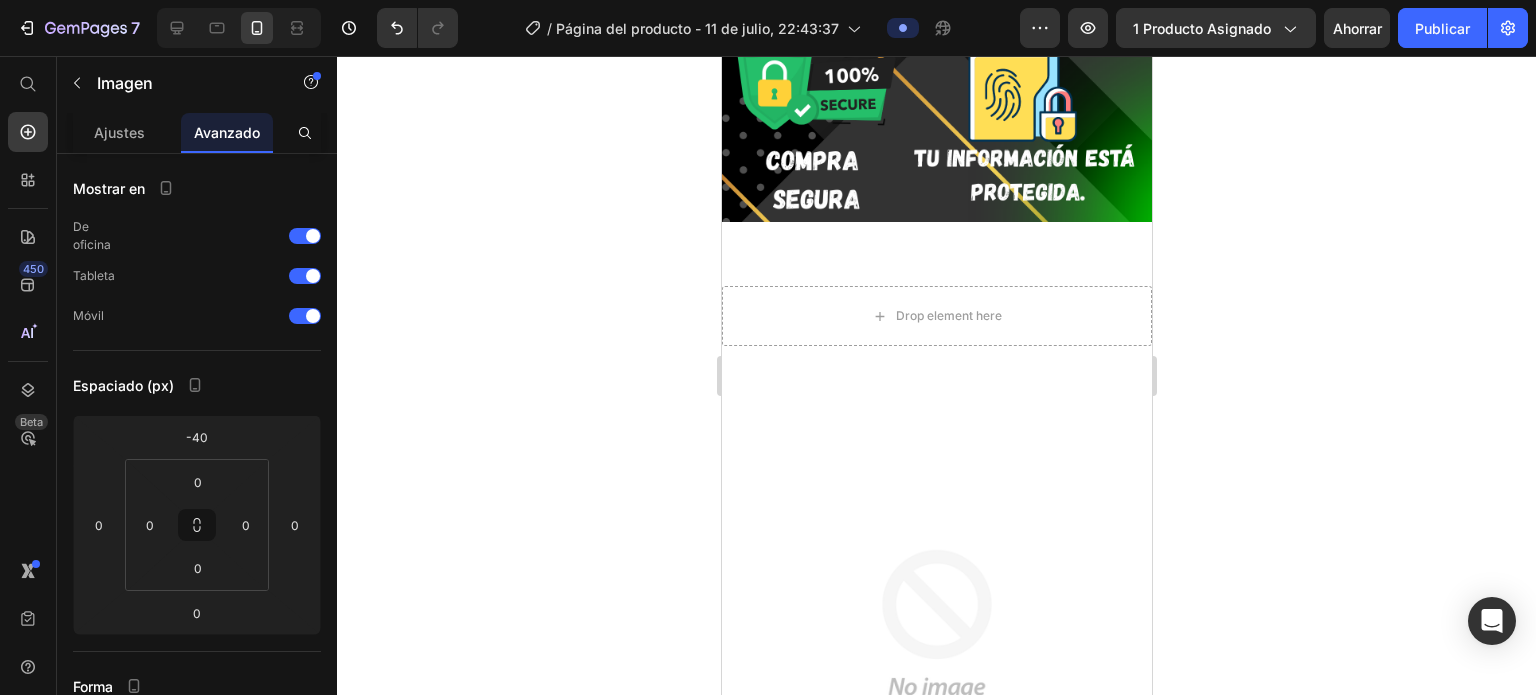 scroll, scrollTop: 3746, scrollLeft: 0, axis: vertical 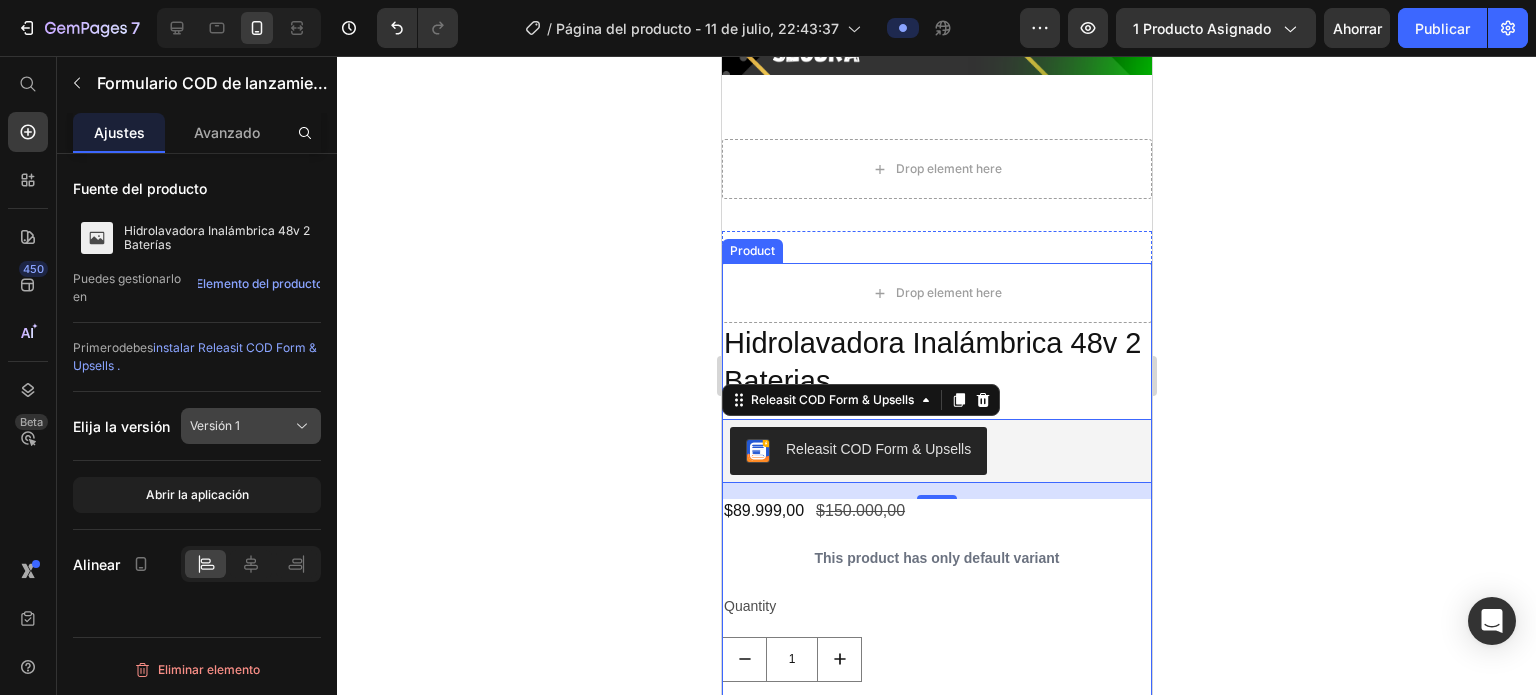 click on "Versión 1" at bounding box center [251, 426] 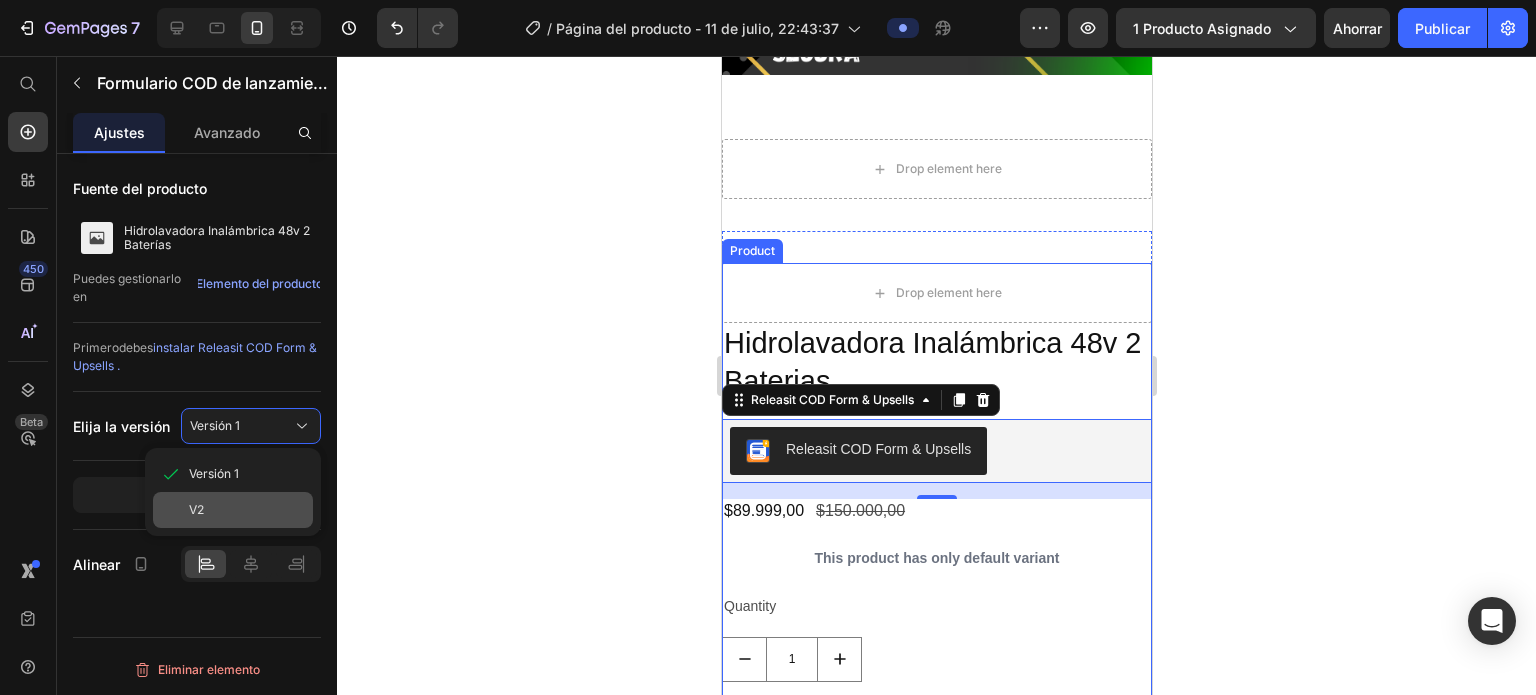 click on "V2" at bounding box center [247, 510] 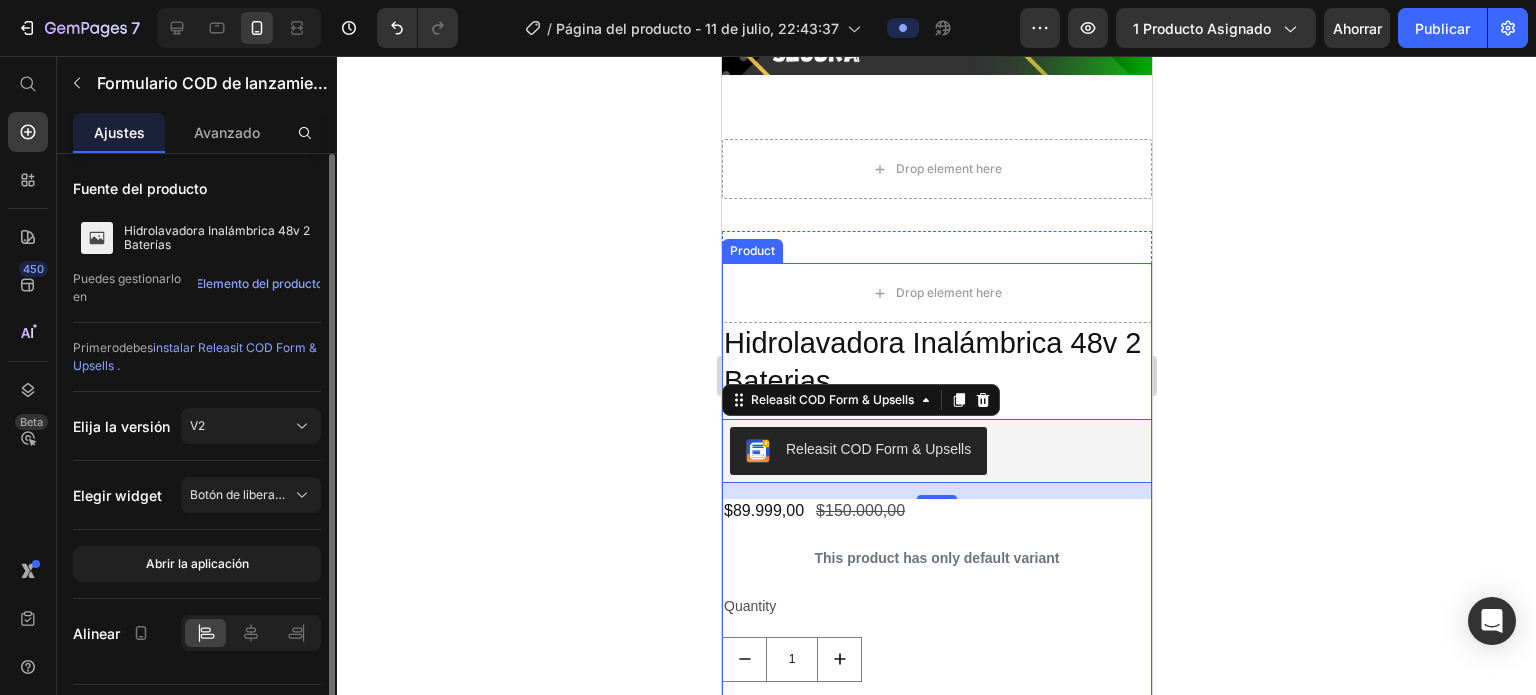 click on "Botón de liberación" at bounding box center (251, 495) 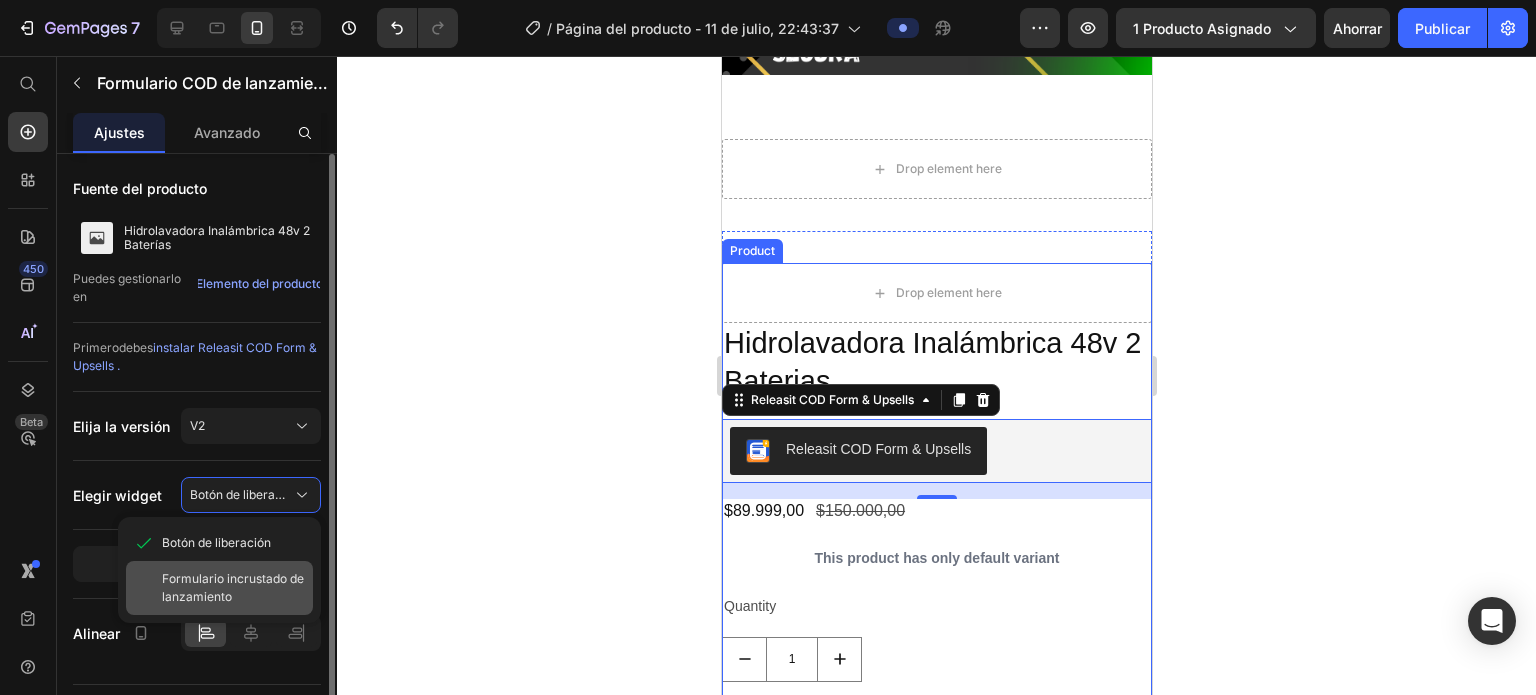 click on "Formulario incrustado de lanzamiento" at bounding box center (233, 587) 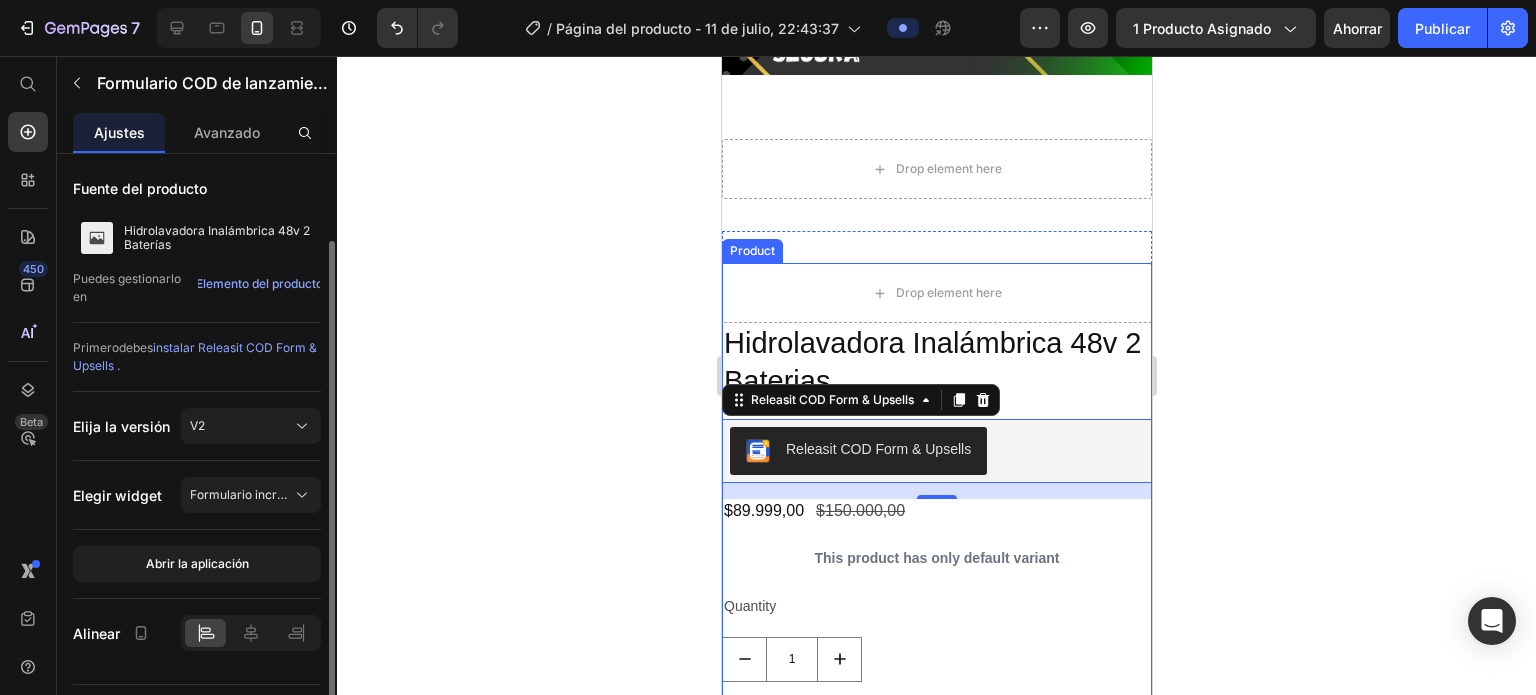 scroll, scrollTop: 45, scrollLeft: 0, axis: vertical 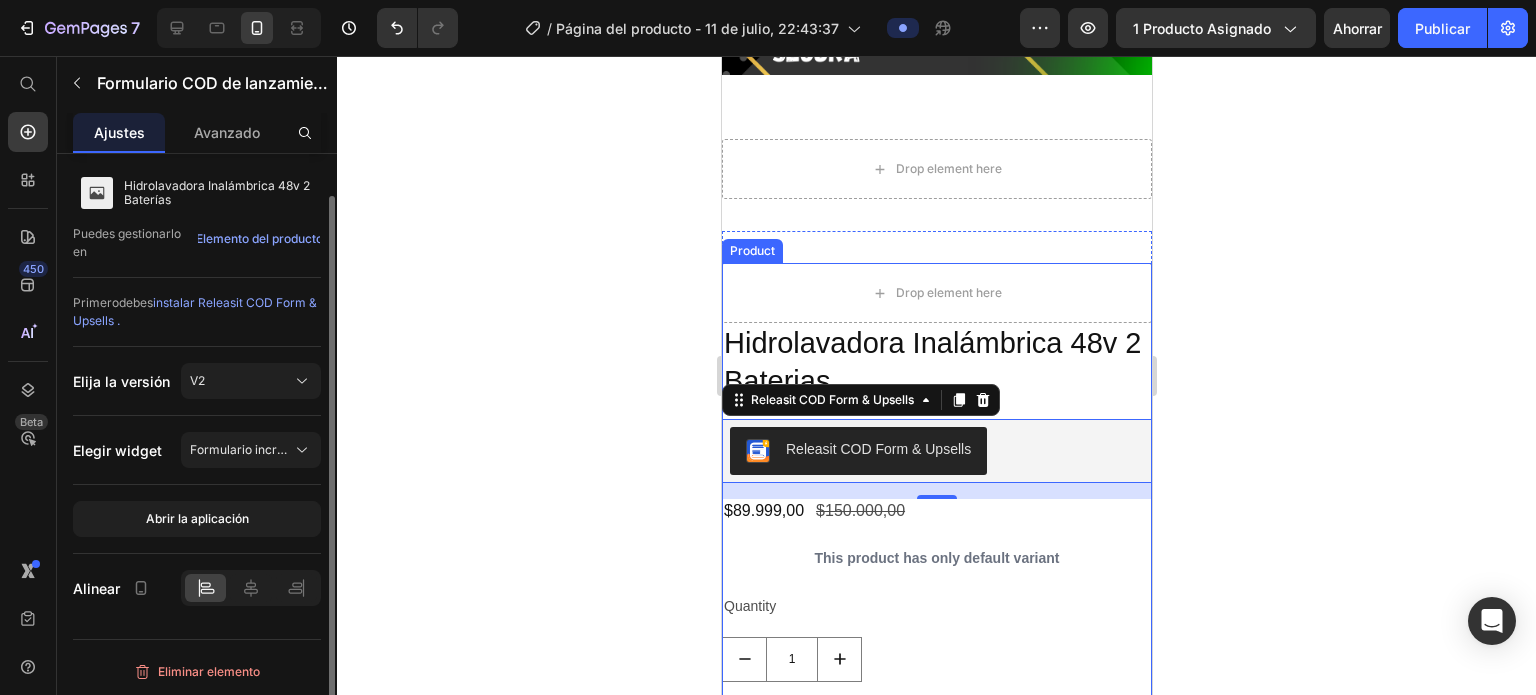 click on "Abrir la aplicación" at bounding box center (197, 518) 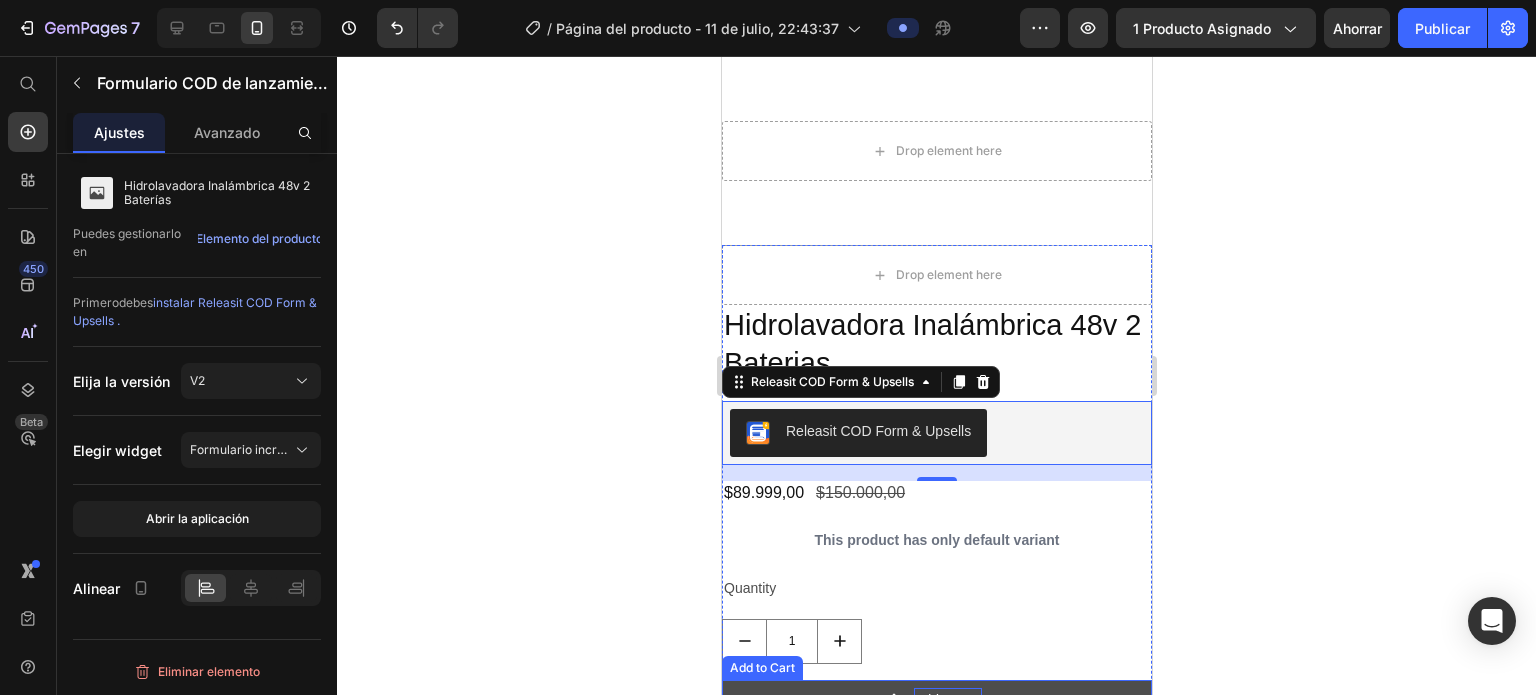 scroll, scrollTop: 3921, scrollLeft: 0, axis: vertical 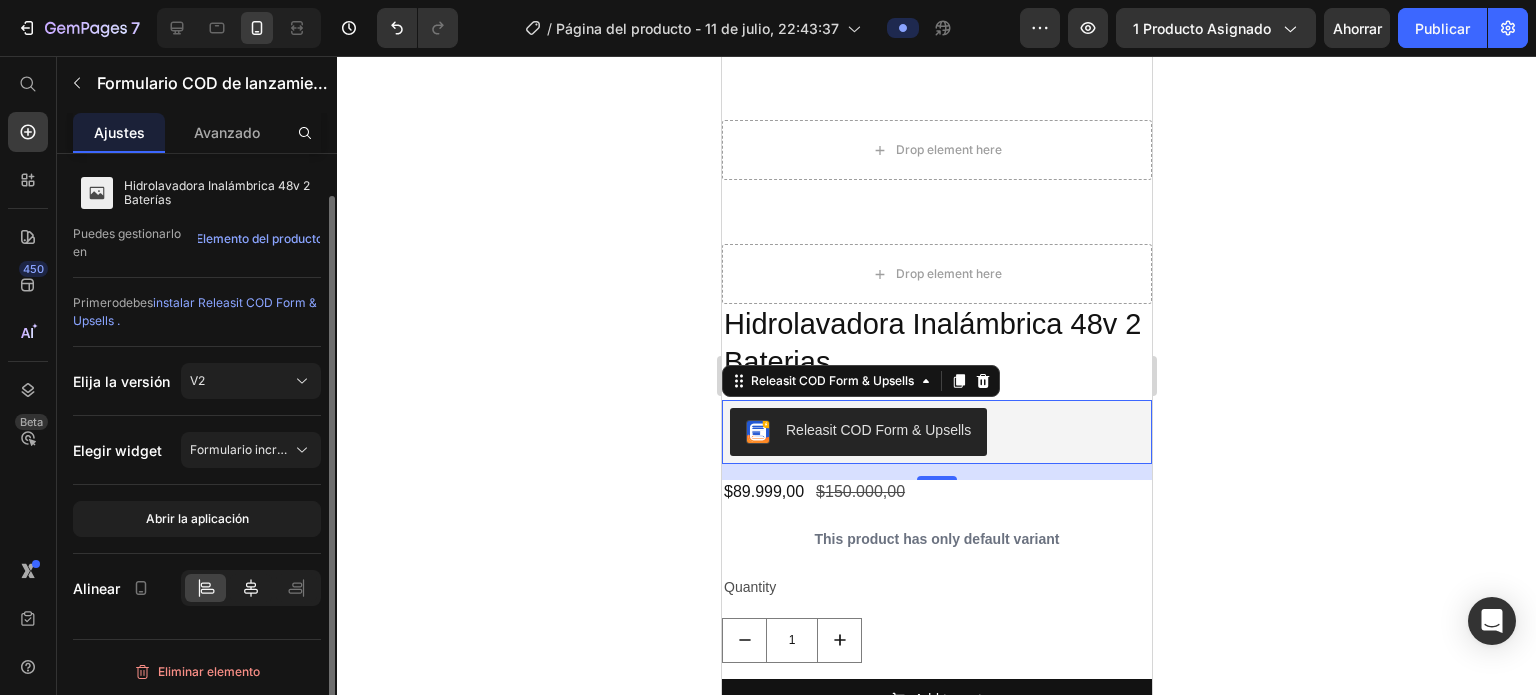 click 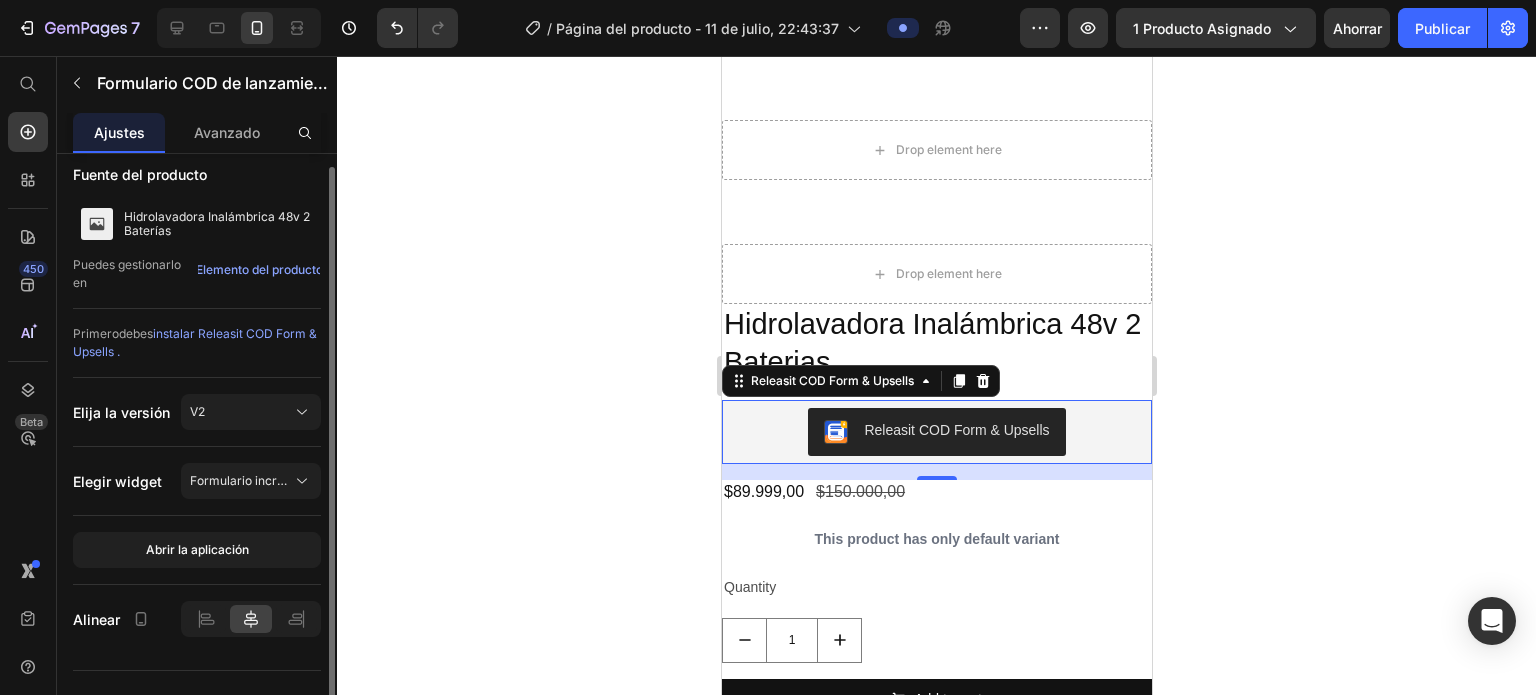 scroll, scrollTop: 0, scrollLeft: 0, axis: both 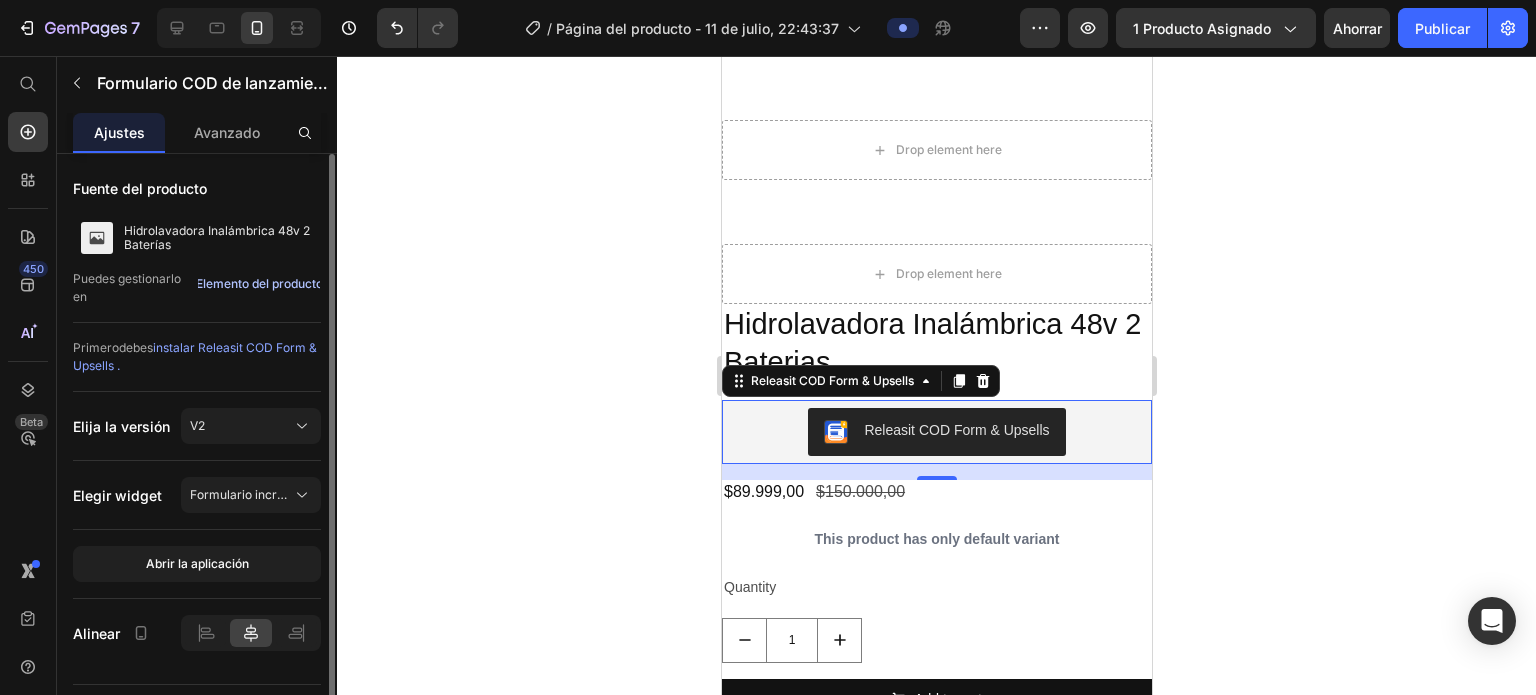 click on "Elemento del producto" at bounding box center [259, 283] 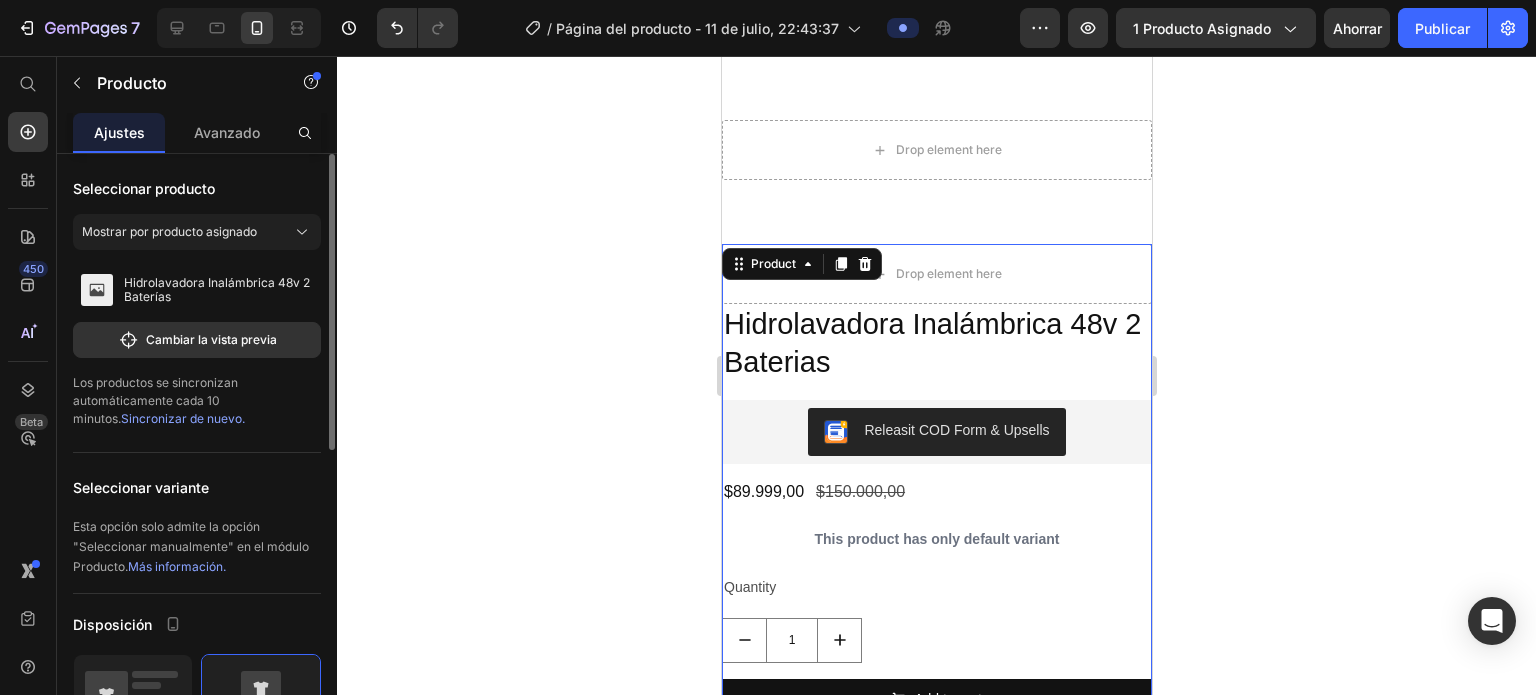 scroll, scrollTop: 3805, scrollLeft: 0, axis: vertical 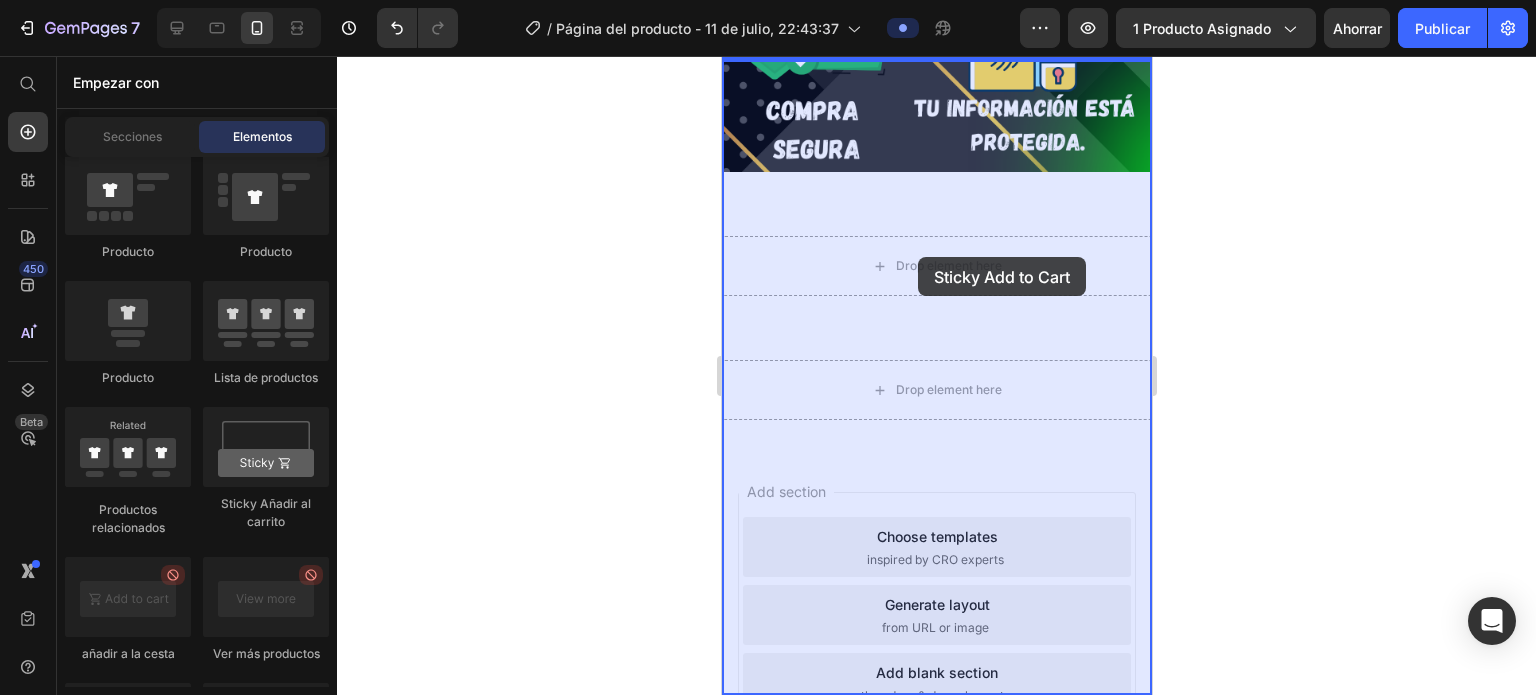 drag, startPoint x: 1015, startPoint y: 509, endPoint x: 917, endPoint y: 257, distance: 270.38492 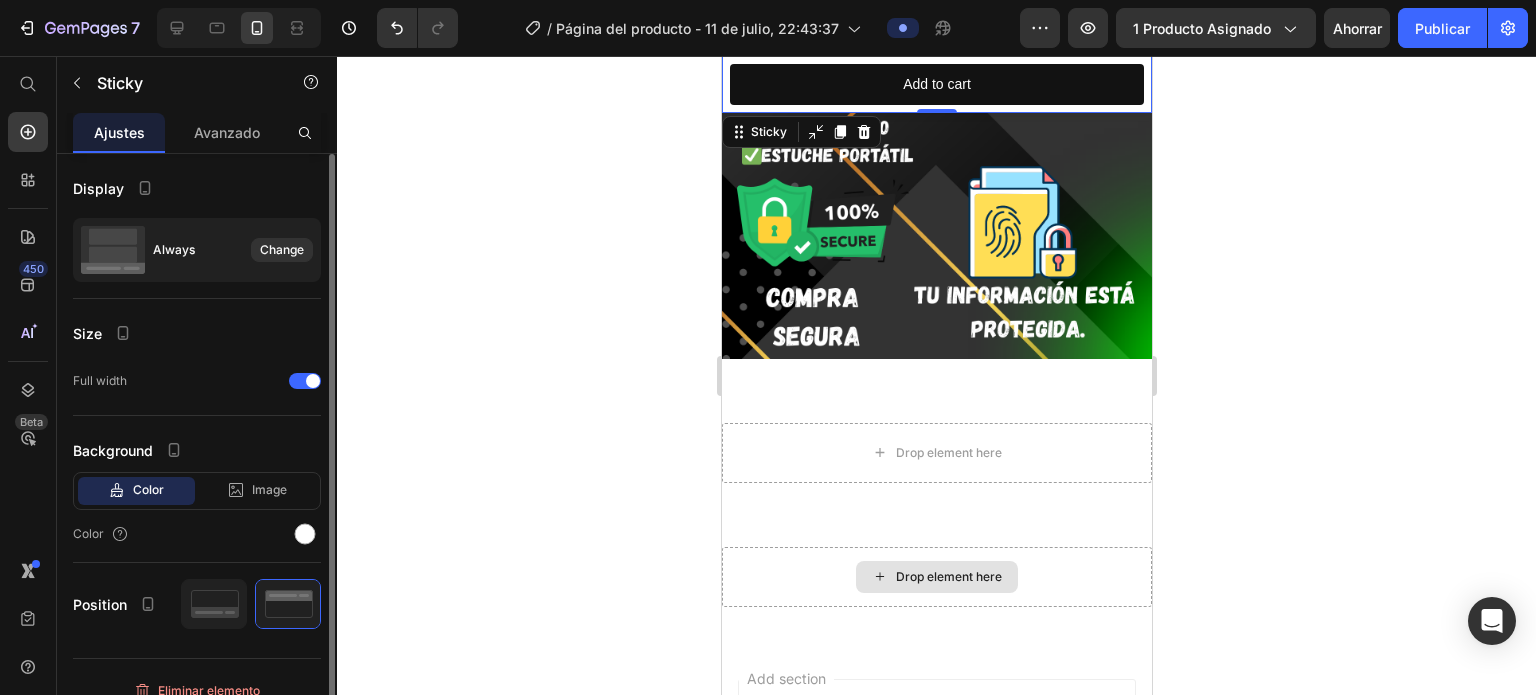 scroll, scrollTop: 3673, scrollLeft: 0, axis: vertical 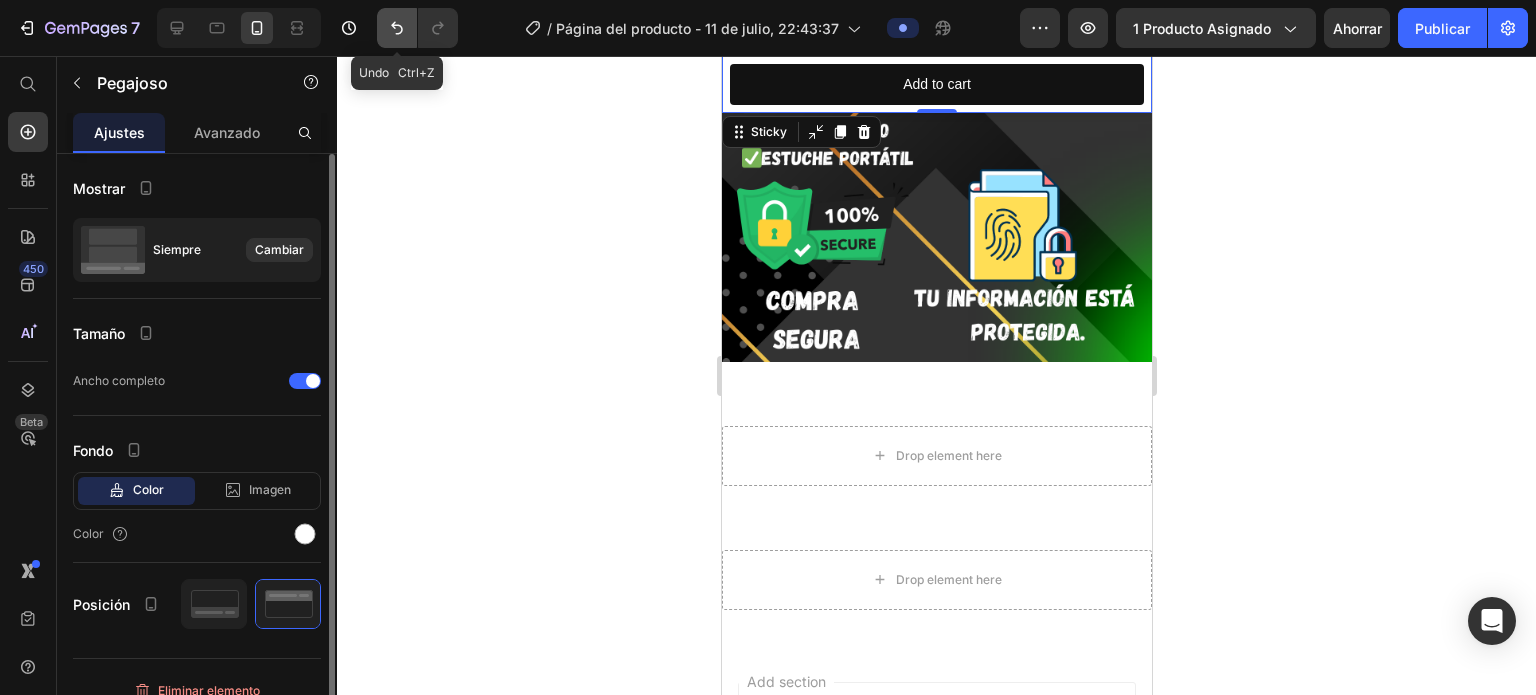 click 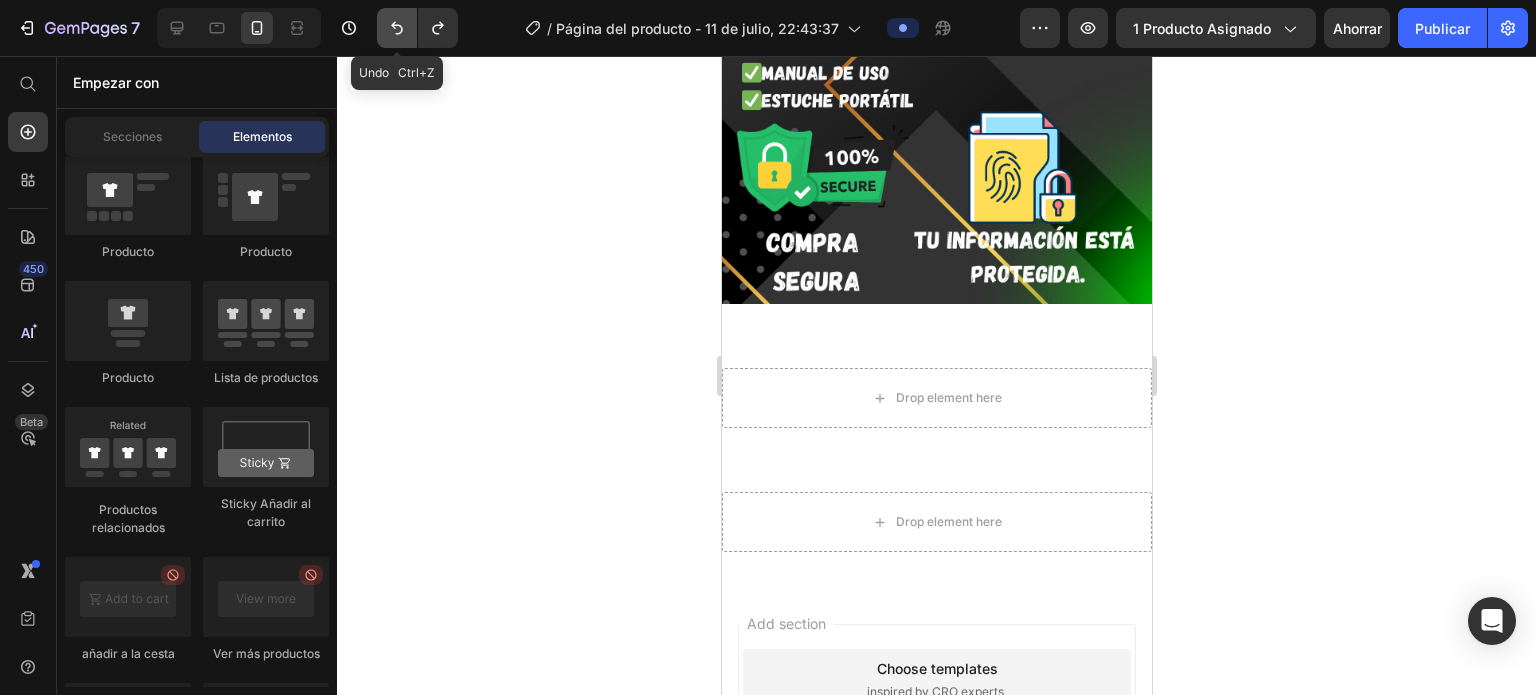scroll, scrollTop: 3616, scrollLeft: 0, axis: vertical 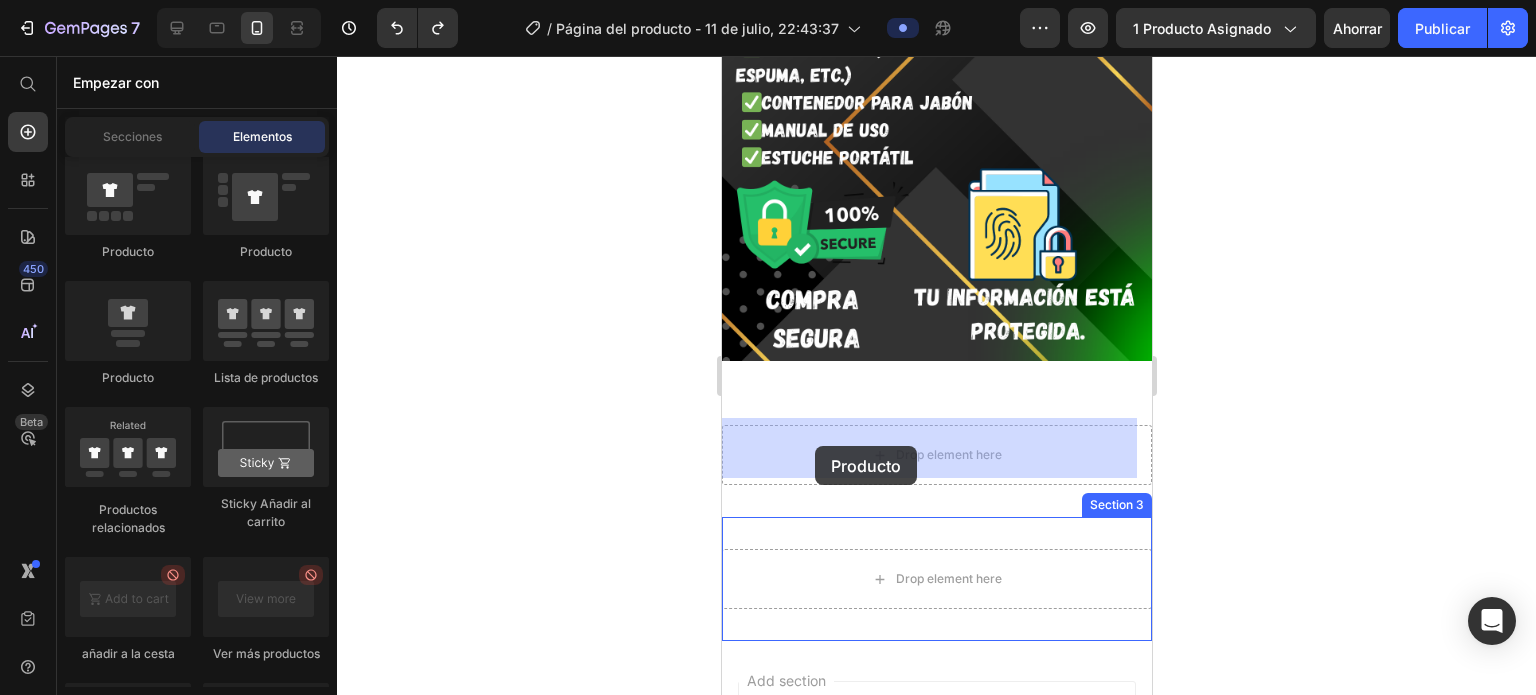 drag, startPoint x: 891, startPoint y: 406, endPoint x: 815, endPoint y: 446, distance: 85.883644 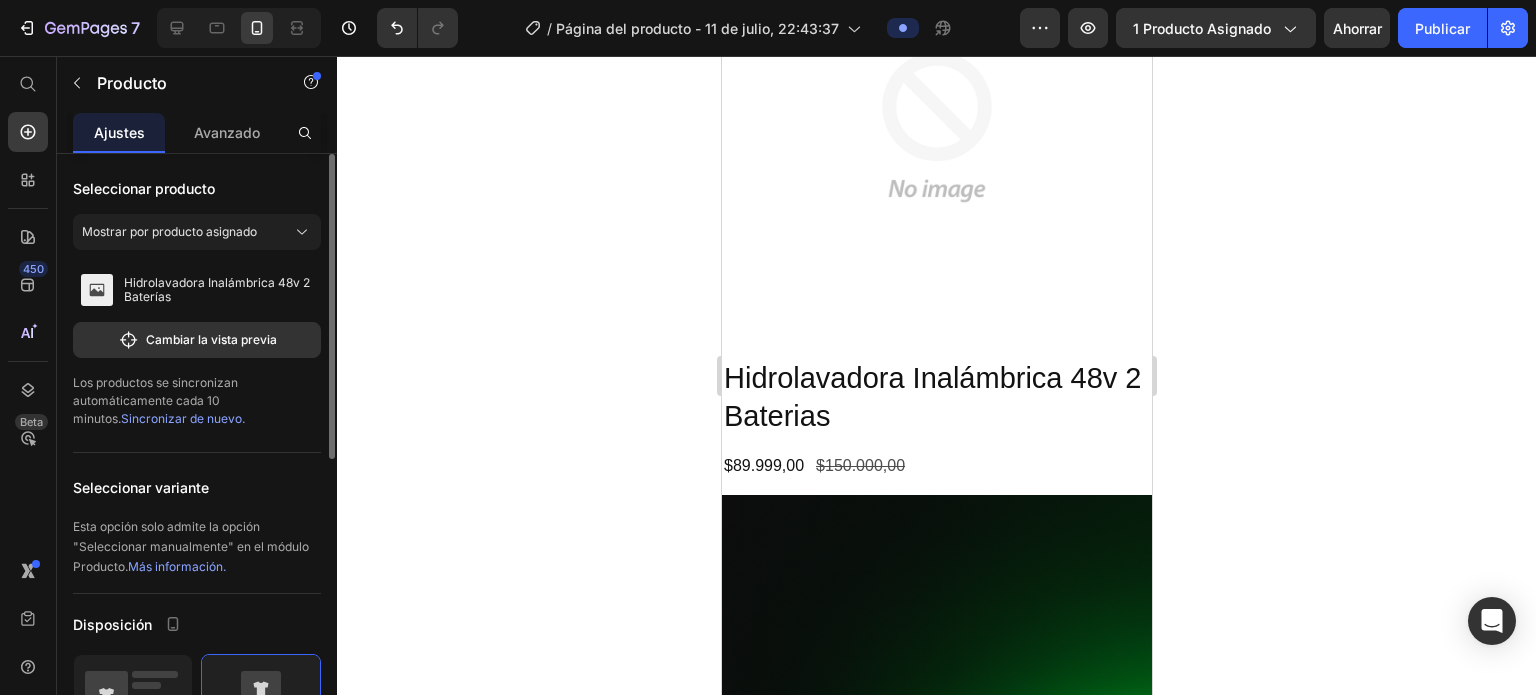 scroll, scrollTop: 3897, scrollLeft: 0, axis: vertical 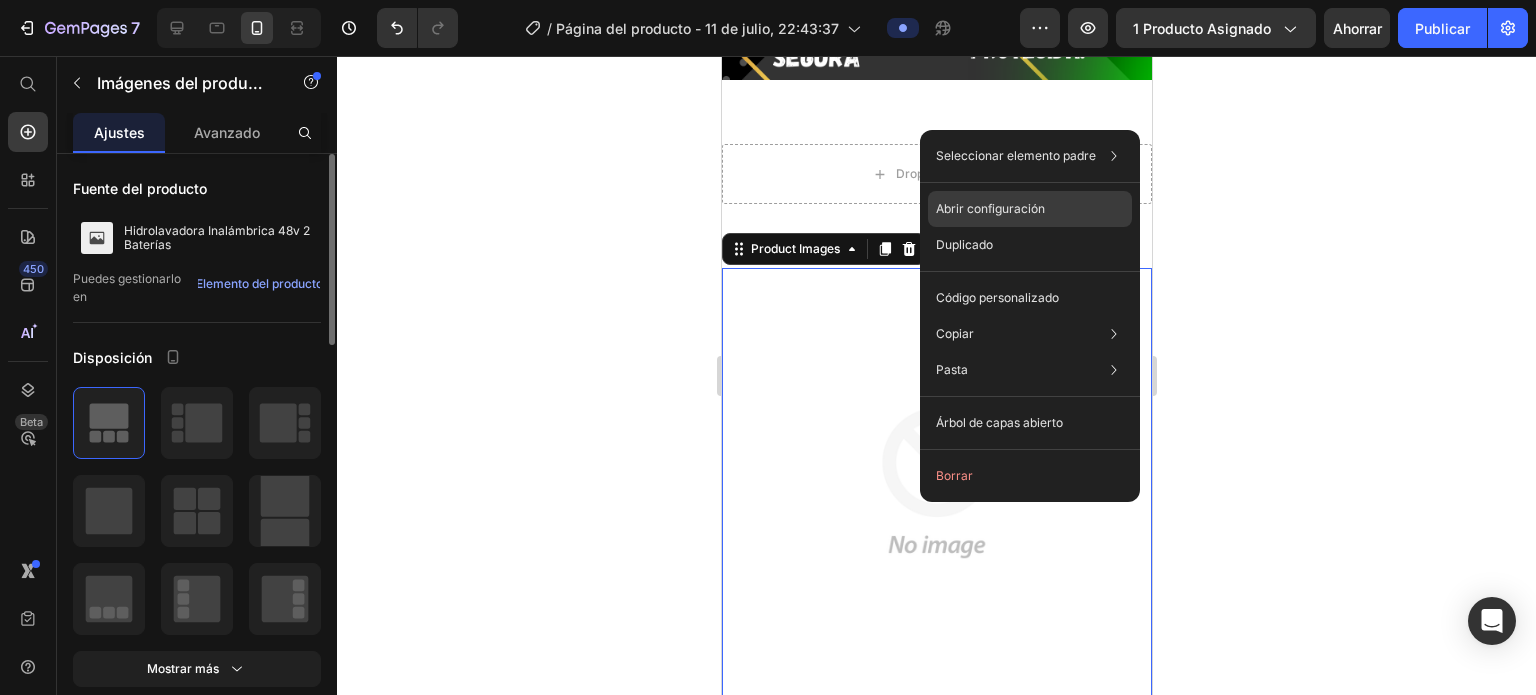 click on "Abrir configuración" at bounding box center [990, 208] 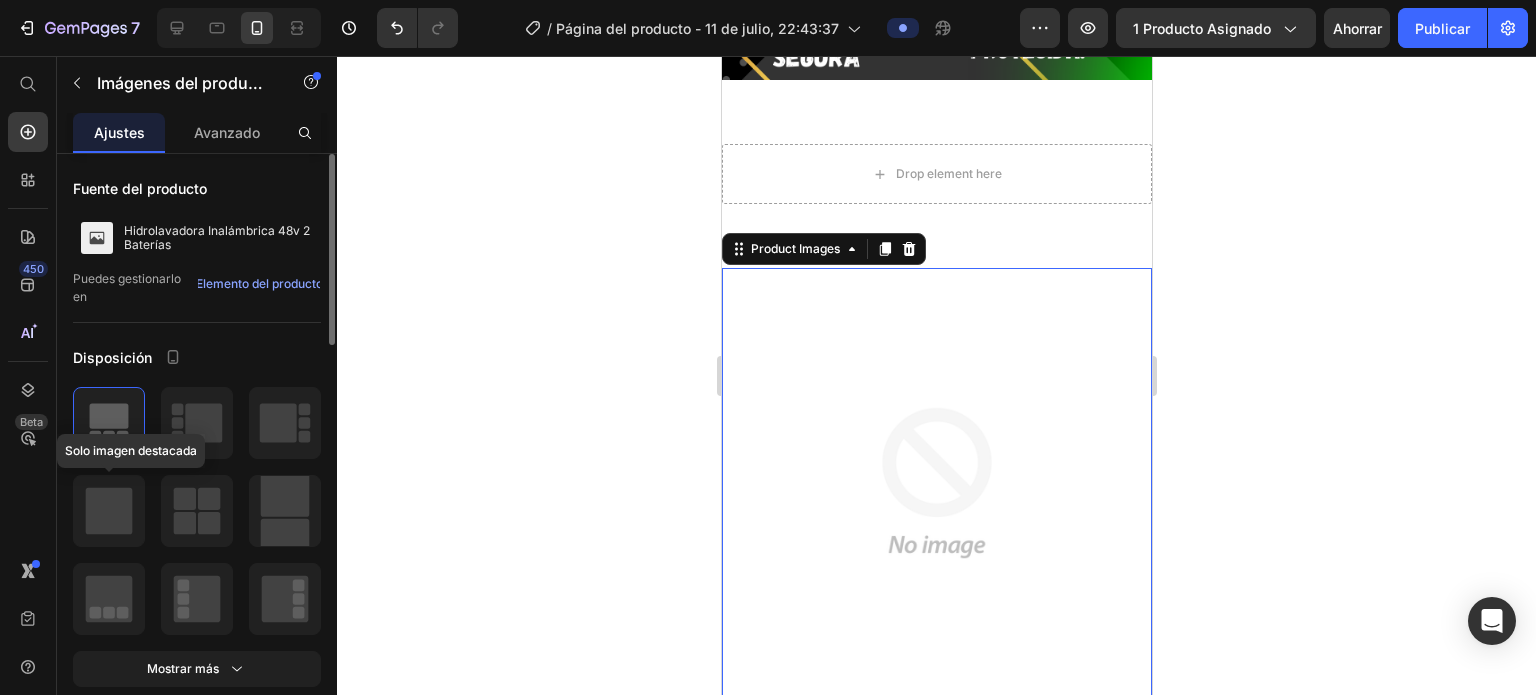 click 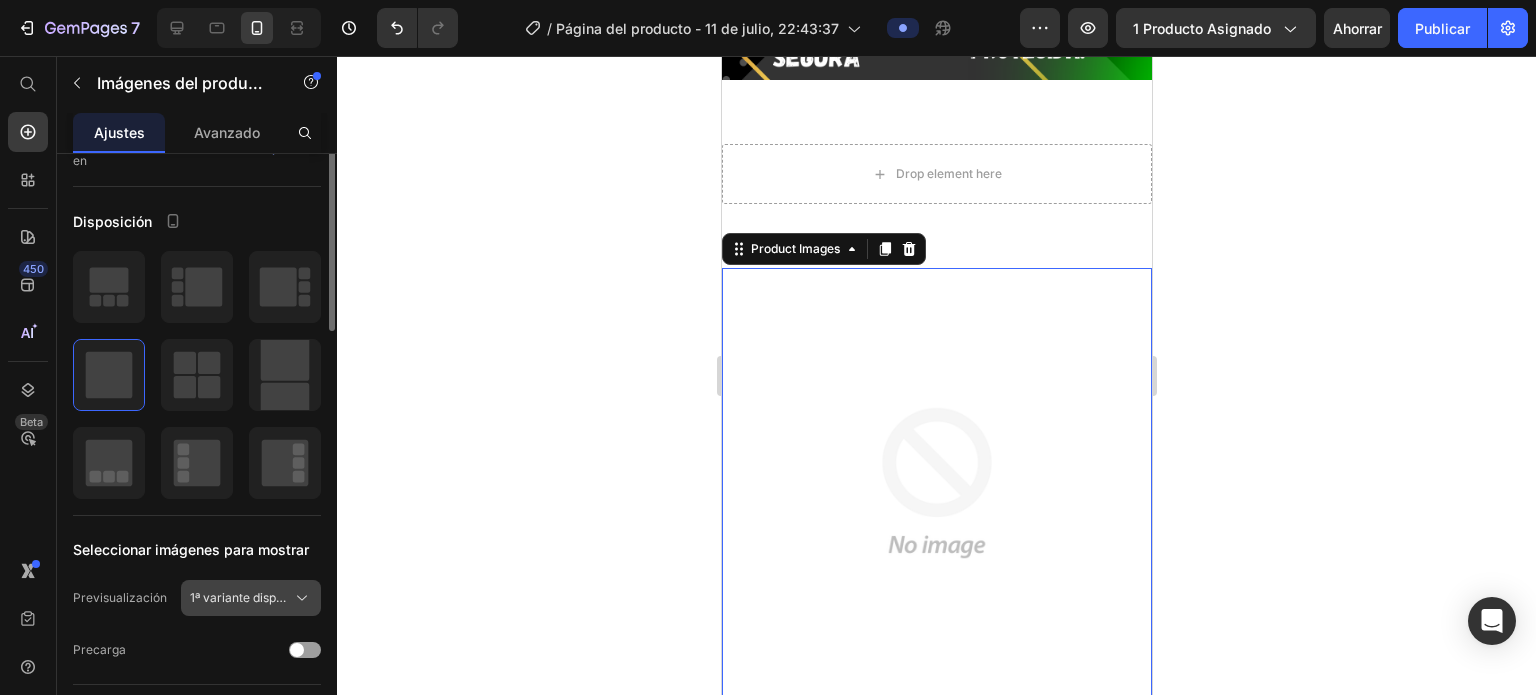 scroll, scrollTop: 0, scrollLeft: 0, axis: both 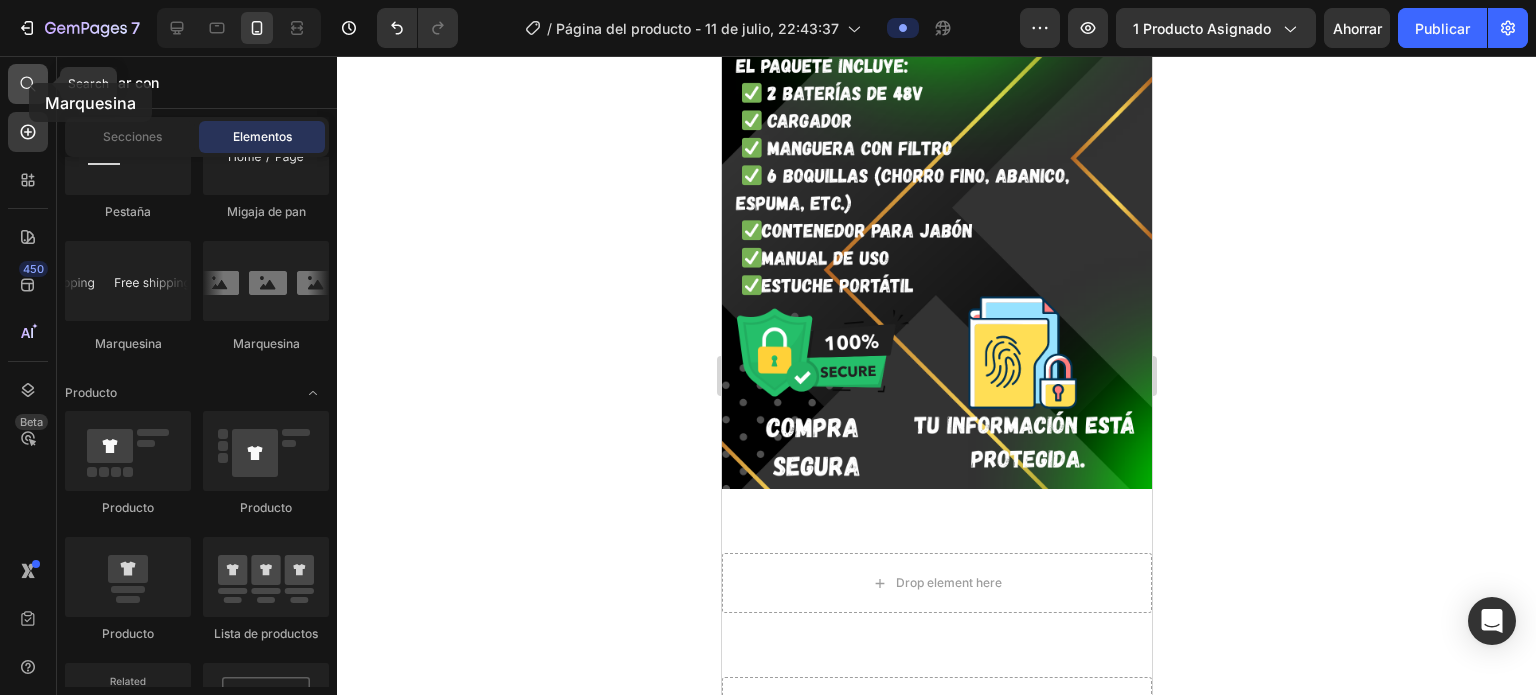 drag, startPoint x: 226, startPoint y: 327, endPoint x: 30, endPoint y: 83, distance: 312.97284 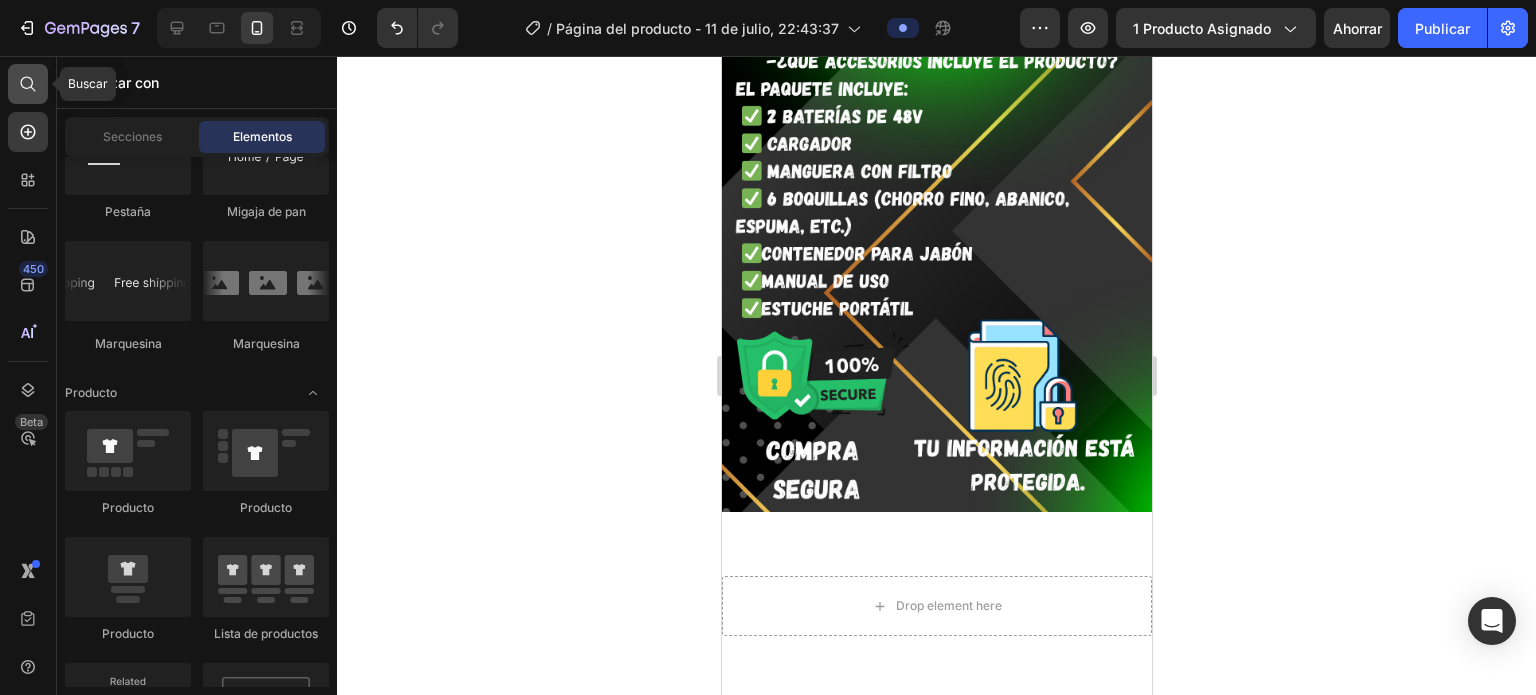 click 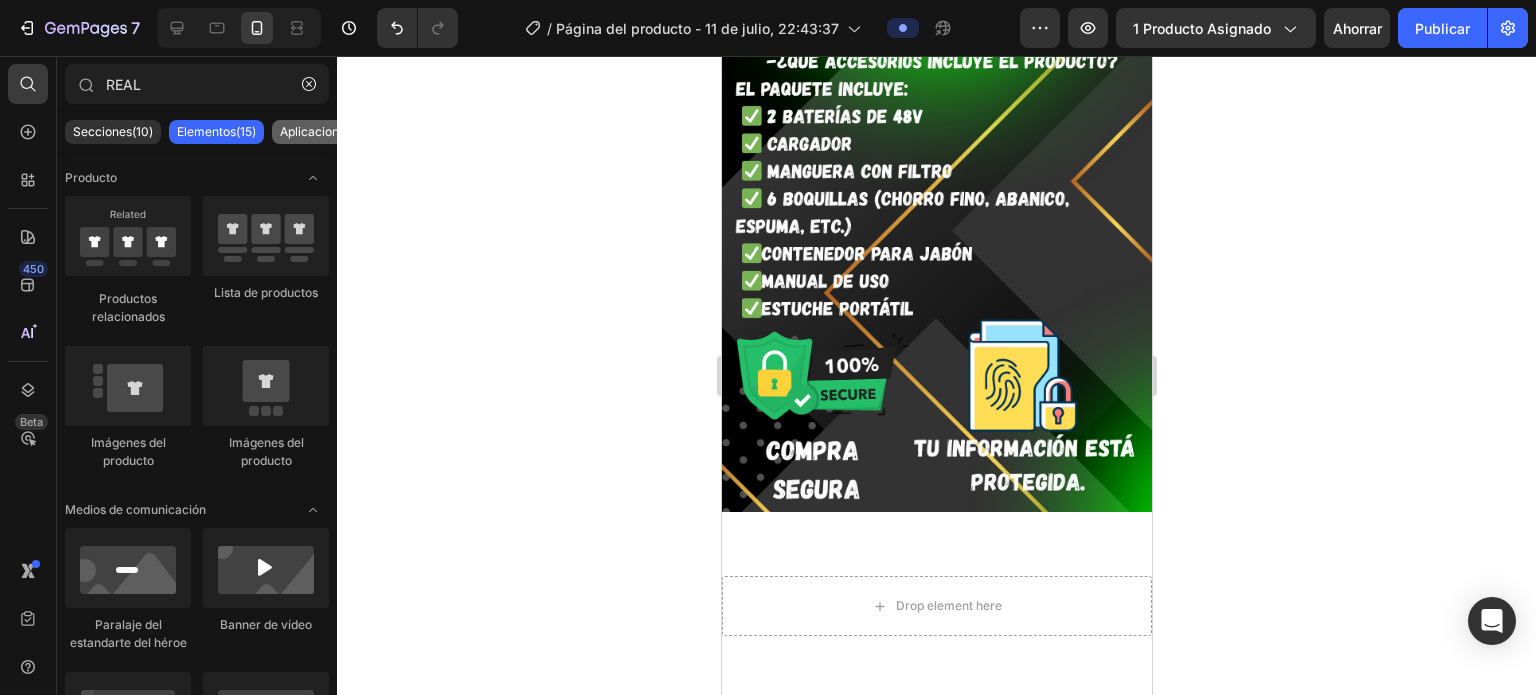 click on "Aplicaciones(7)" at bounding box center (323, 131) 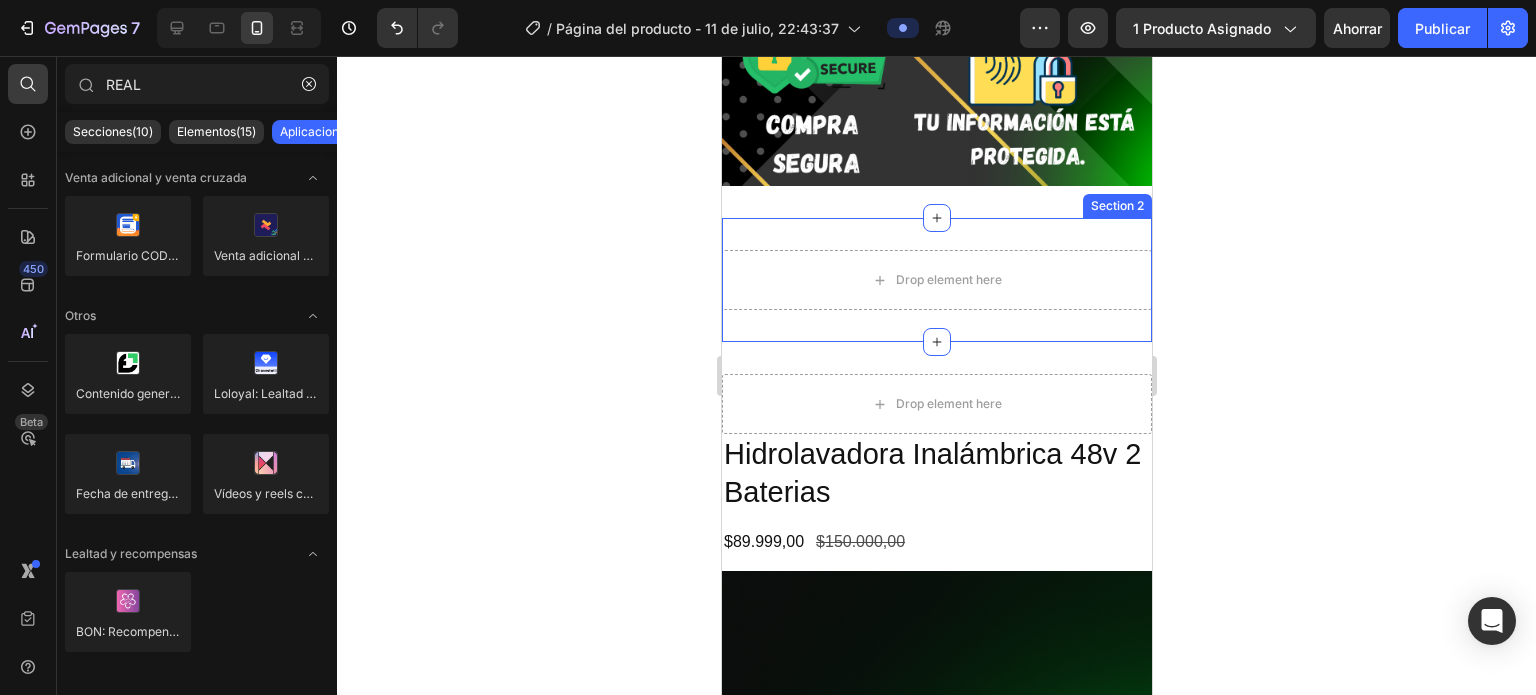 scroll, scrollTop: 3792, scrollLeft: 0, axis: vertical 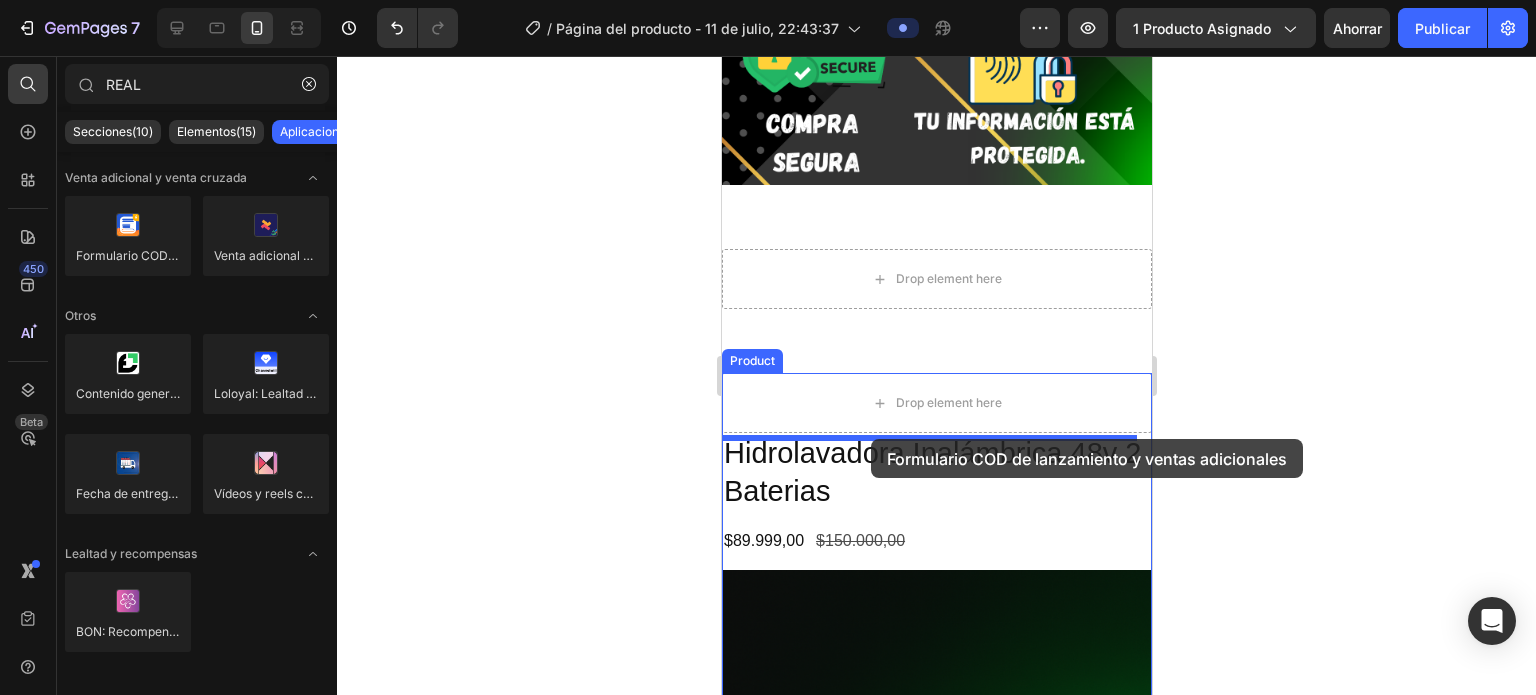 drag, startPoint x: 877, startPoint y: 274, endPoint x: 870, endPoint y: 439, distance: 165.14842 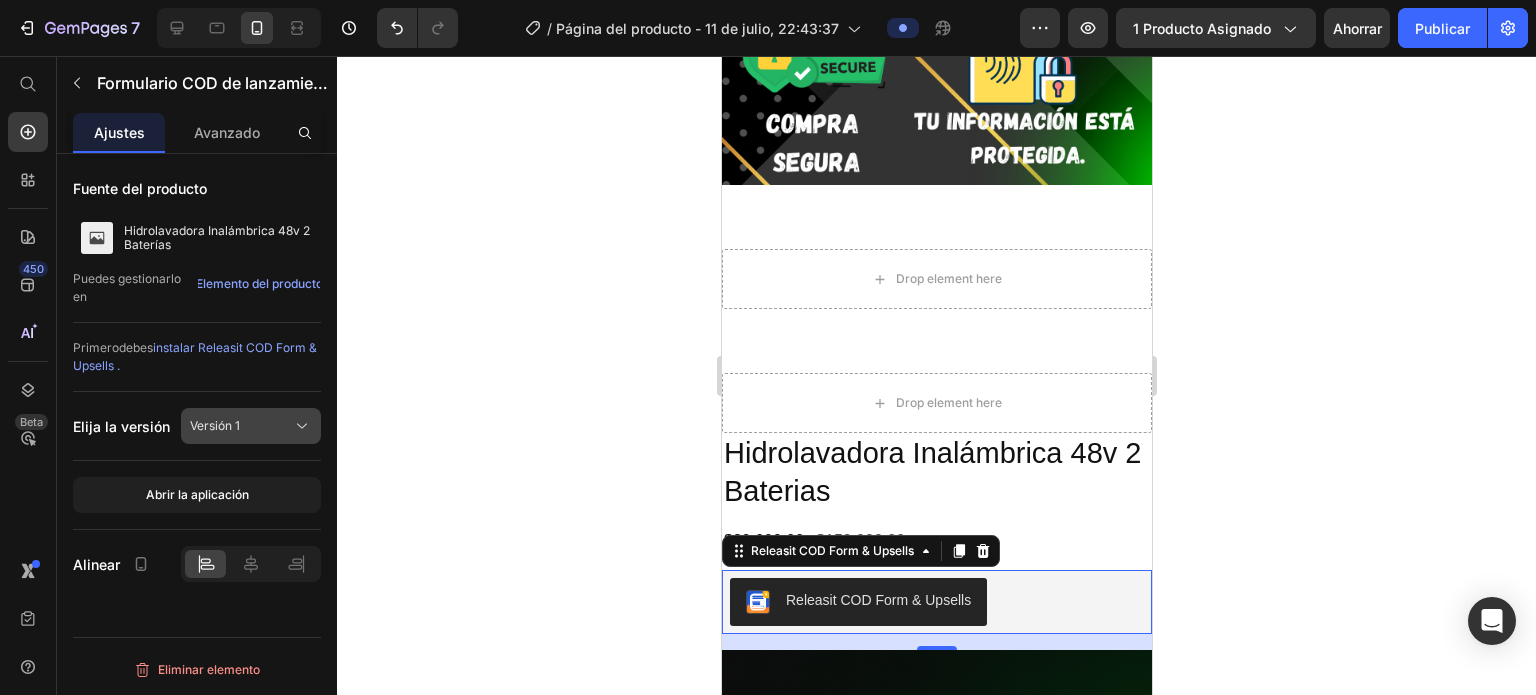 click on "Versión 1" at bounding box center (251, 426) 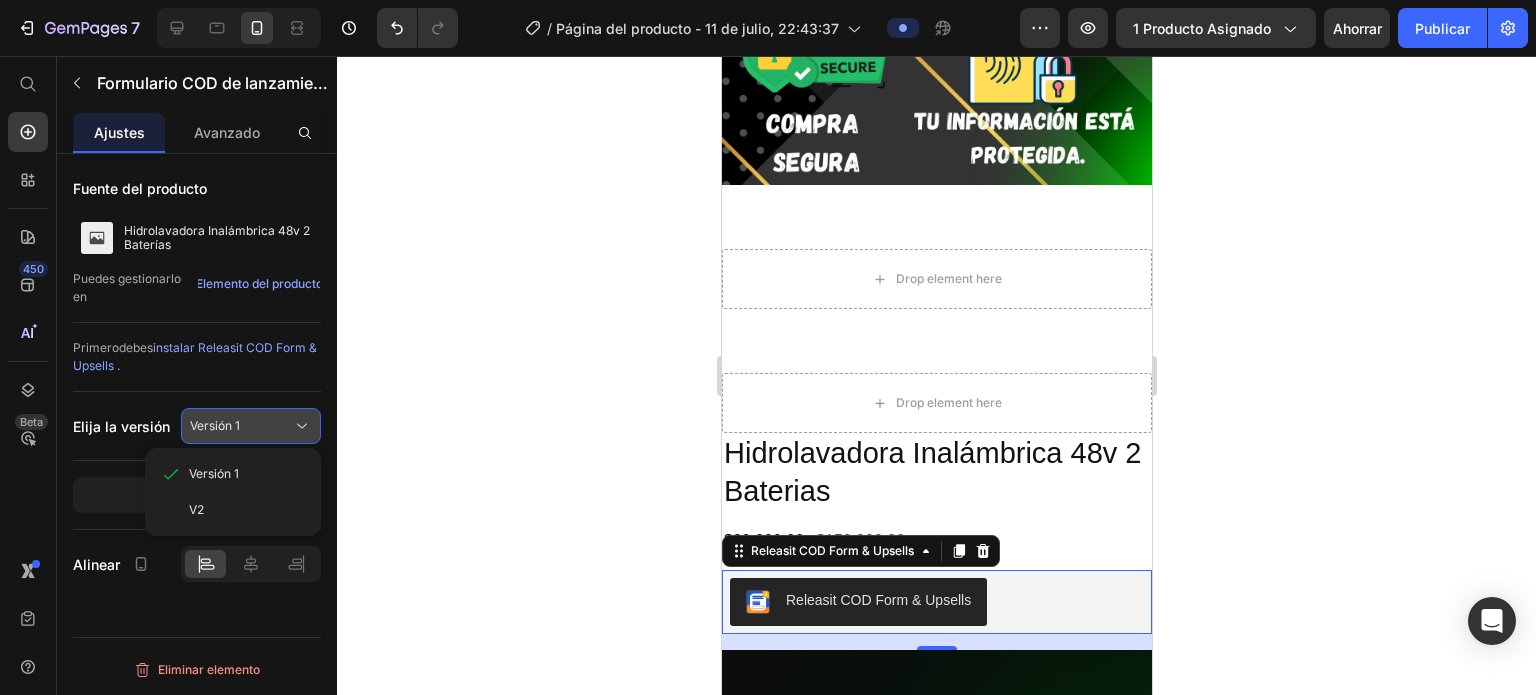 click on "Versión 1" at bounding box center (251, 426) 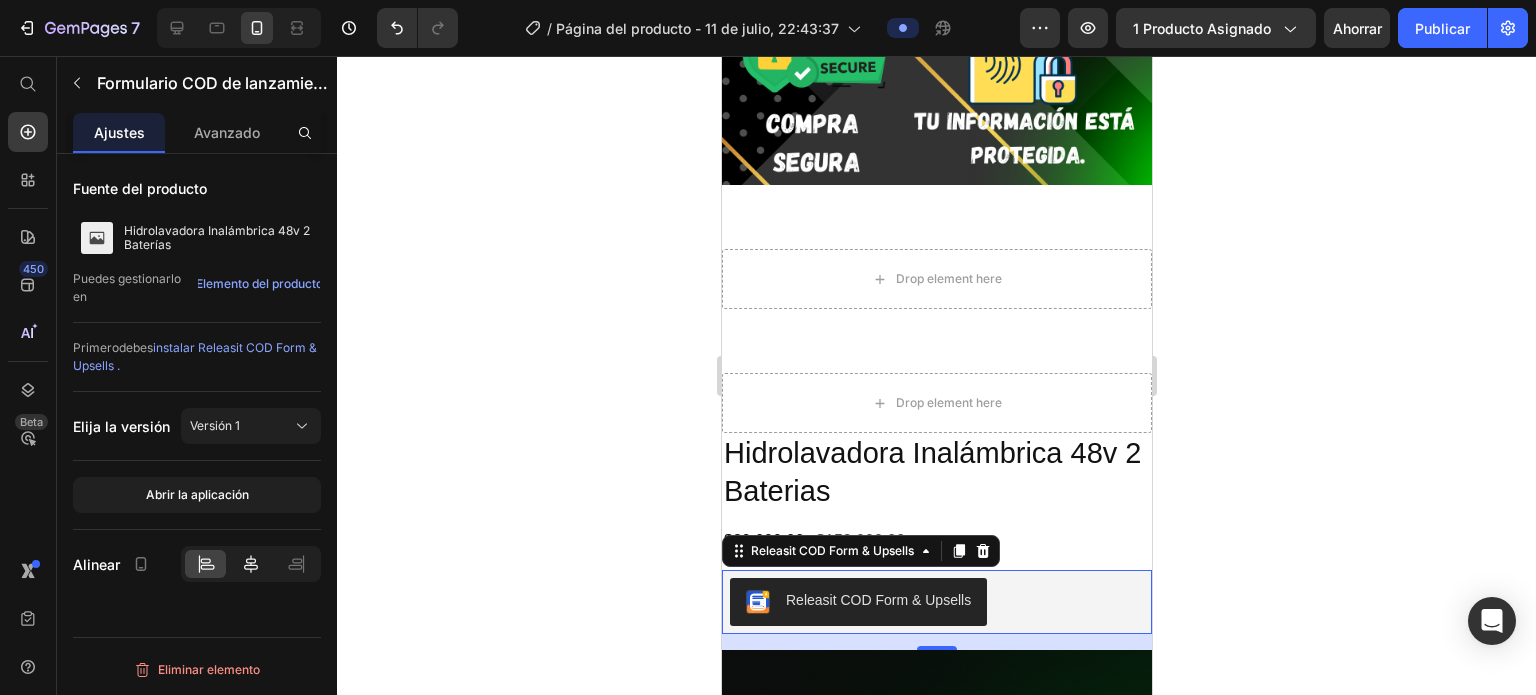 click 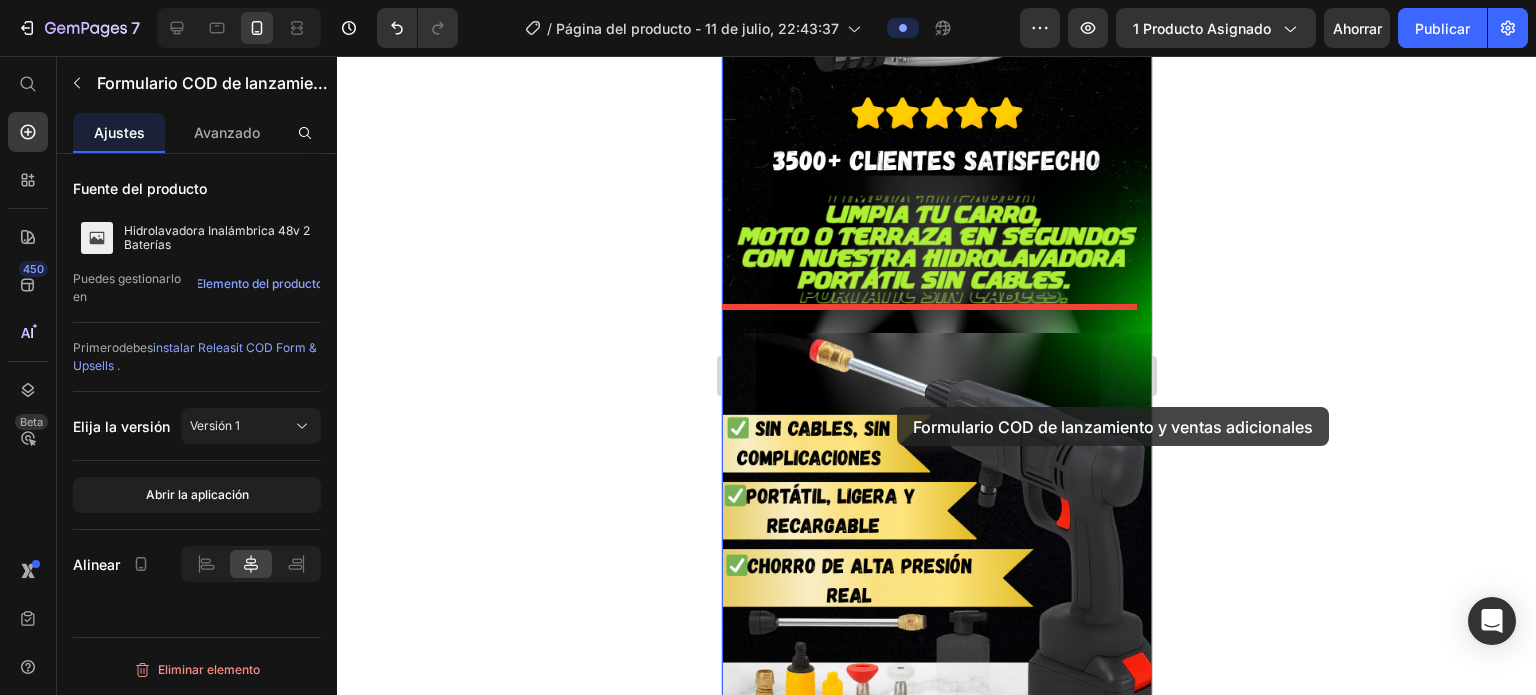 scroll, scrollTop: 536, scrollLeft: 0, axis: vertical 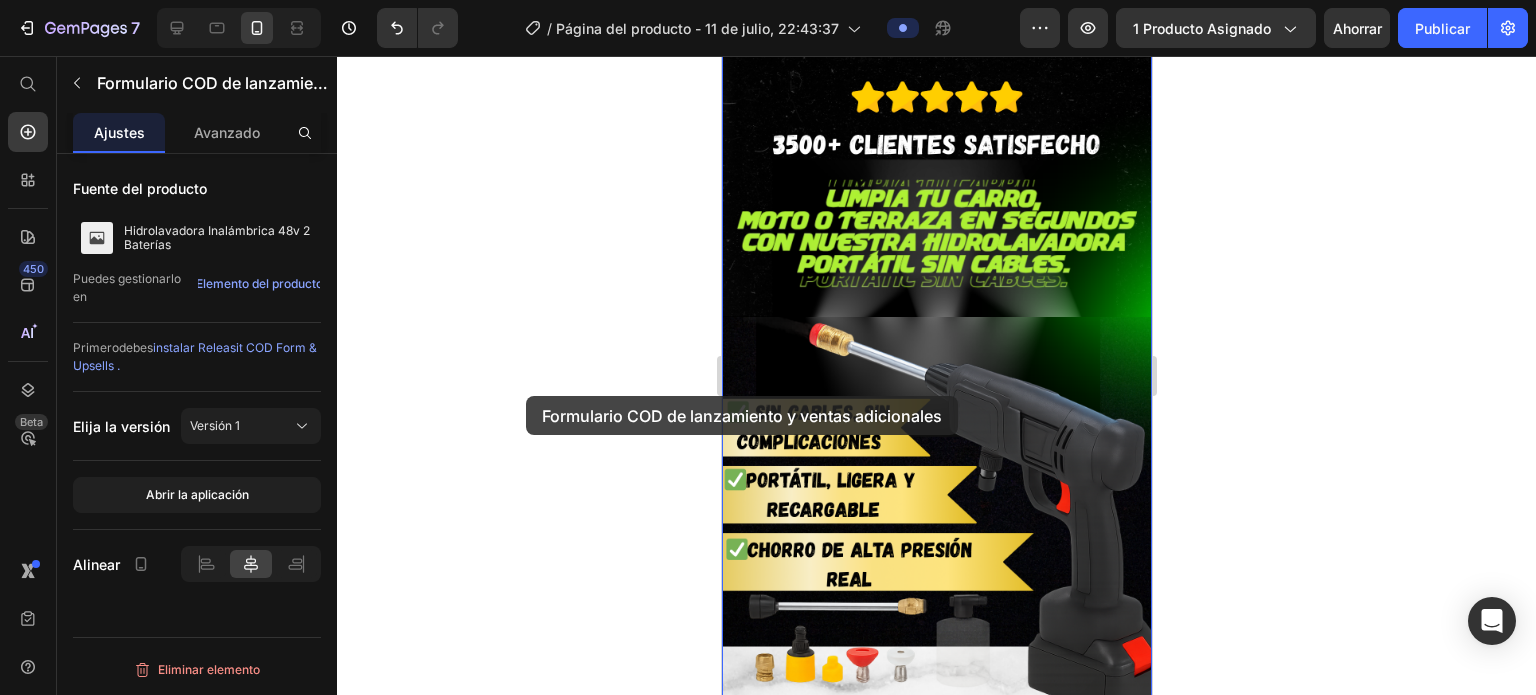 drag, startPoint x: 917, startPoint y: 420, endPoint x: 525, endPoint y: 395, distance: 392.7964 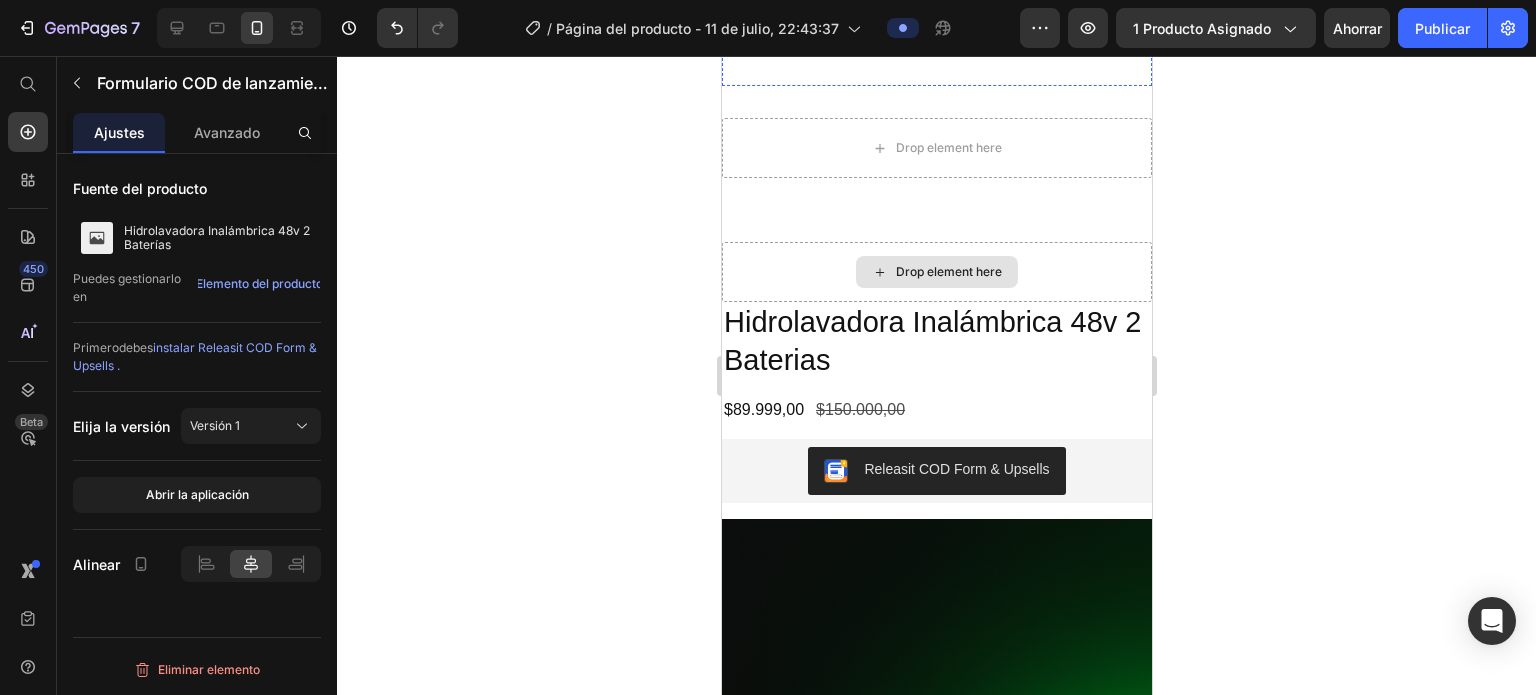 scroll, scrollTop: 3924, scrollLeft: 0, axis: vertical 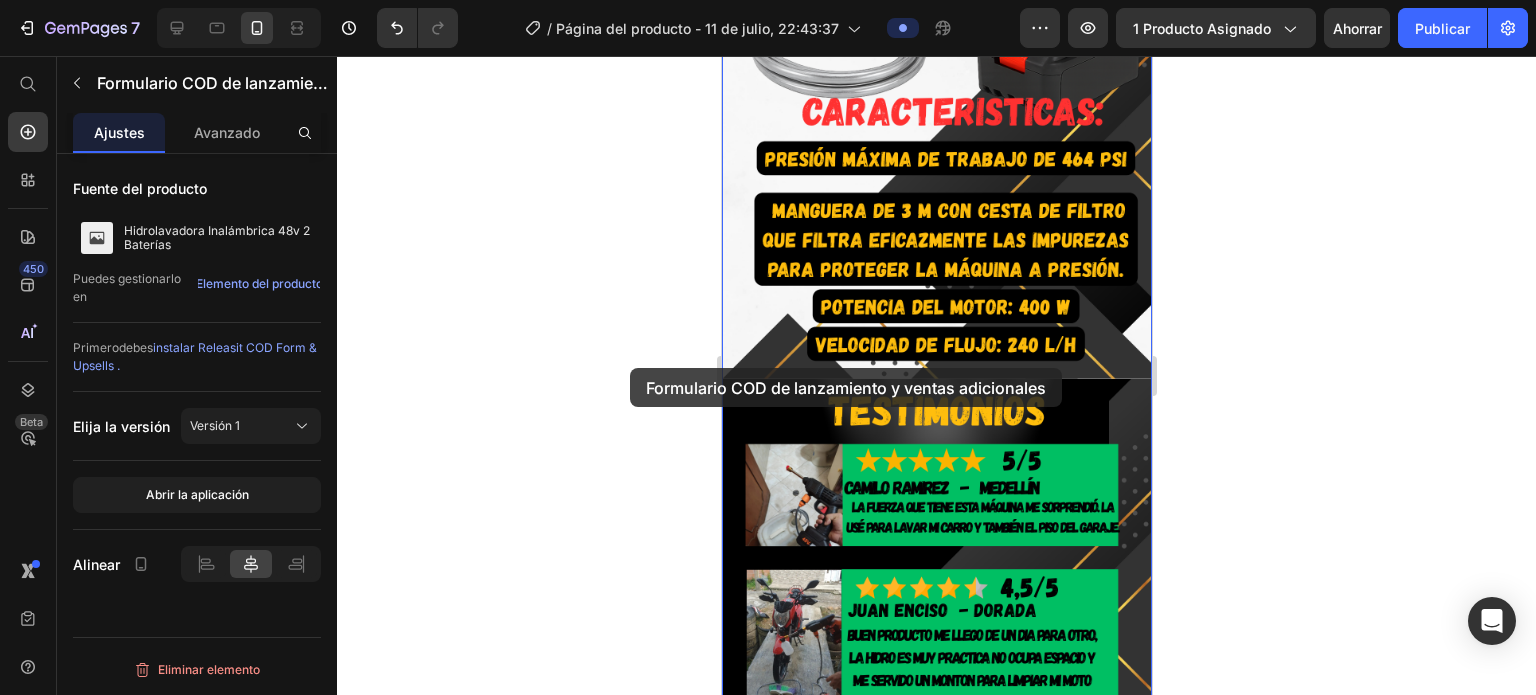 drag, startPoint x: 763, startPoint y: 335, endPoint x: 630, endPoint y: 365, distance: 136.34148 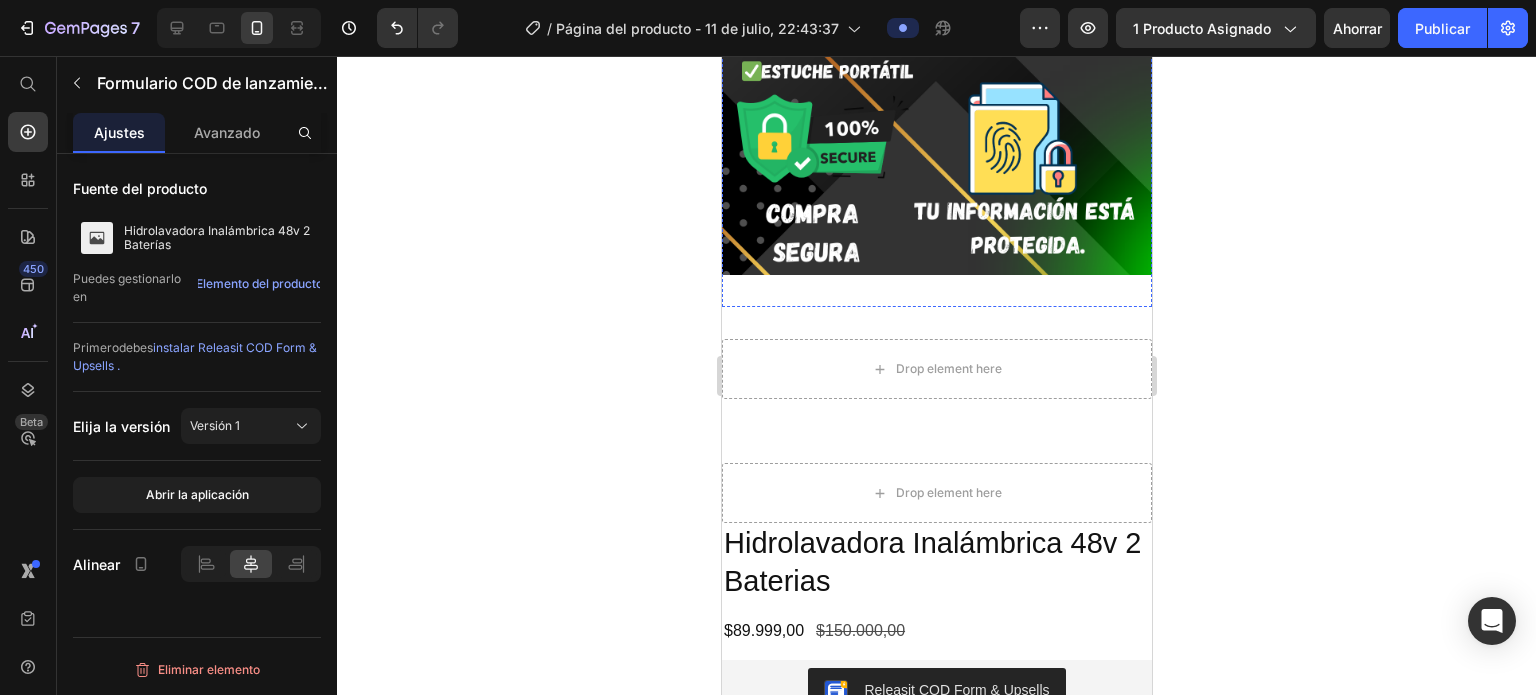 scroll, scrollTop: 3833, scrollLeft: 0, axis: vertical 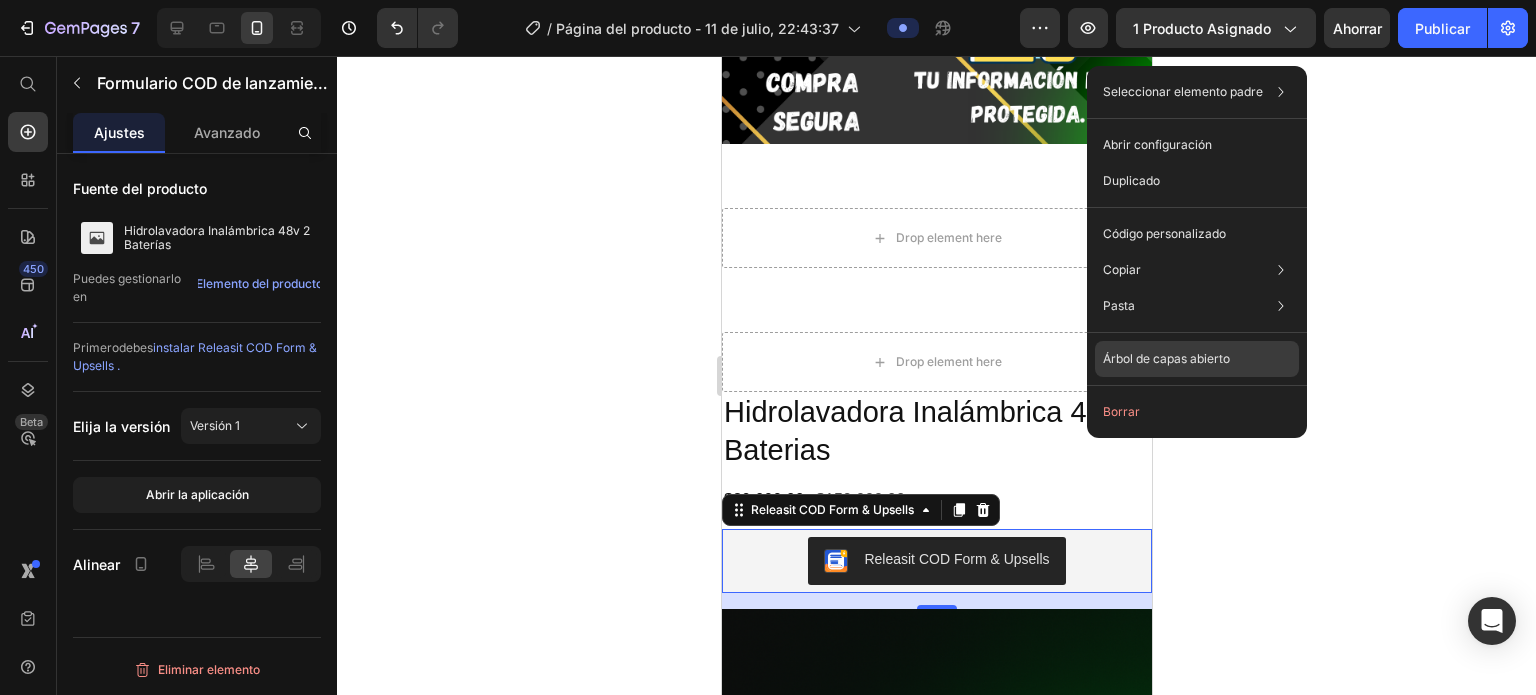 click on "Árbol de capas abierto" at bounding box center [1166, 358] 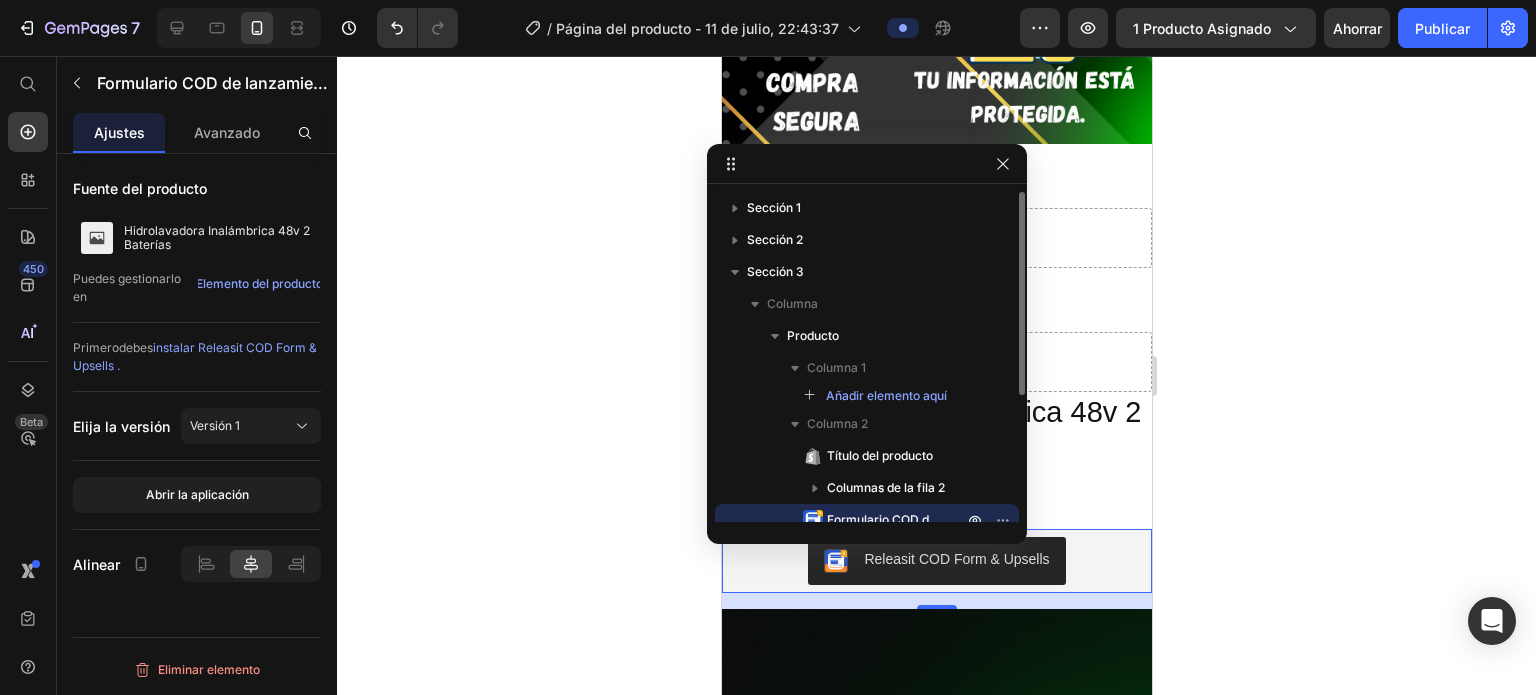 scroll, scrollTop: 205, scrollLeft: 0, axis: vertical 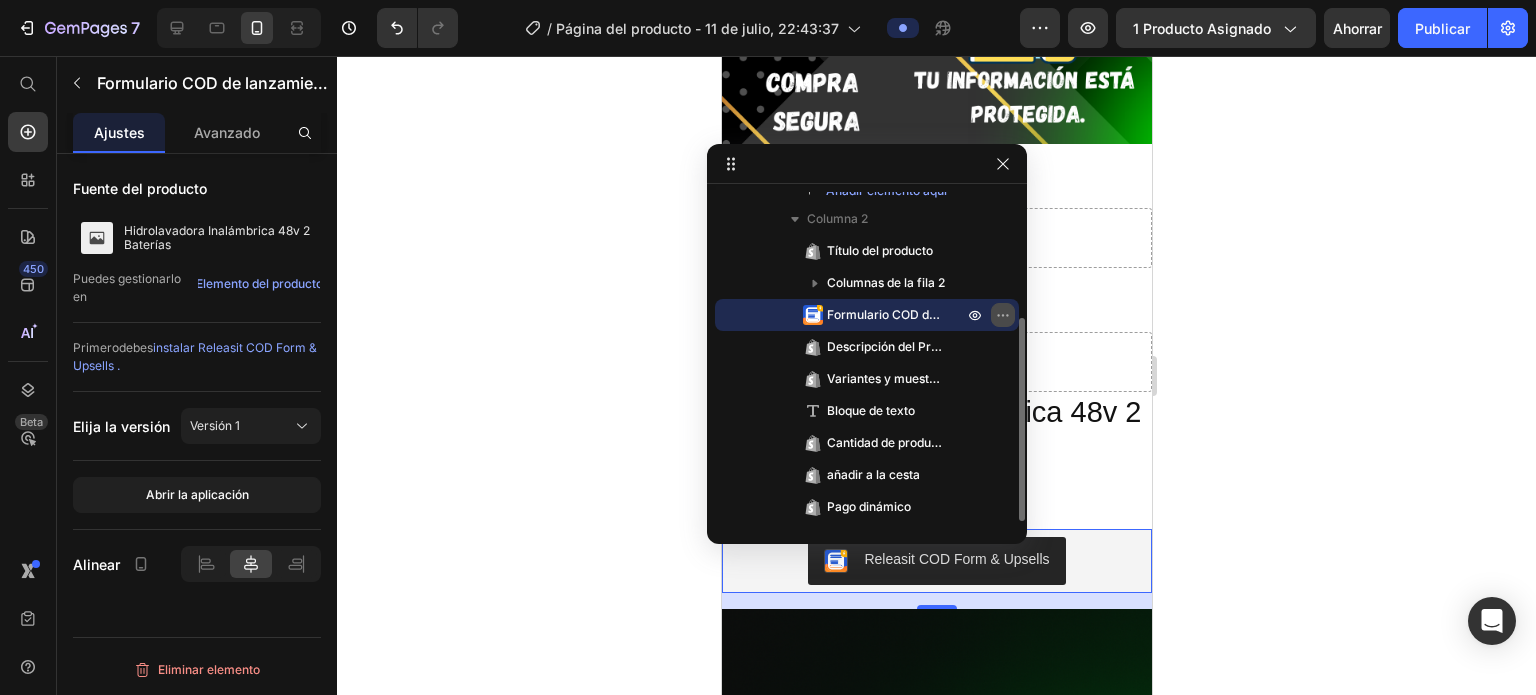 click 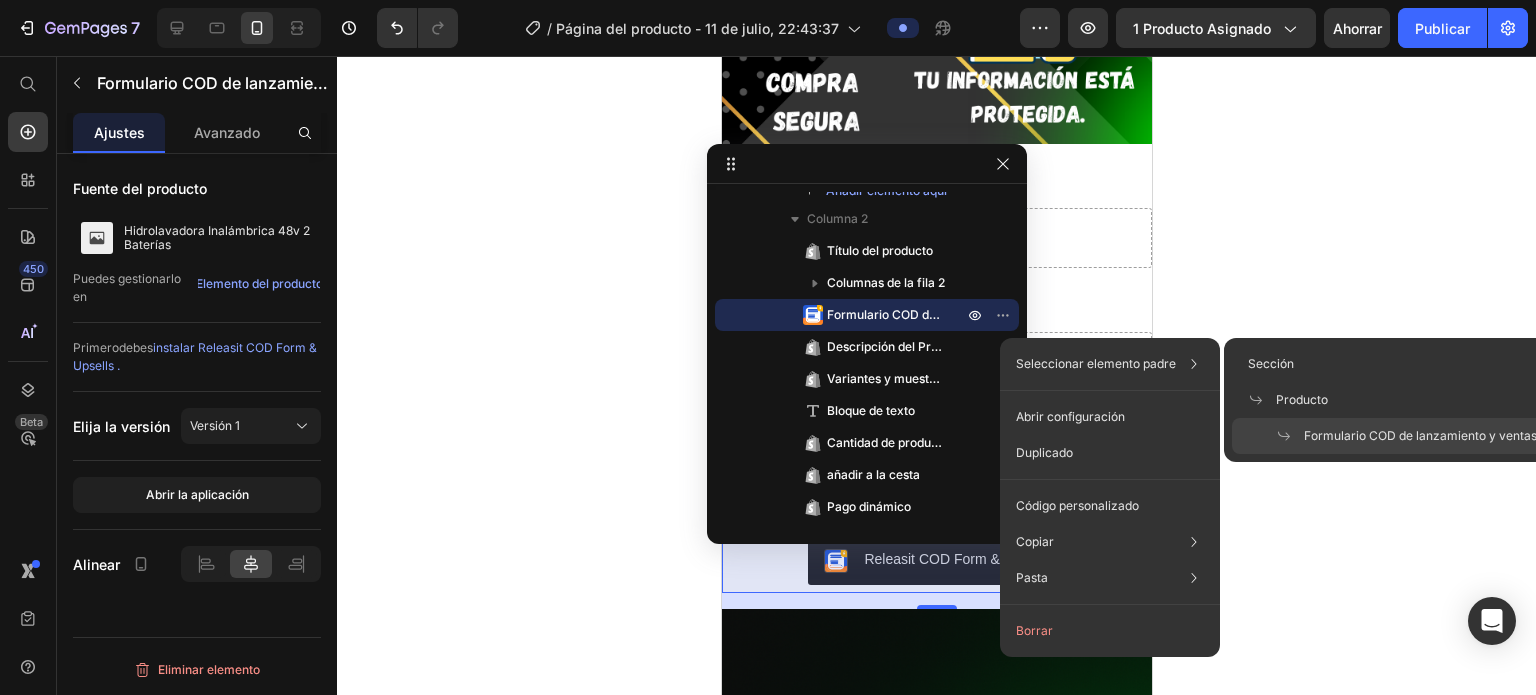 click on "Formulario COD de lanzamiento y ventas adicionales" at bounding box center (1454, 435) 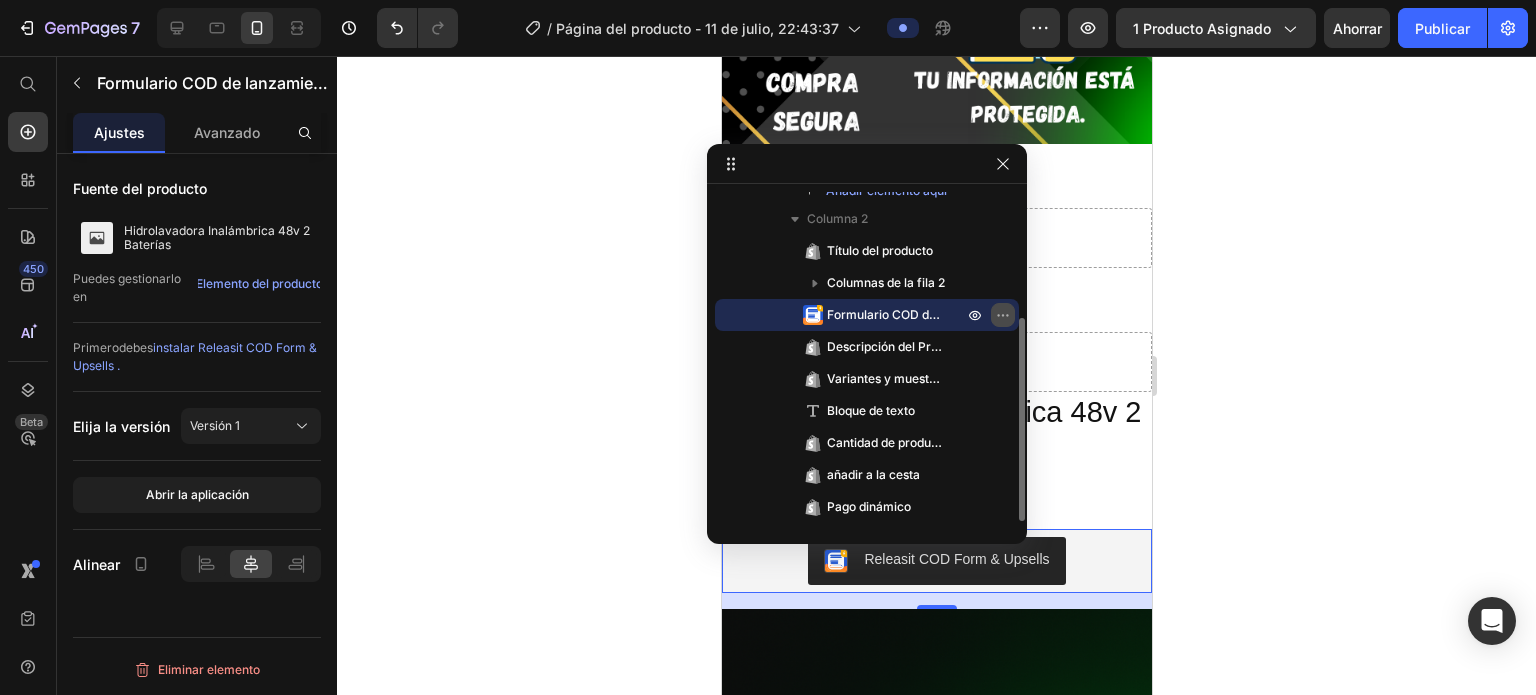 click 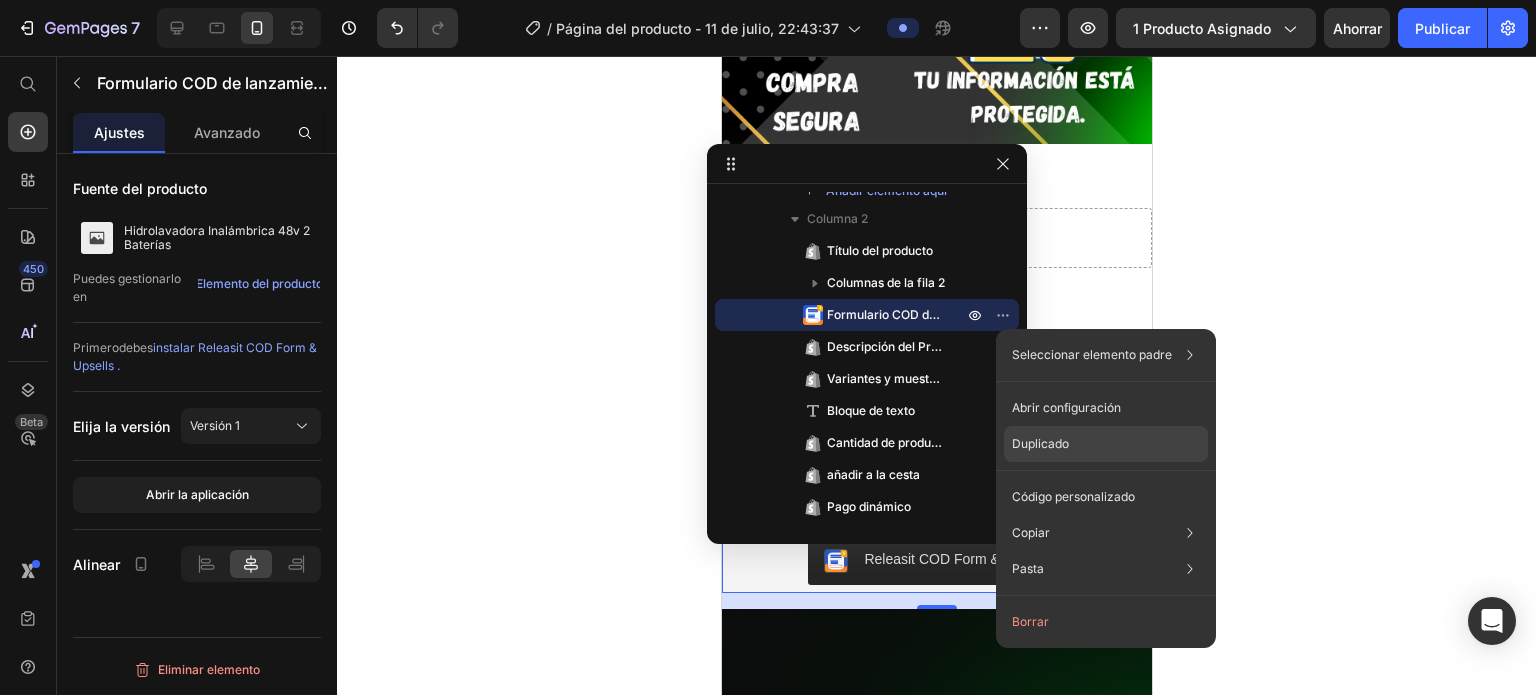 click on "Duplicado" at bounding box center (1040, 443) 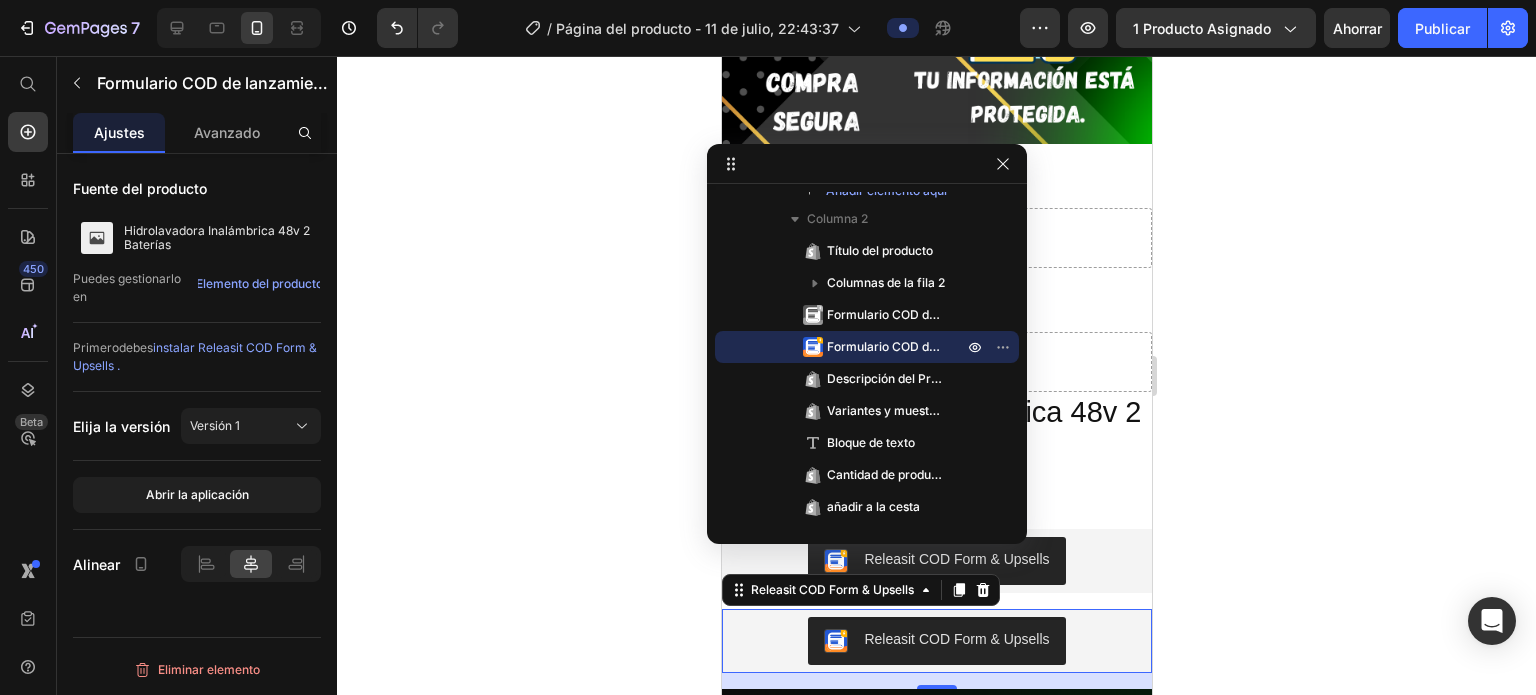 click 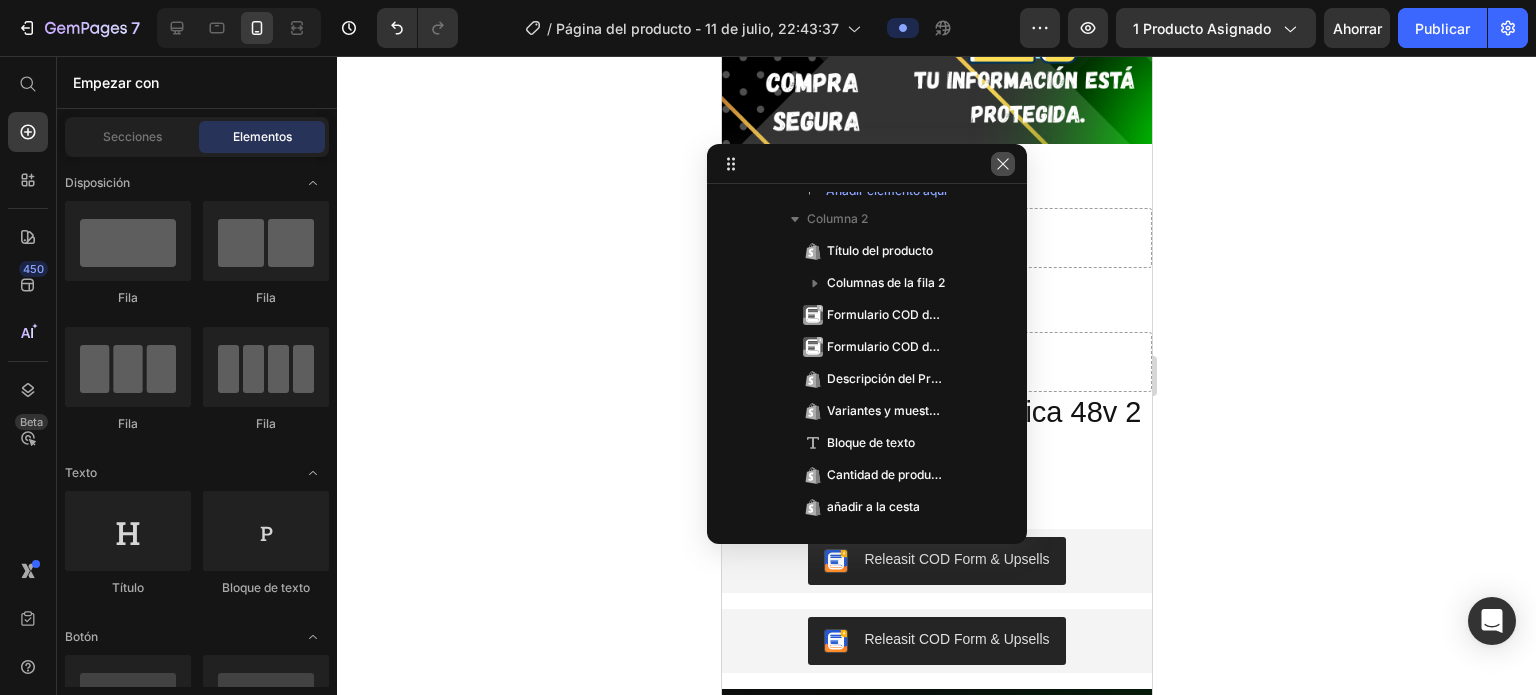click 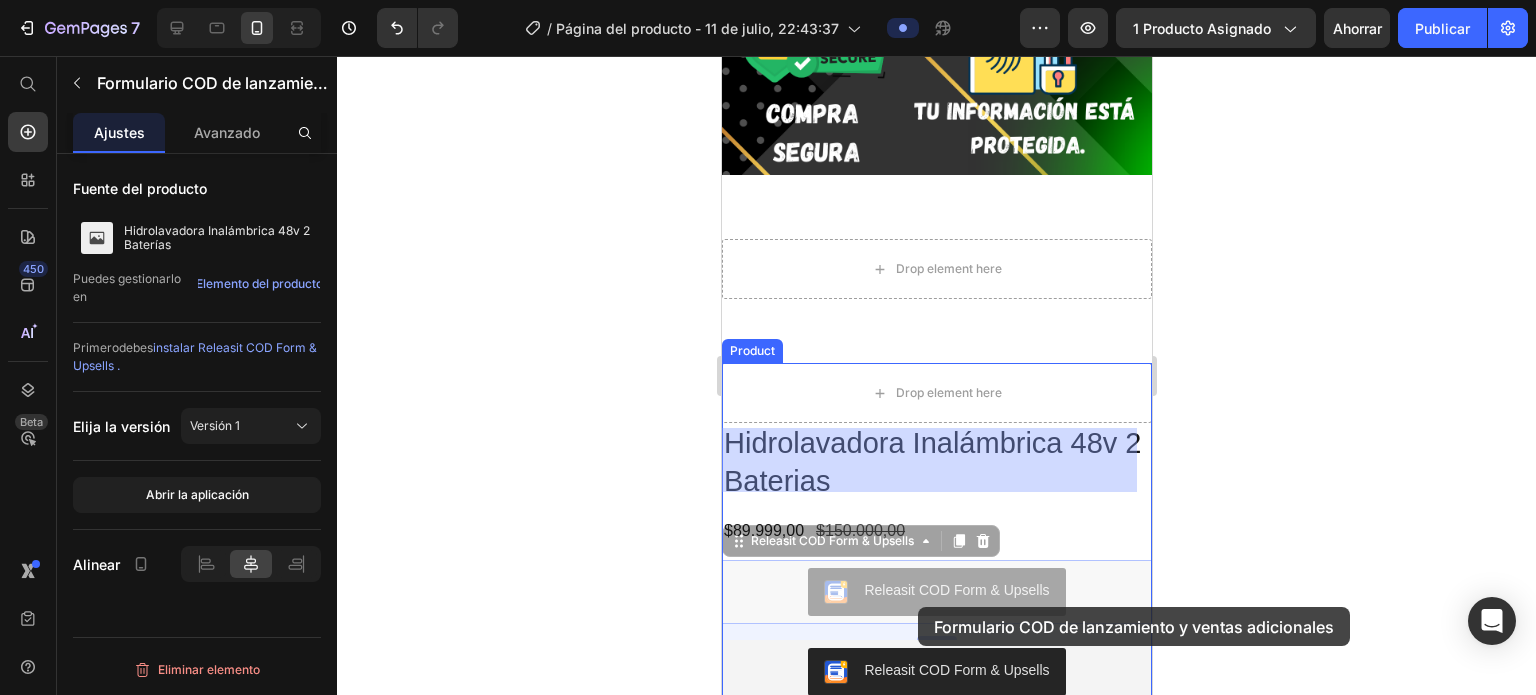 scroll, scrollTop: 3864, scrollLeft: 0, axis: vertical 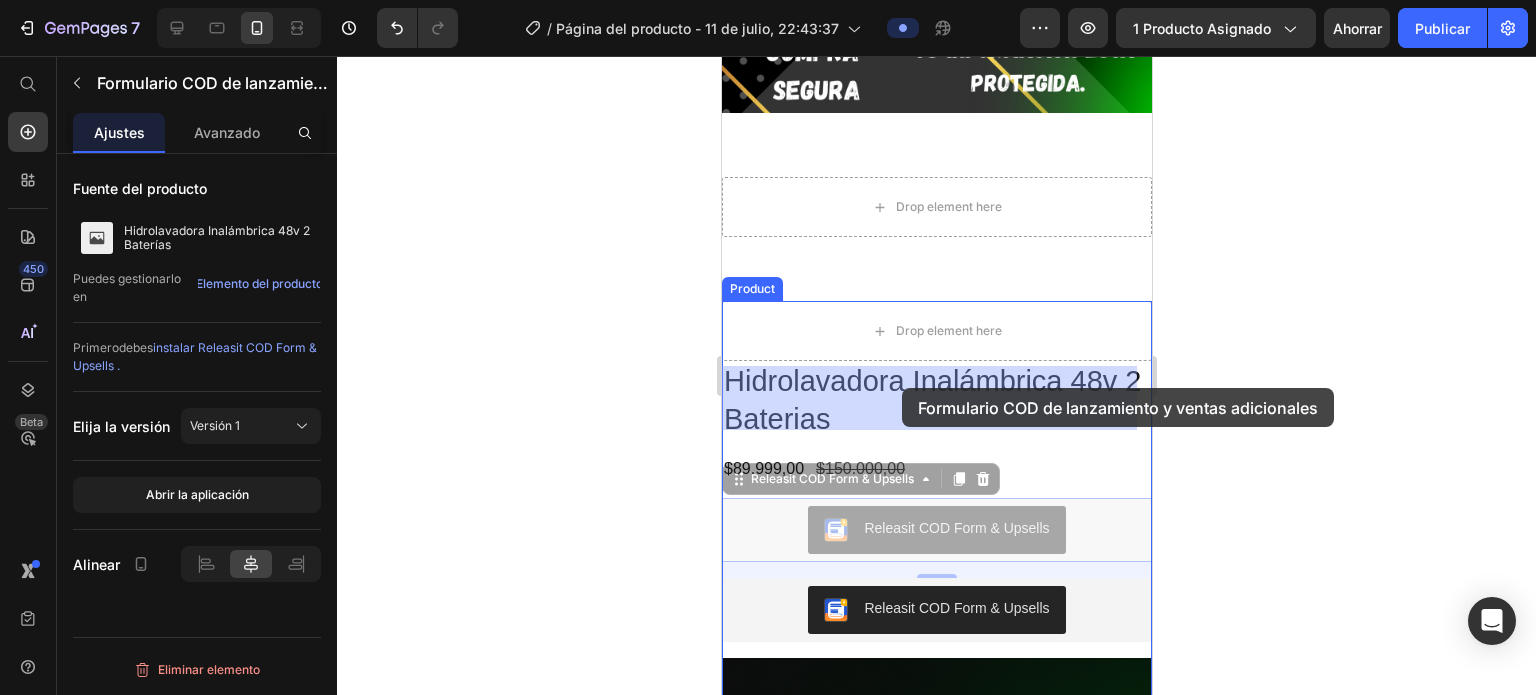 drag, startPoint x: 745, startPoint y: 427, endPoint x: 901, endPoint y: 388, distance: 160.80112 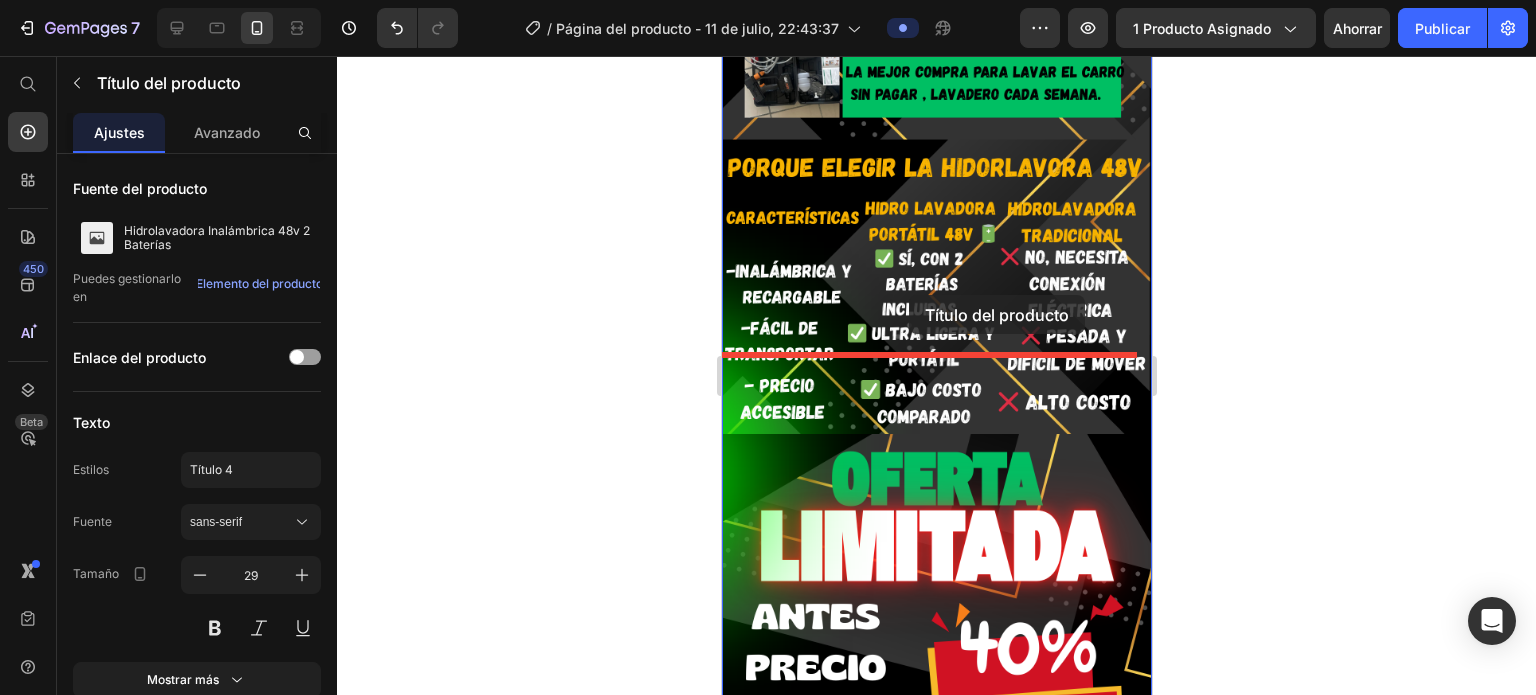 scroll, scrollTop: 1892, scrollLeft: 0, axis: vertical 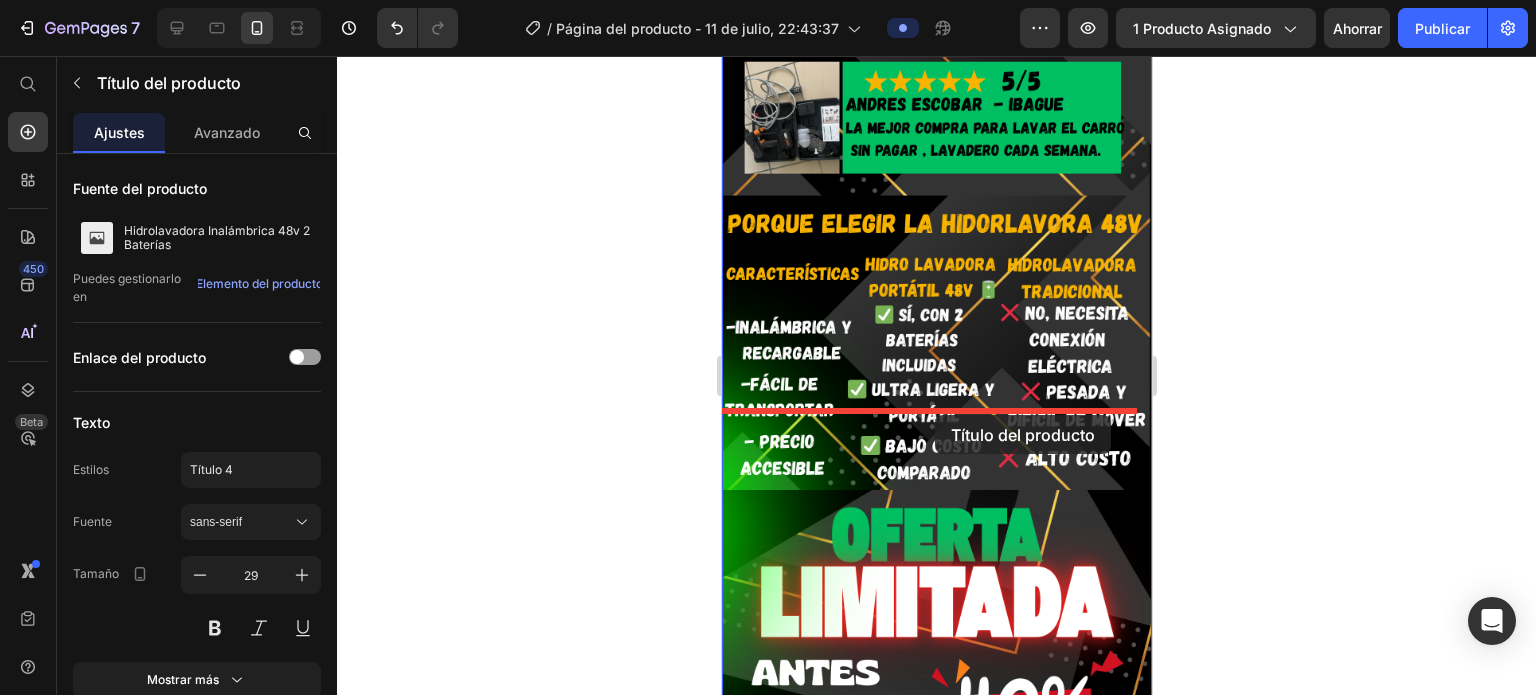 drag, startPoint x: 914, startPoint y: 245, endPoint x: 935, endPoint y: 415, distance: 171.29214 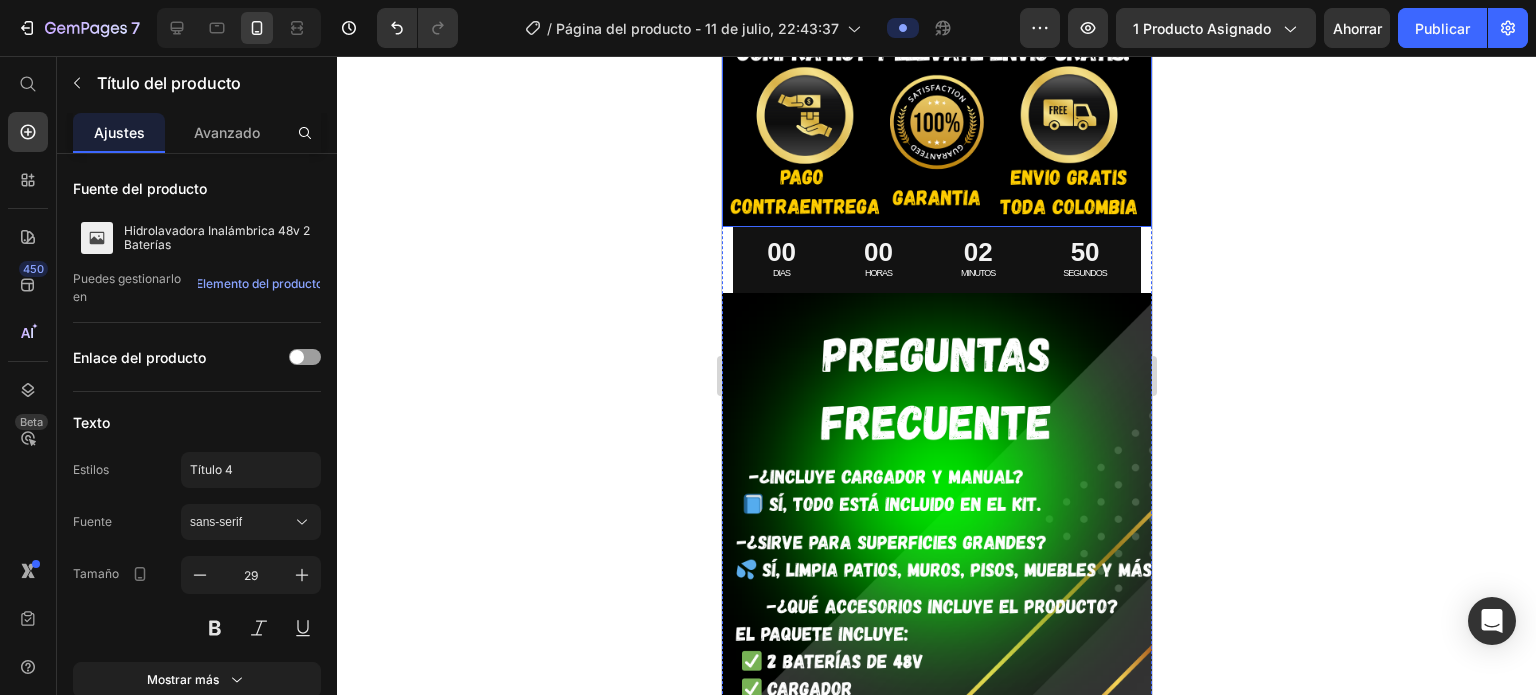scroll, scrollTop: 2920, scrollLeft: 0, axis: vertical 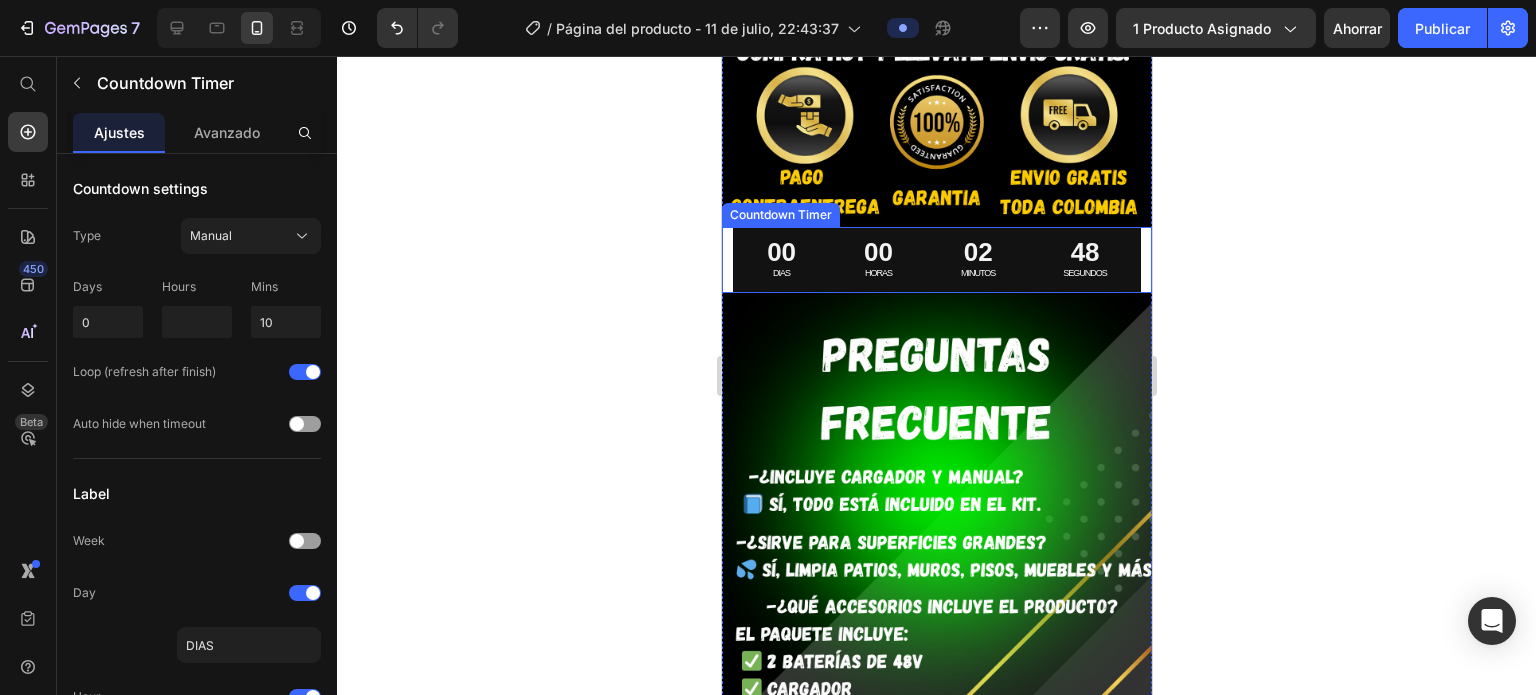 click on "48 SEGUNDOS" at bounding box center [1084, 260] 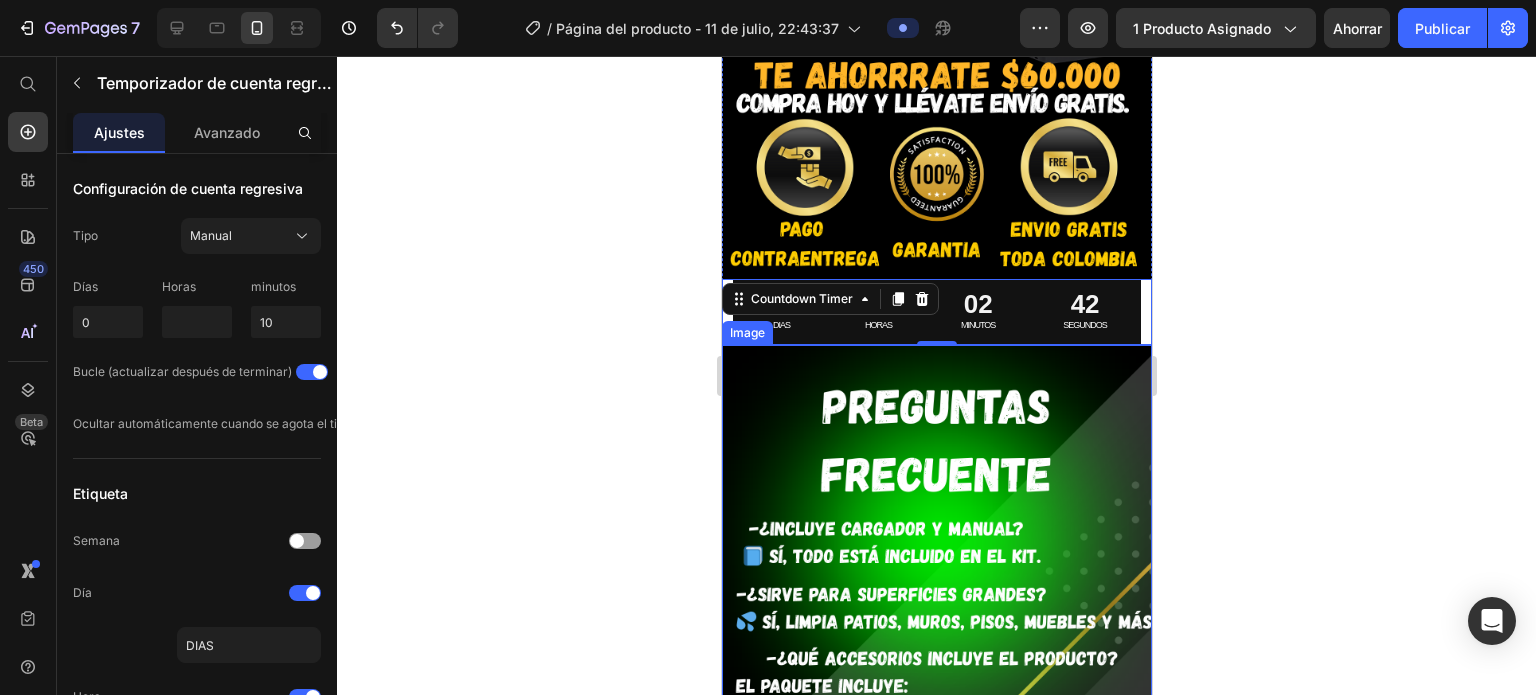 scroll, scrollTop: 2867, scrollLeft: 0, axis: vertical 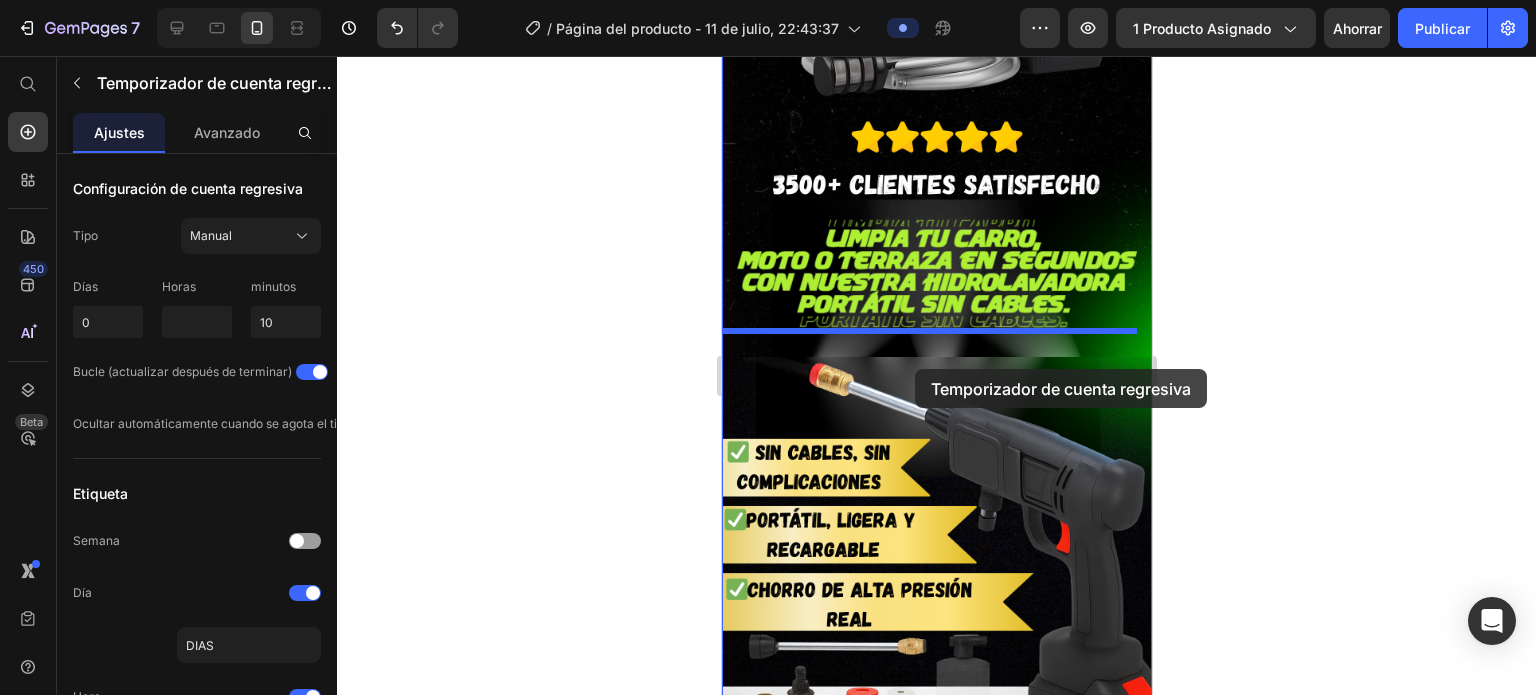 drag, startPoint x: 797, startPoint y: 179, endPoint x: 914, endPoint y: 369, distance: 223.13449 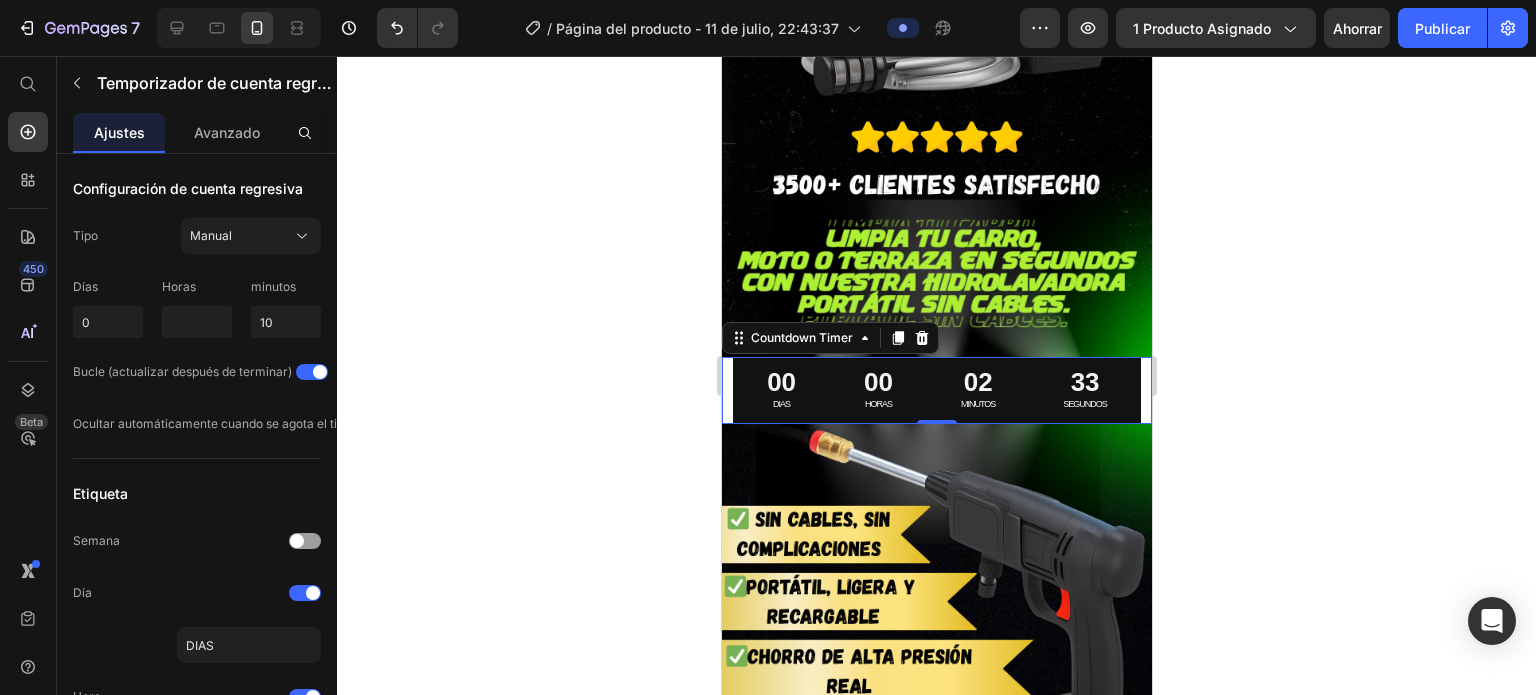 click 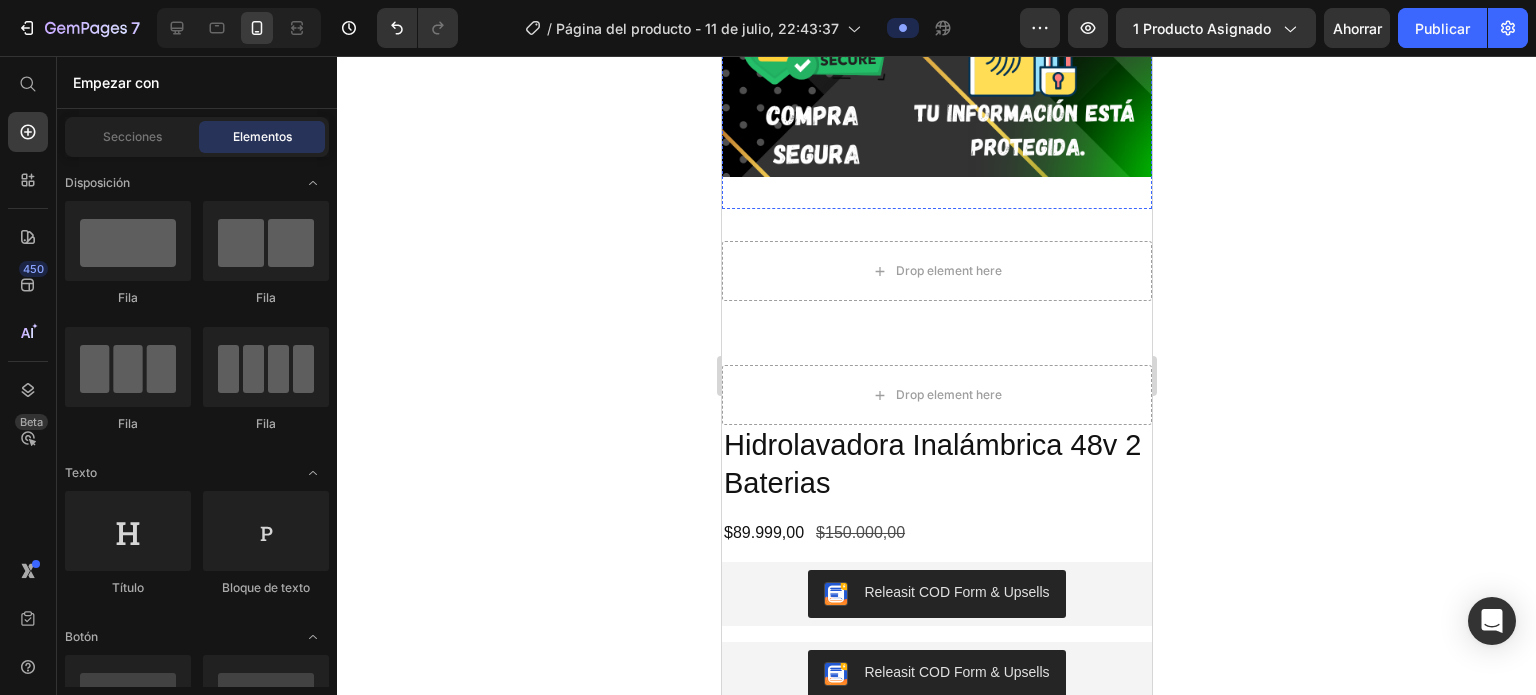 scroll, scrollTop: 3857, scrollLeft: 0, axis: vertical 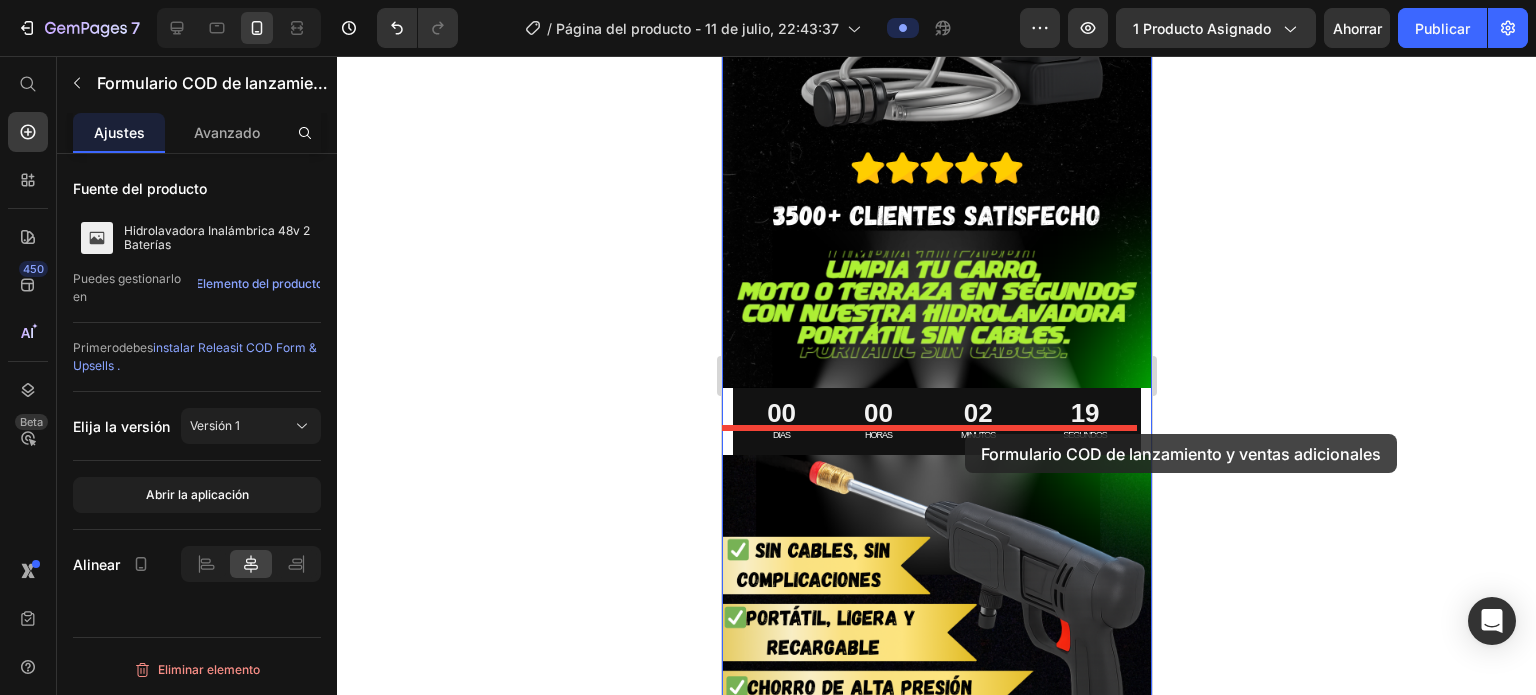 drag, startPoint x: 1067, startPoint y: 417, endPoint x: 964, endPoint y: 434, distance: 104.393486 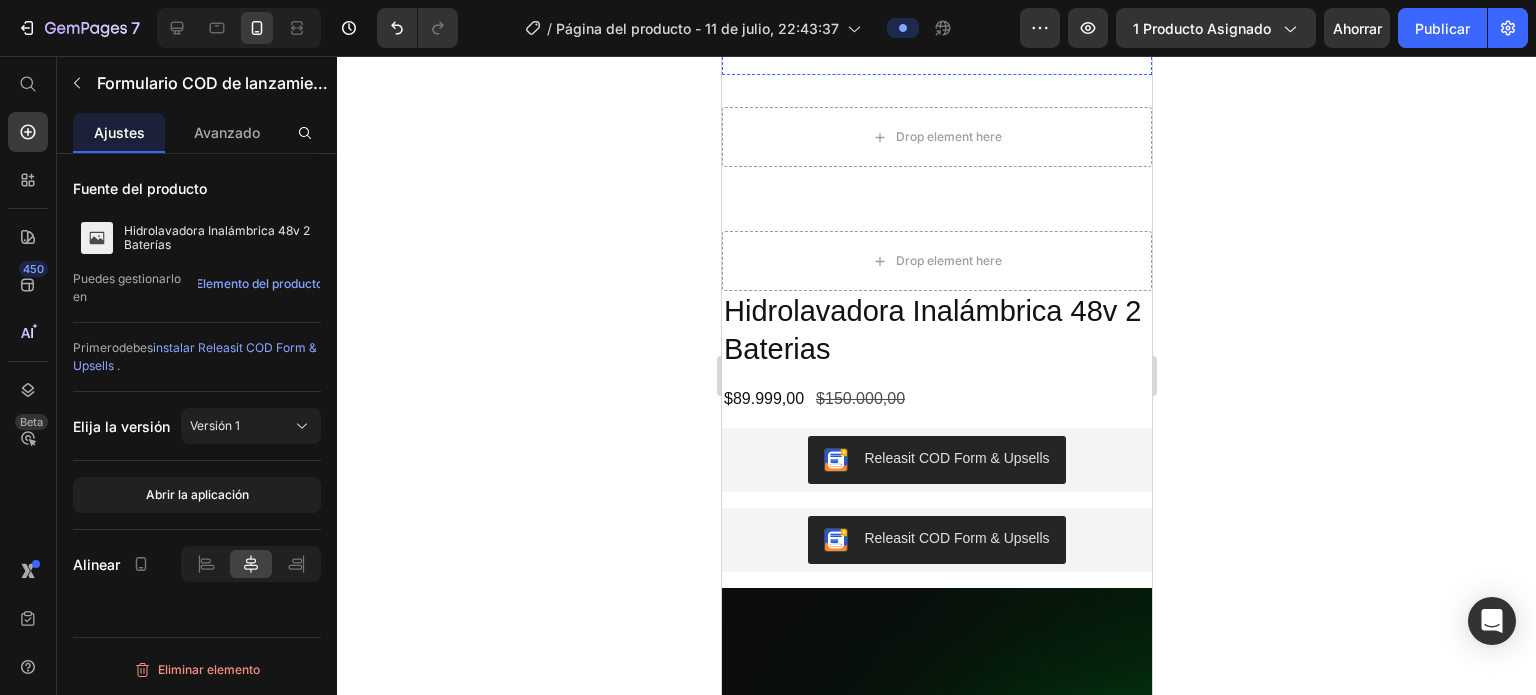 scroll, scrollTop: 3862, scrollLeft: 0, axis: vertical 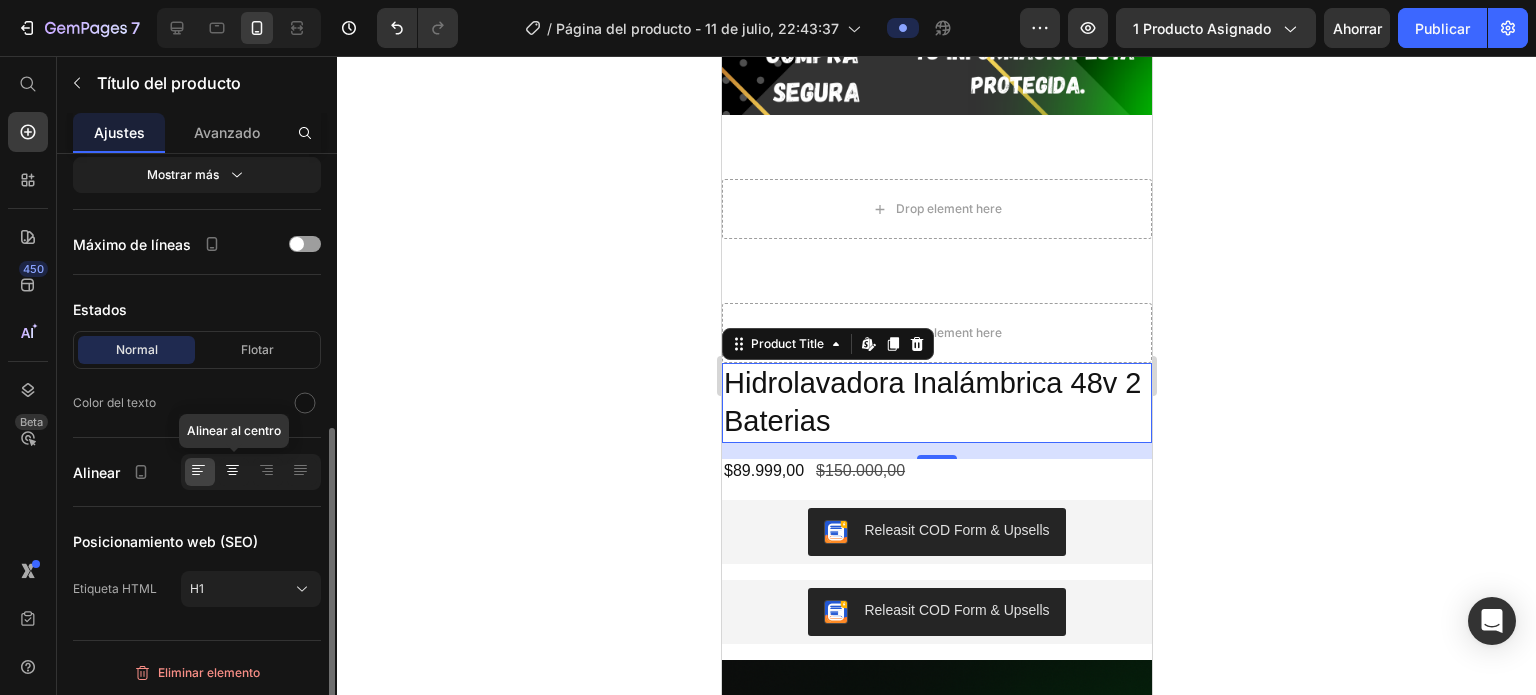 click 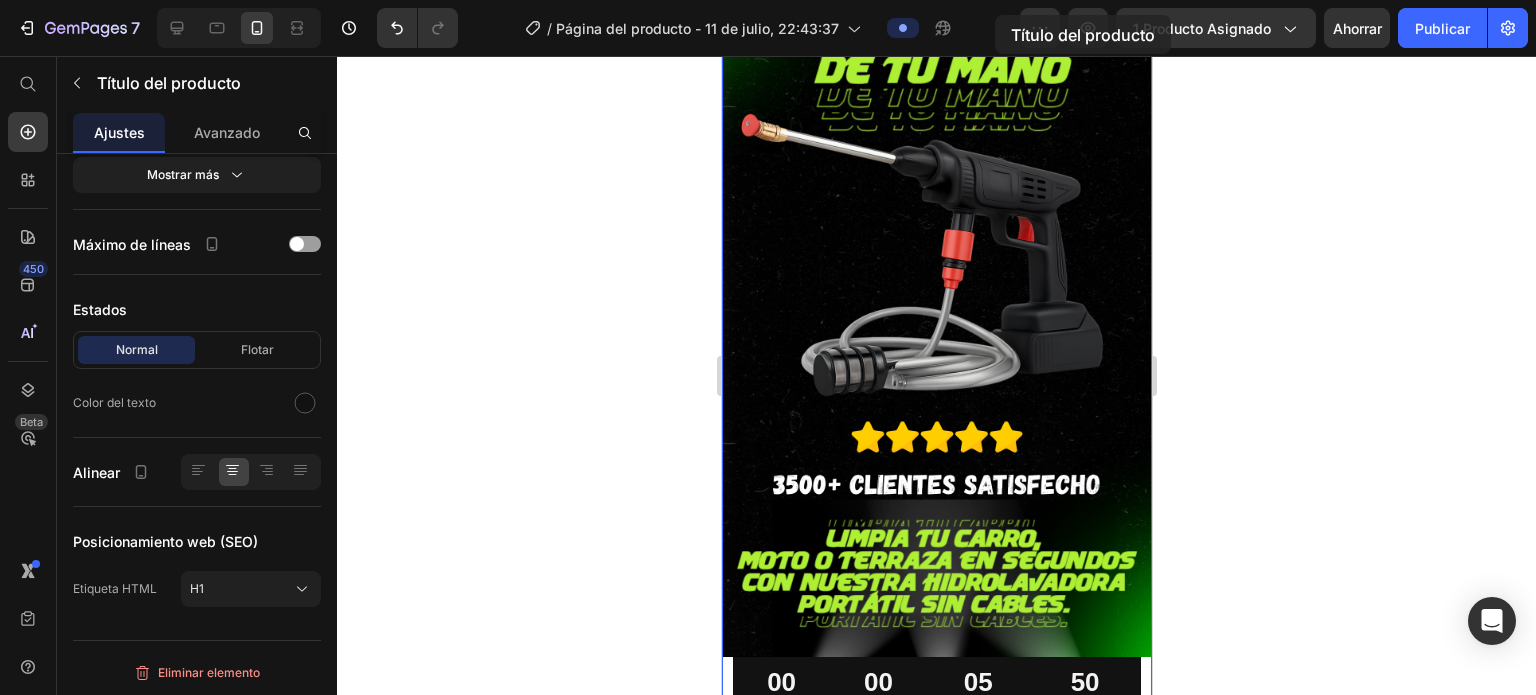 scroll, scrollTop: 0, scrollLeft: 0, axis: both 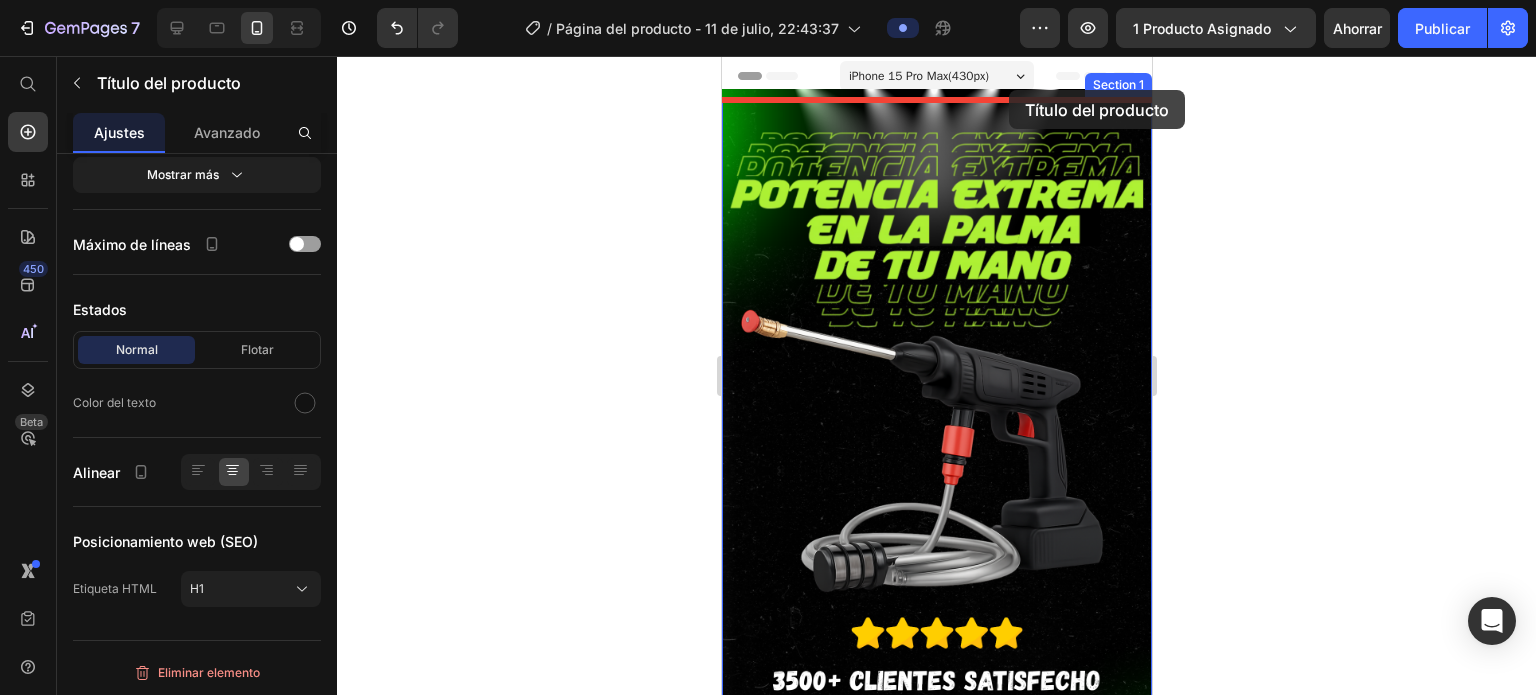 drag, startPoint x: 814, startPoint y: 221, endPoint x: 1008, endPoint y: 91, distance: 233.52943 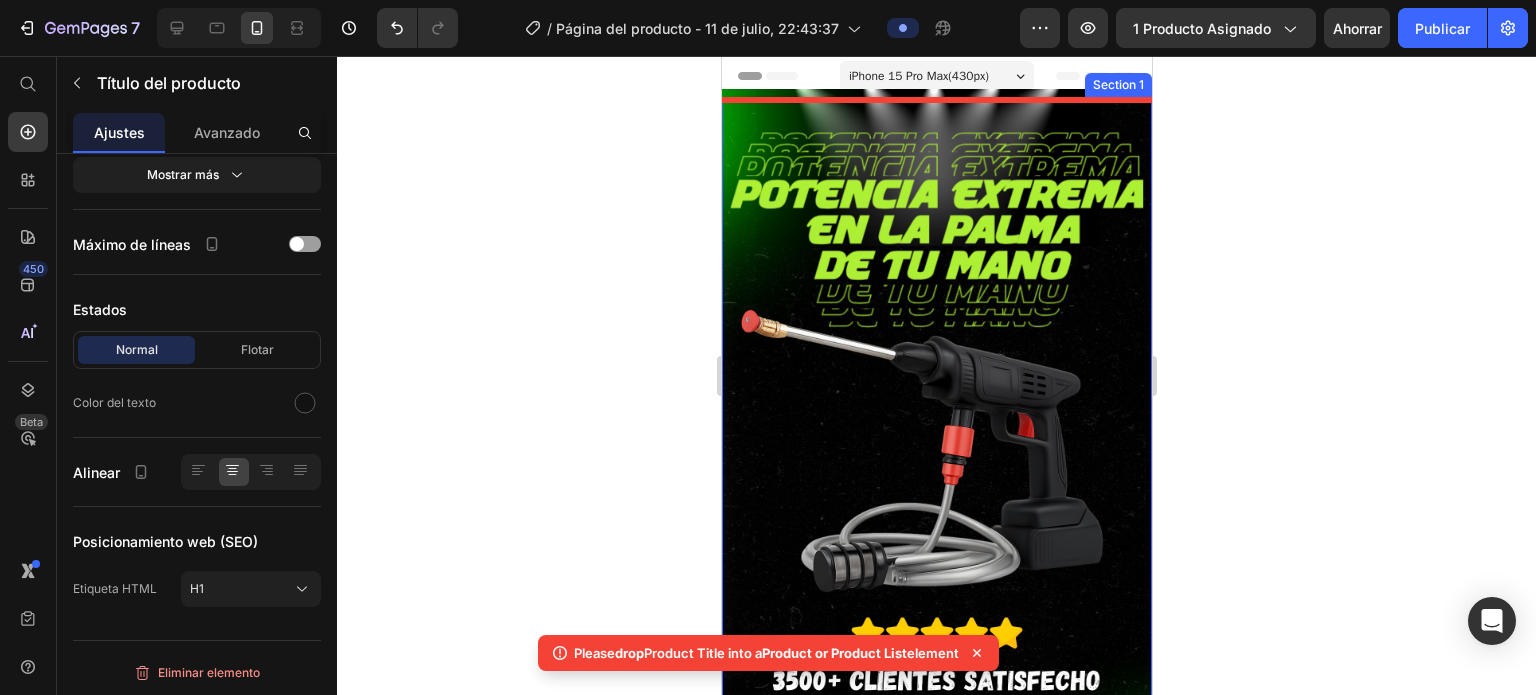 scroll, scrollTop: 0, scrollLeft: 0, axis: both 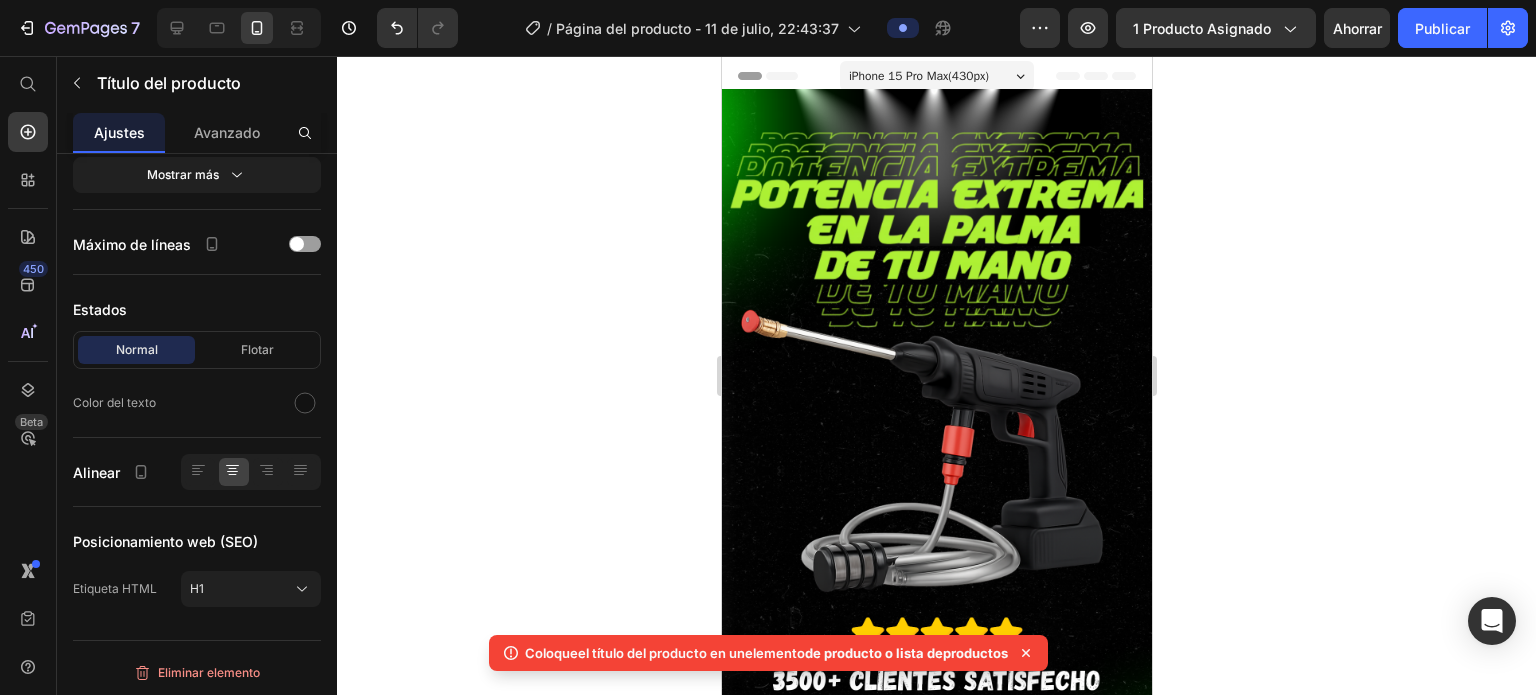 click on "iPhone 15 Pro Max  ( 430 px)" at bounding box center [918, 76] 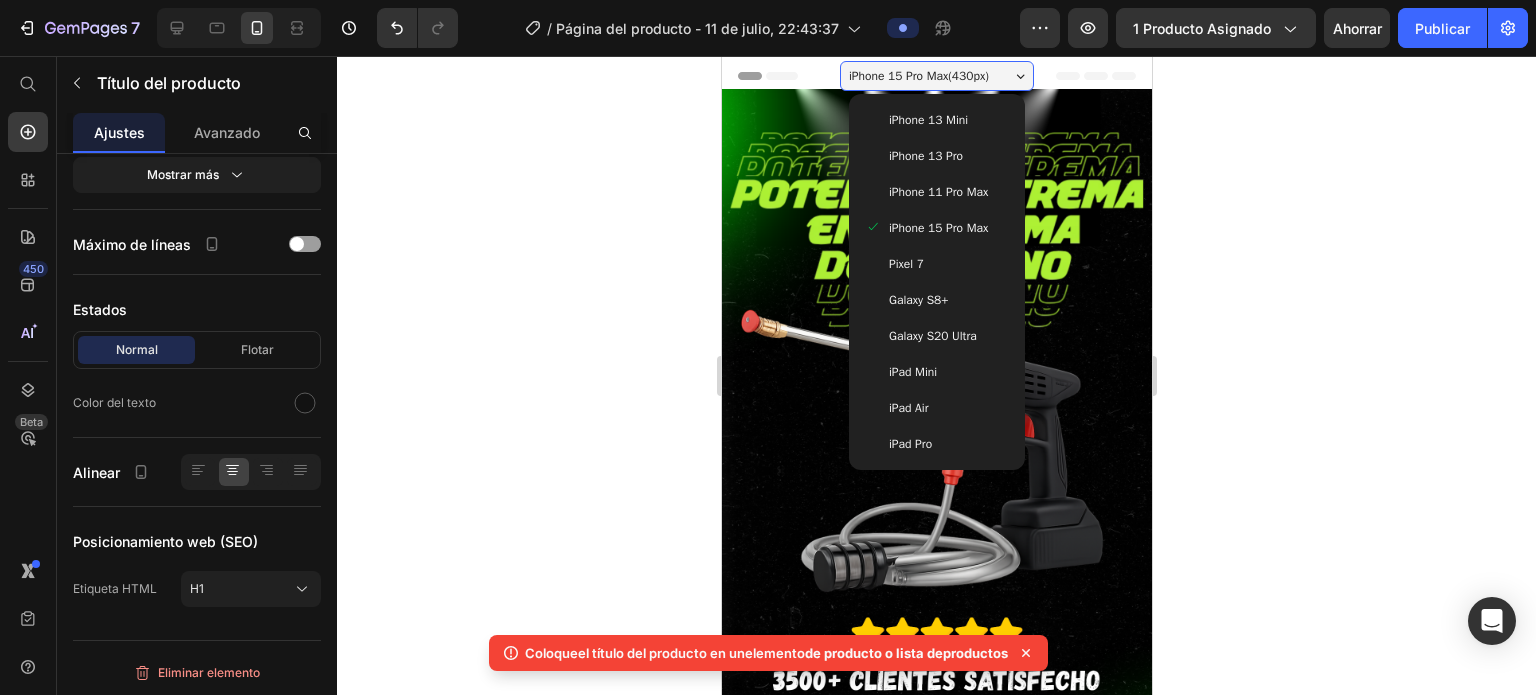 click on "Galaxy S20 Ultra" at bounding box center [936, 336] 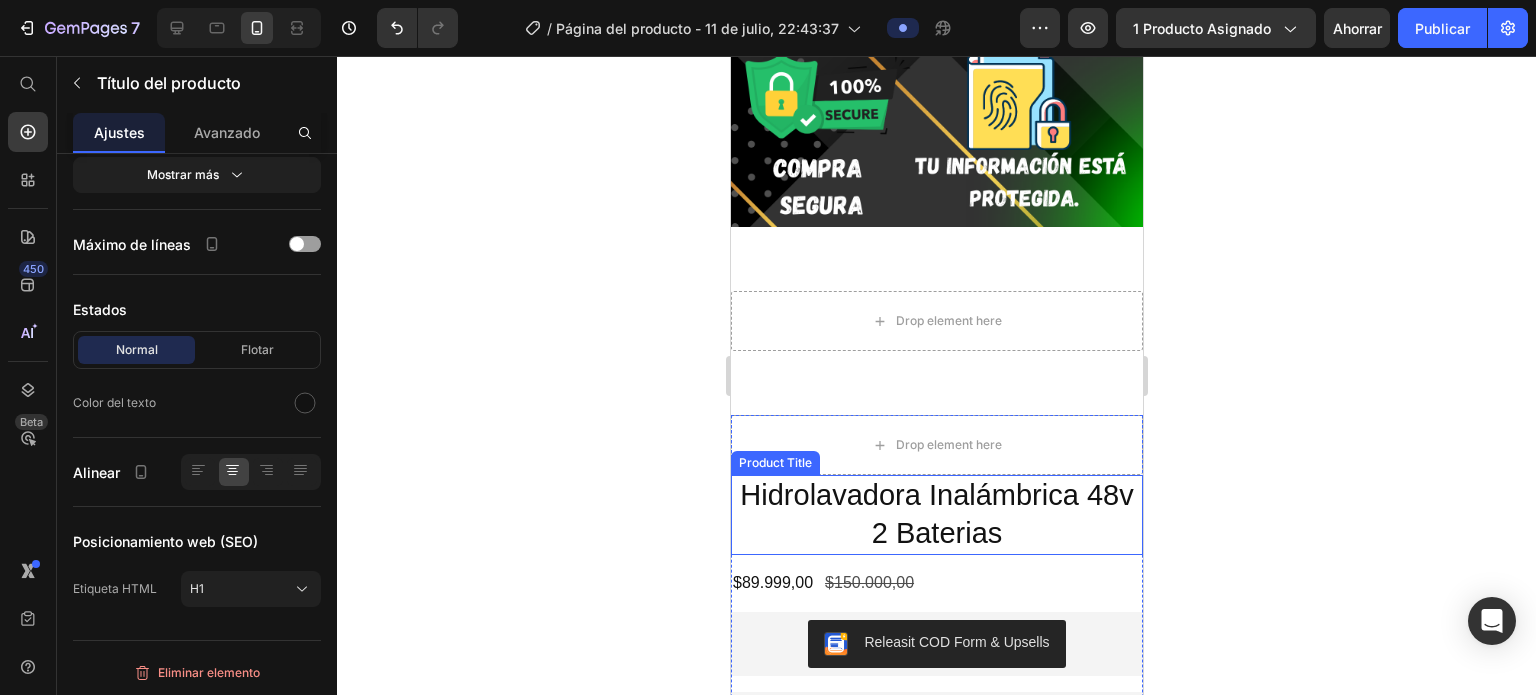scroll, scrollTop: 3587, scrollLeft: 0, axis: vertical 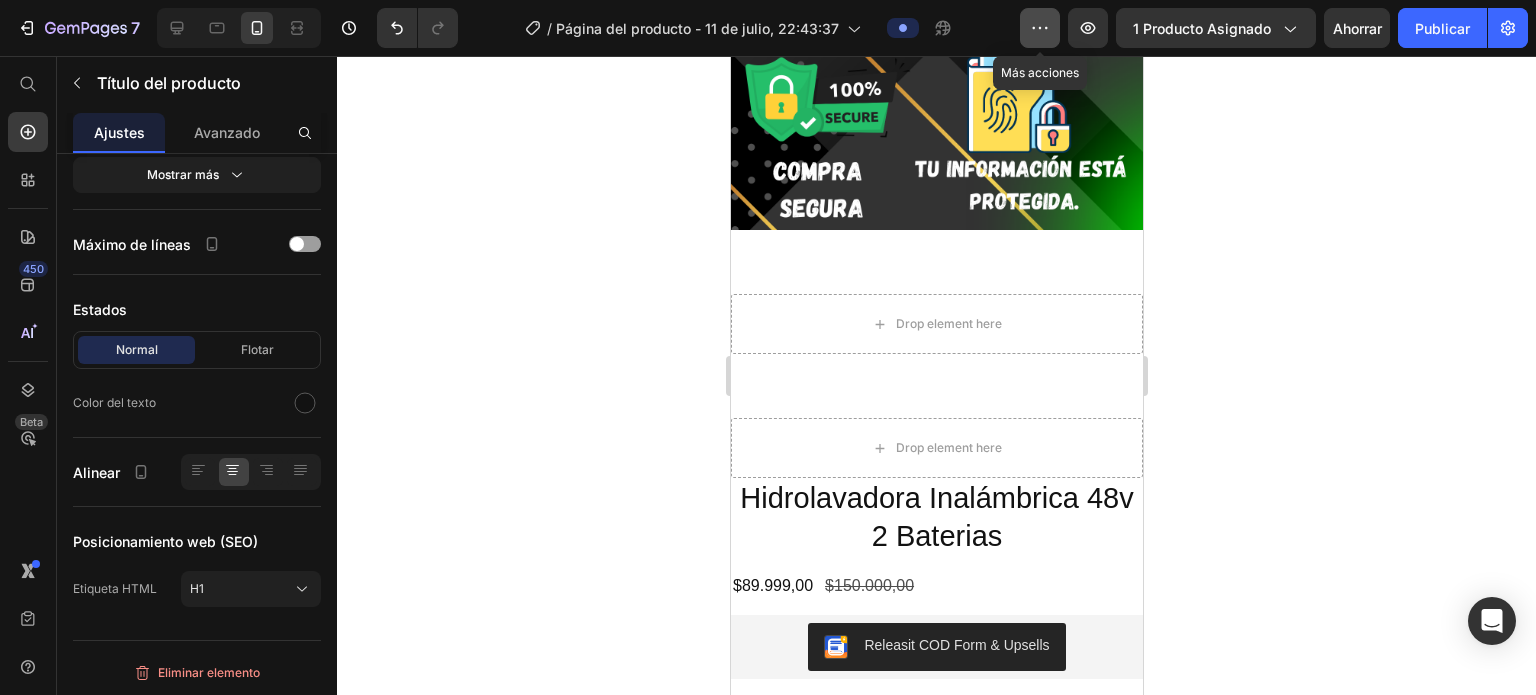click 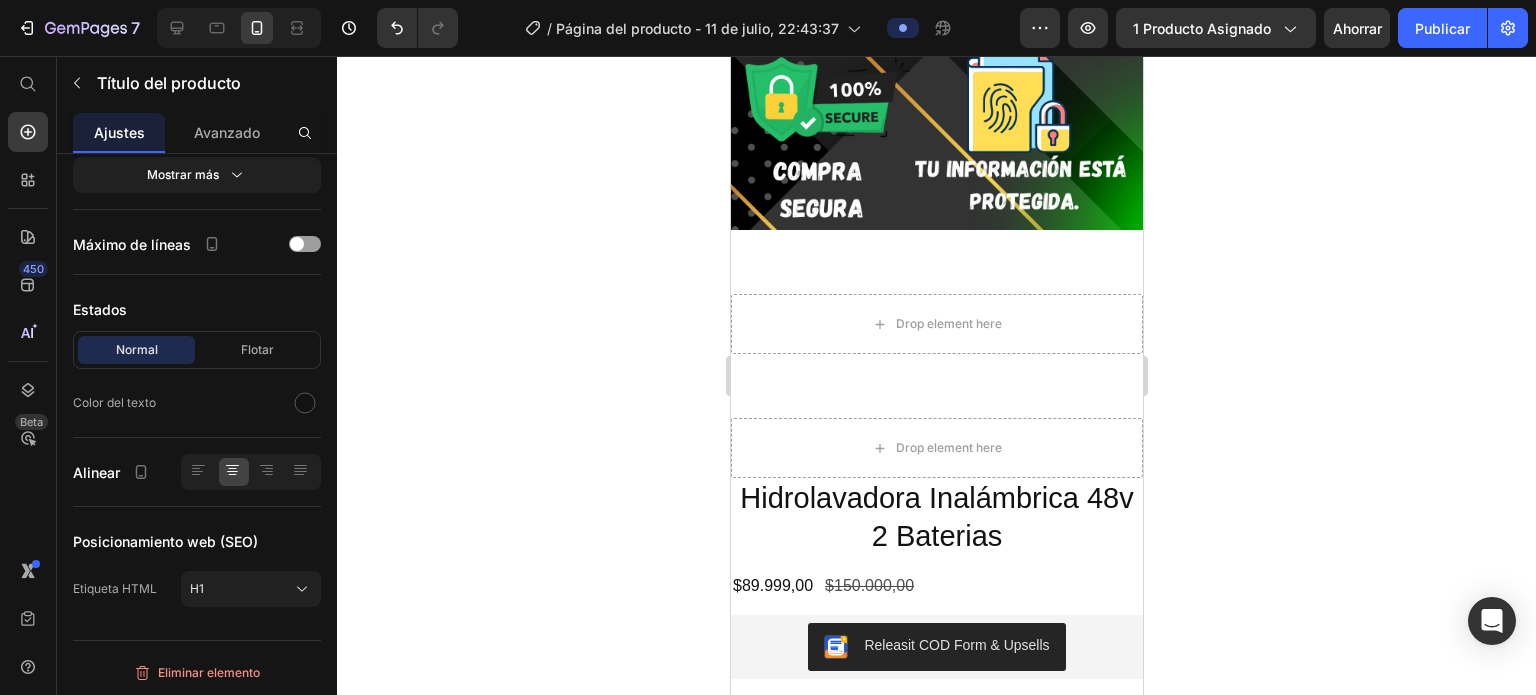 click 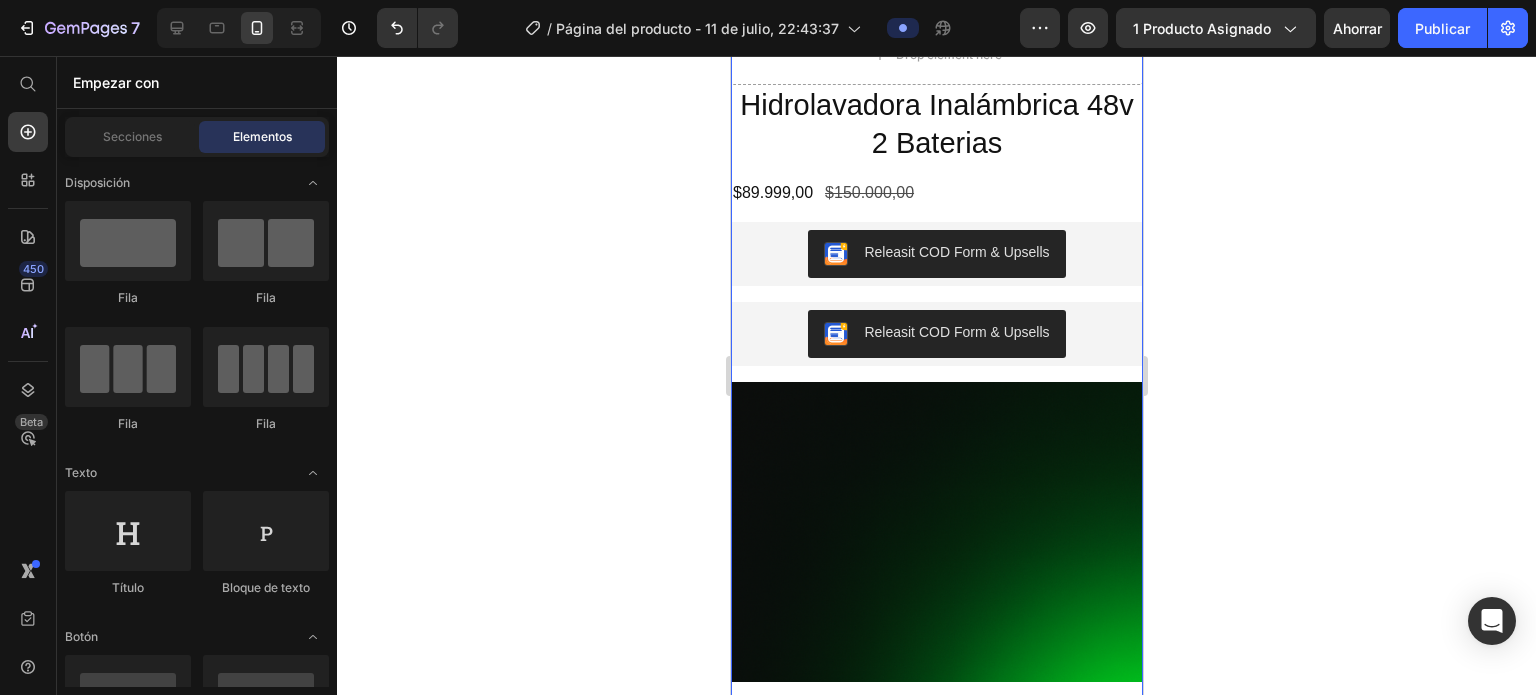 scroll, scrollTop: 3982, scrollLeft: 0, axis: vertical 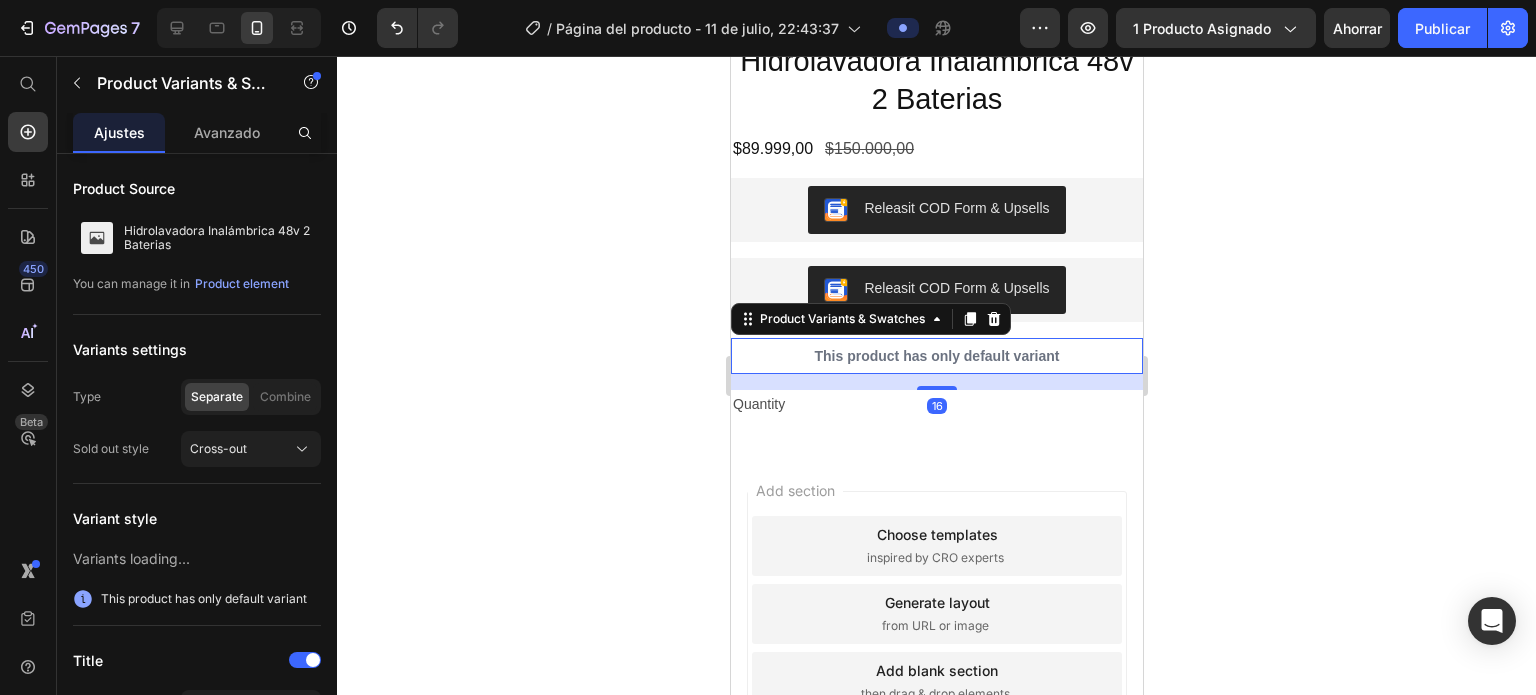 click on "This product has only default variant" at bounding box center [936, 356] 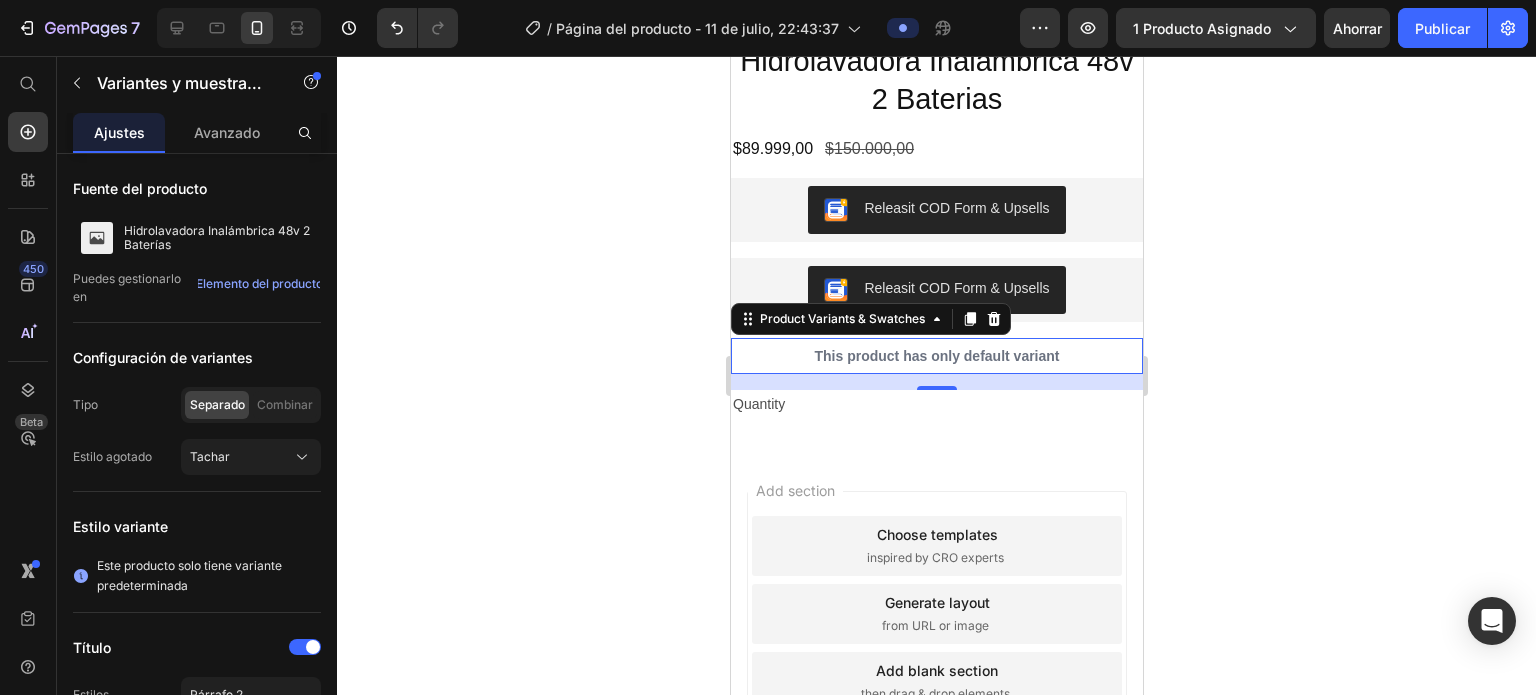 click 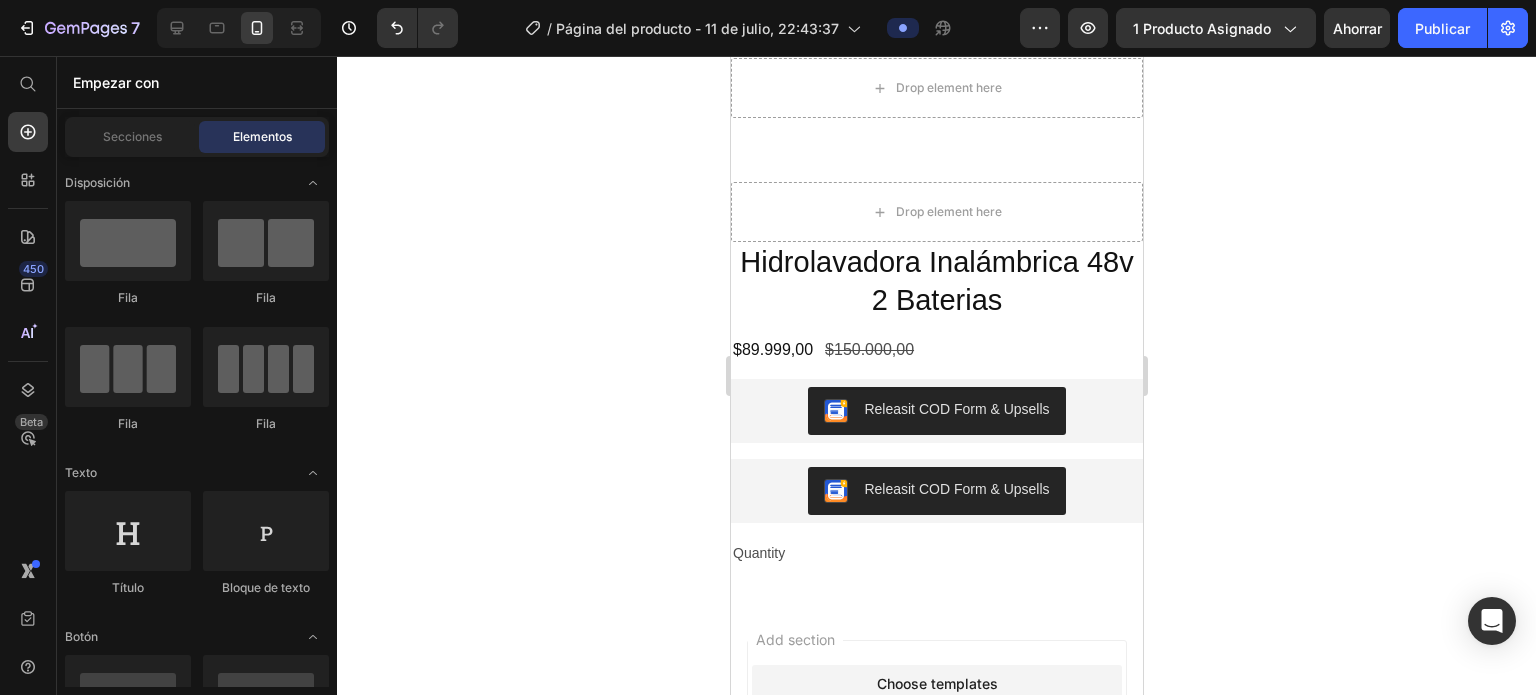 scroll, scrollTop: 3812, scrollLeft: 0, axis: vertical 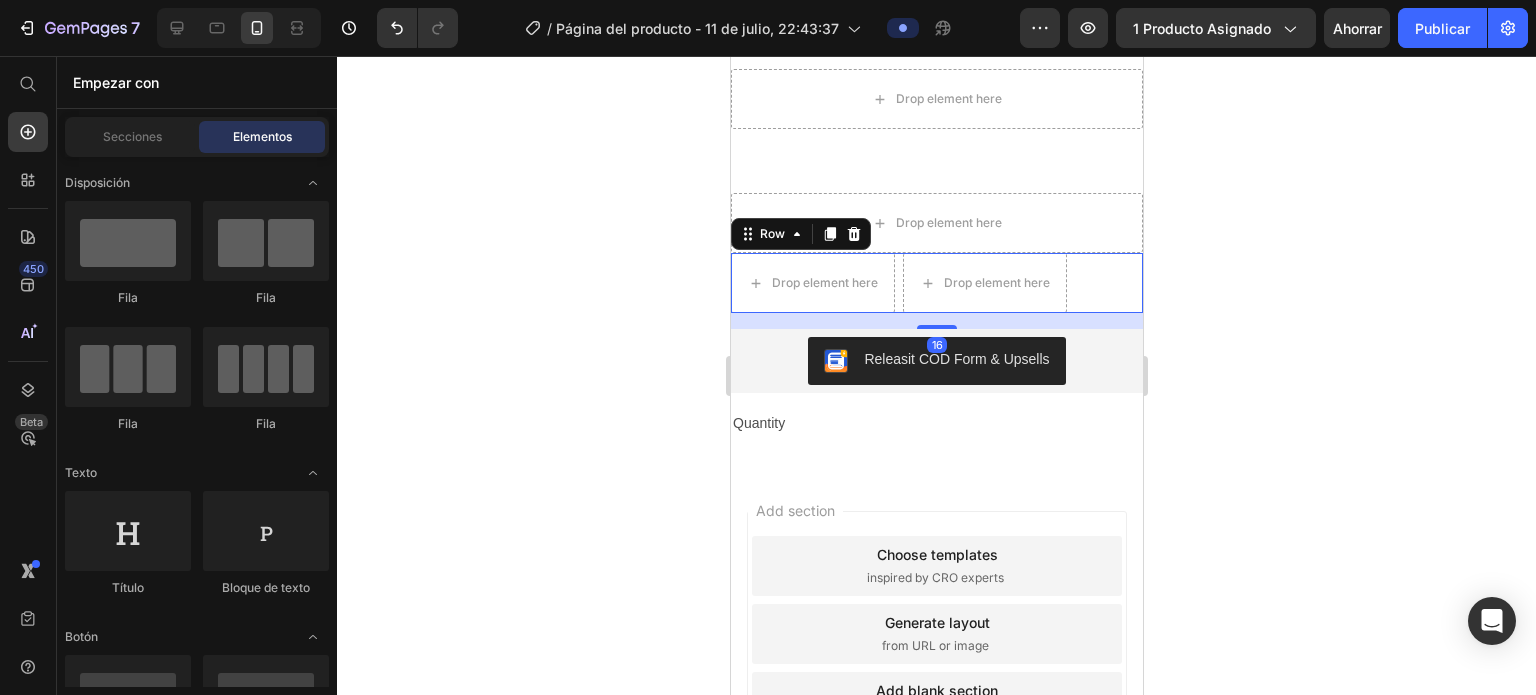 click on "Drop element here
Drop element here Row   16" at bounding box center [936, 283] 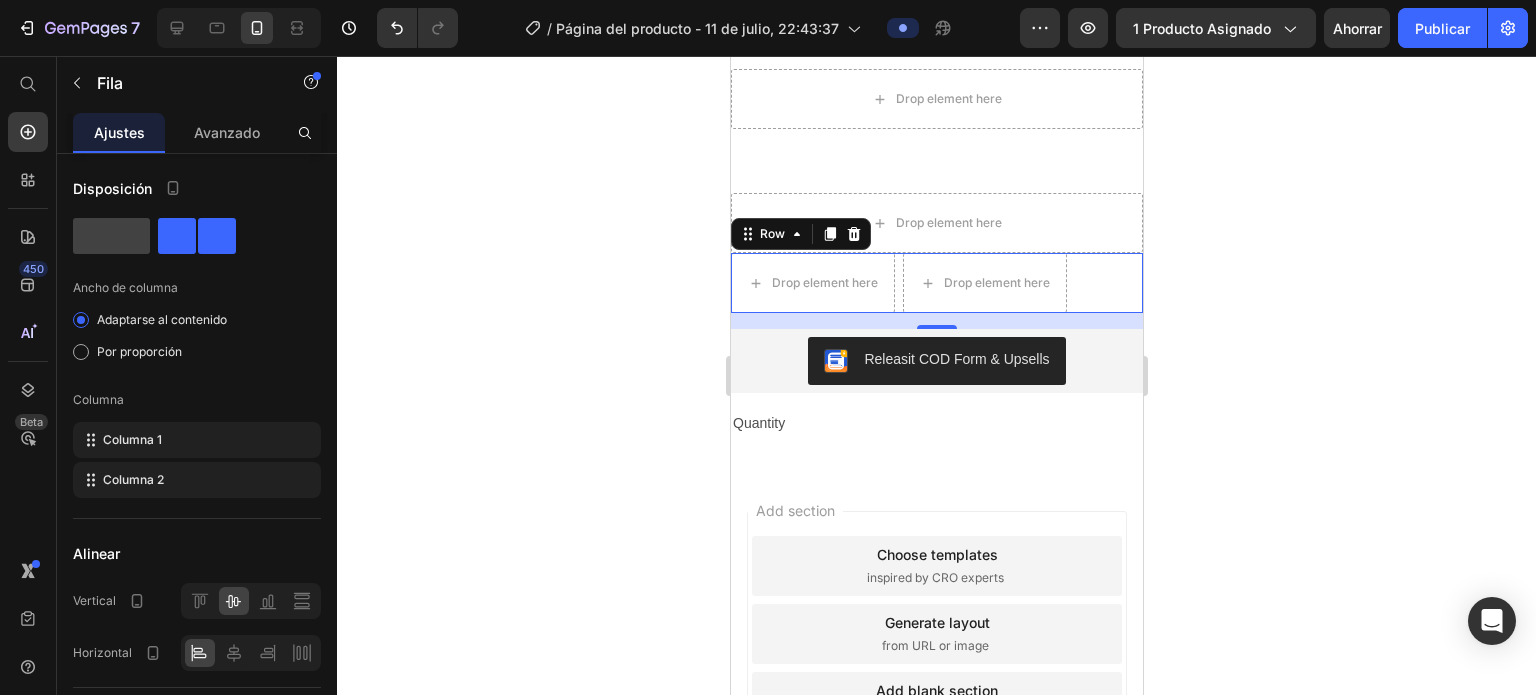 drag, startPoint x: 785, startPoint y: 173, endPoint x: 816, endPoint y: -17, distance: 192.51234 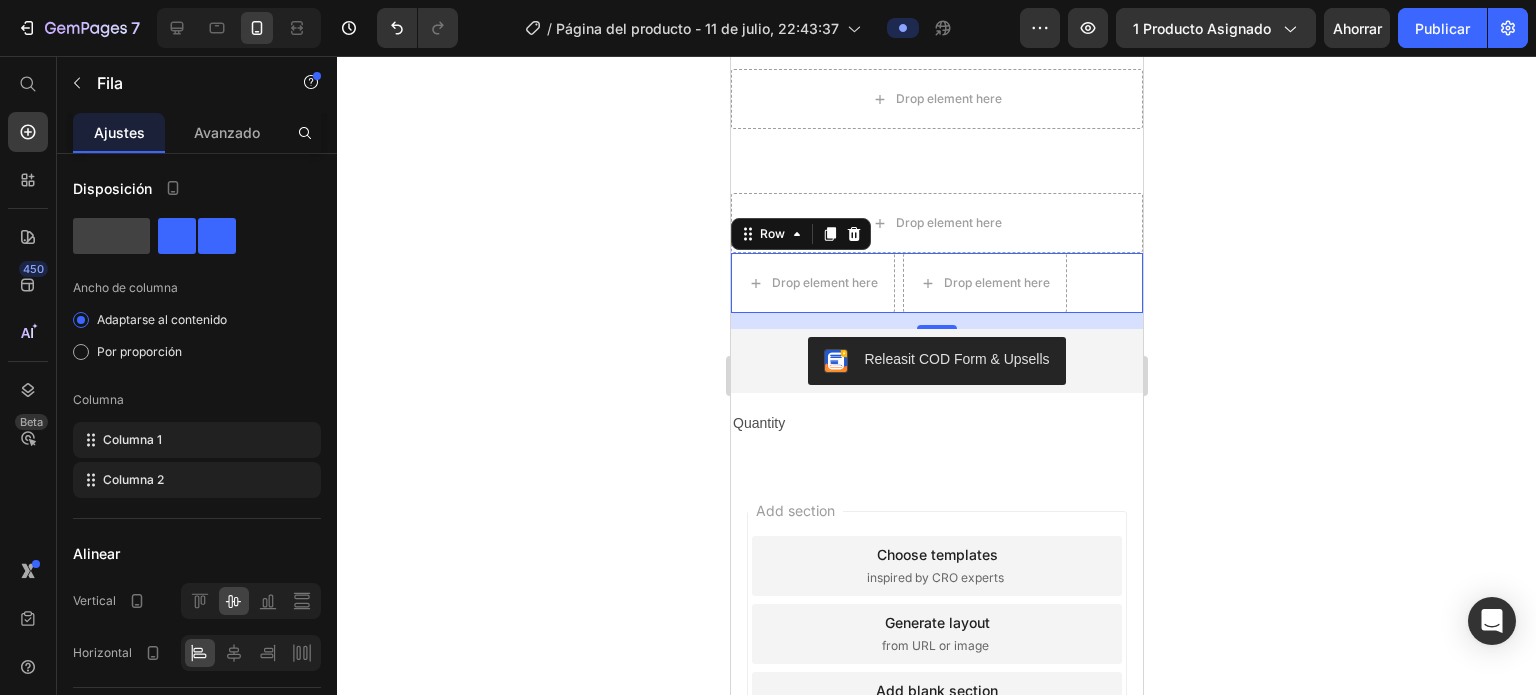 drag, startPoint x: 753, startPoint y: 175, endPoint x: 765, endPoint y: 51, distance: 124.57929 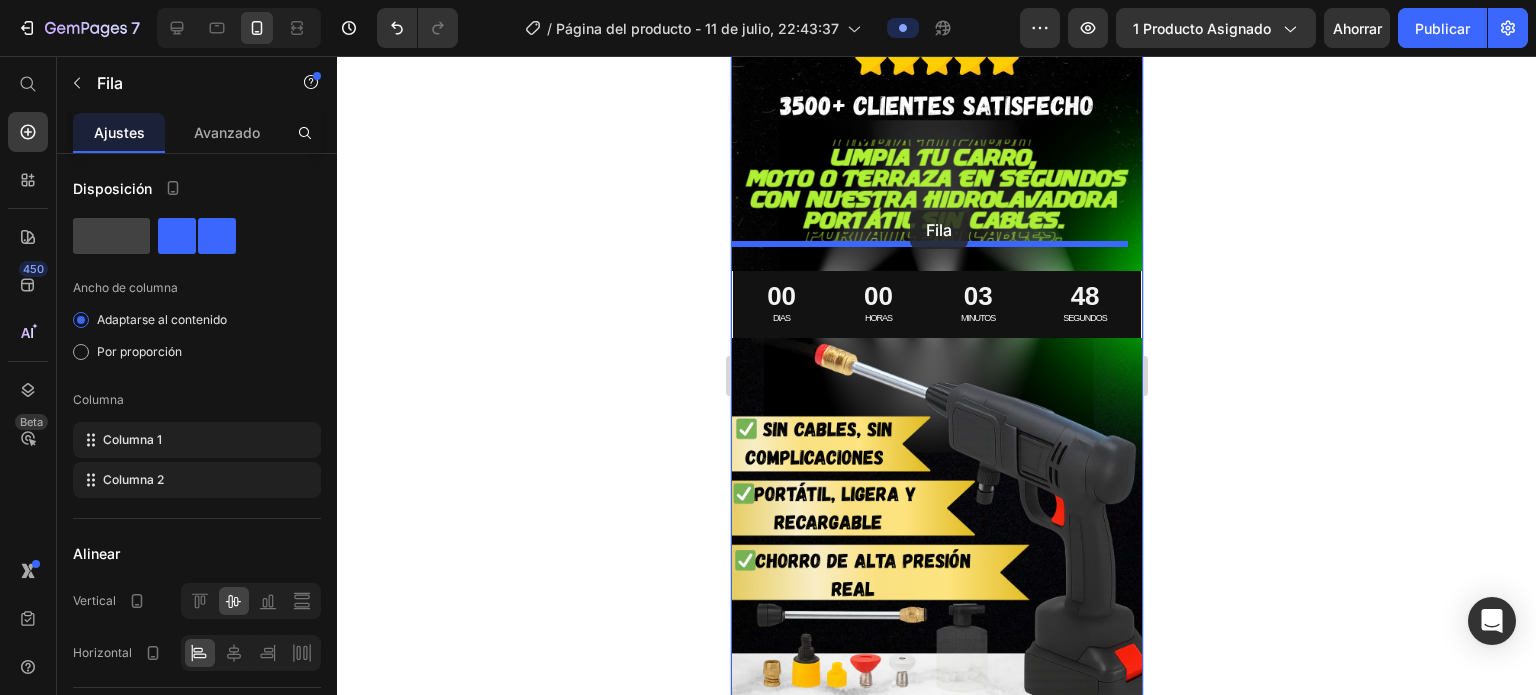 scroll, scrollTop: 540, scrollLeft: 0, axis: vertical 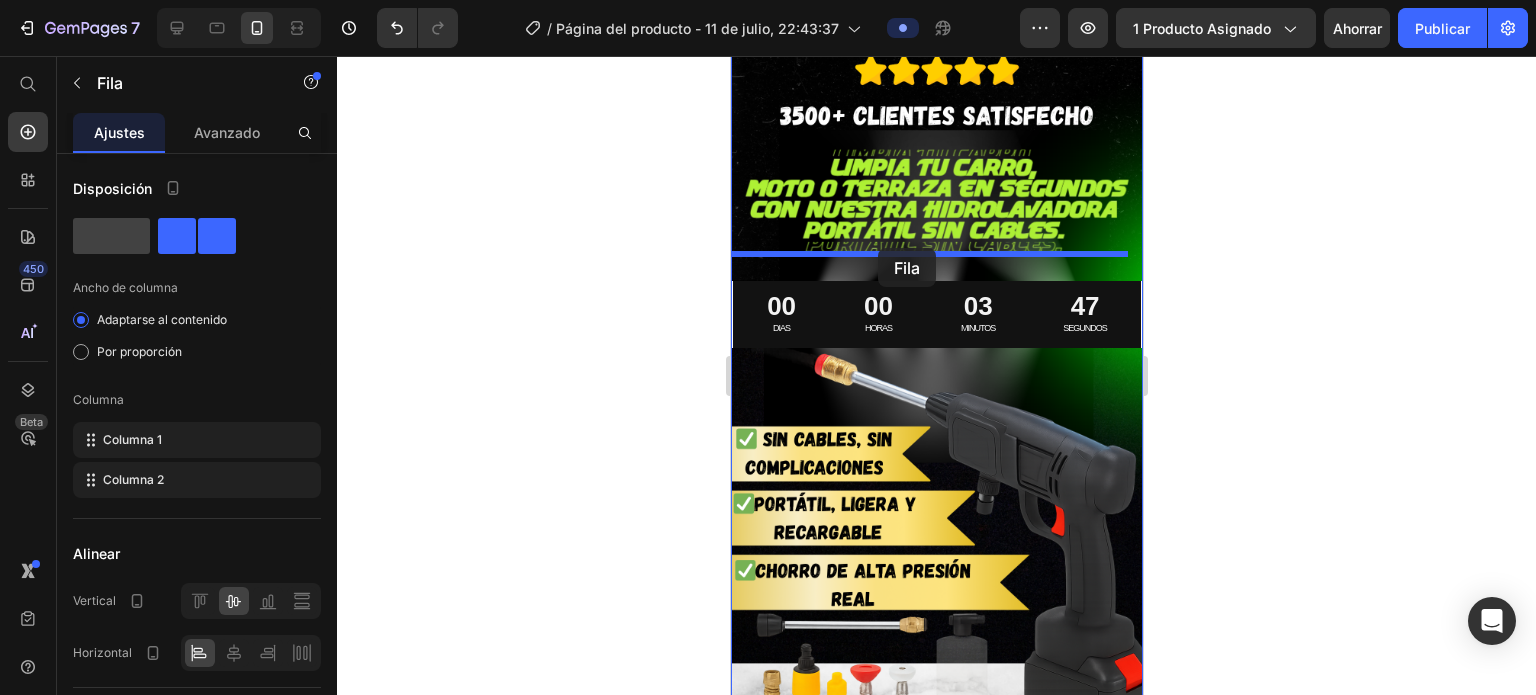 drag, startPoint x: 789, startPoint y: 174, endPoint x: 877, endPoint y: 248, distance: 114.97826 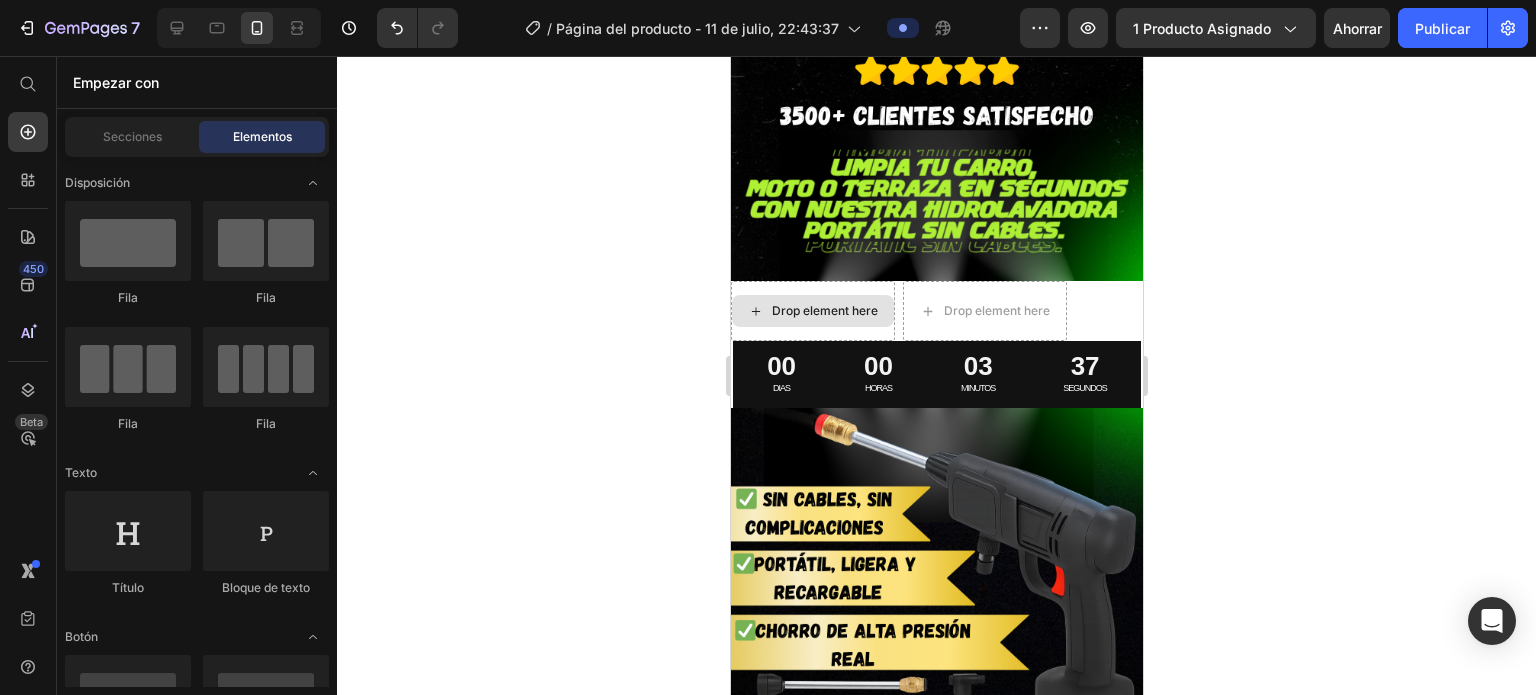 click on "Drop element here" at bounding box center [824, 311] 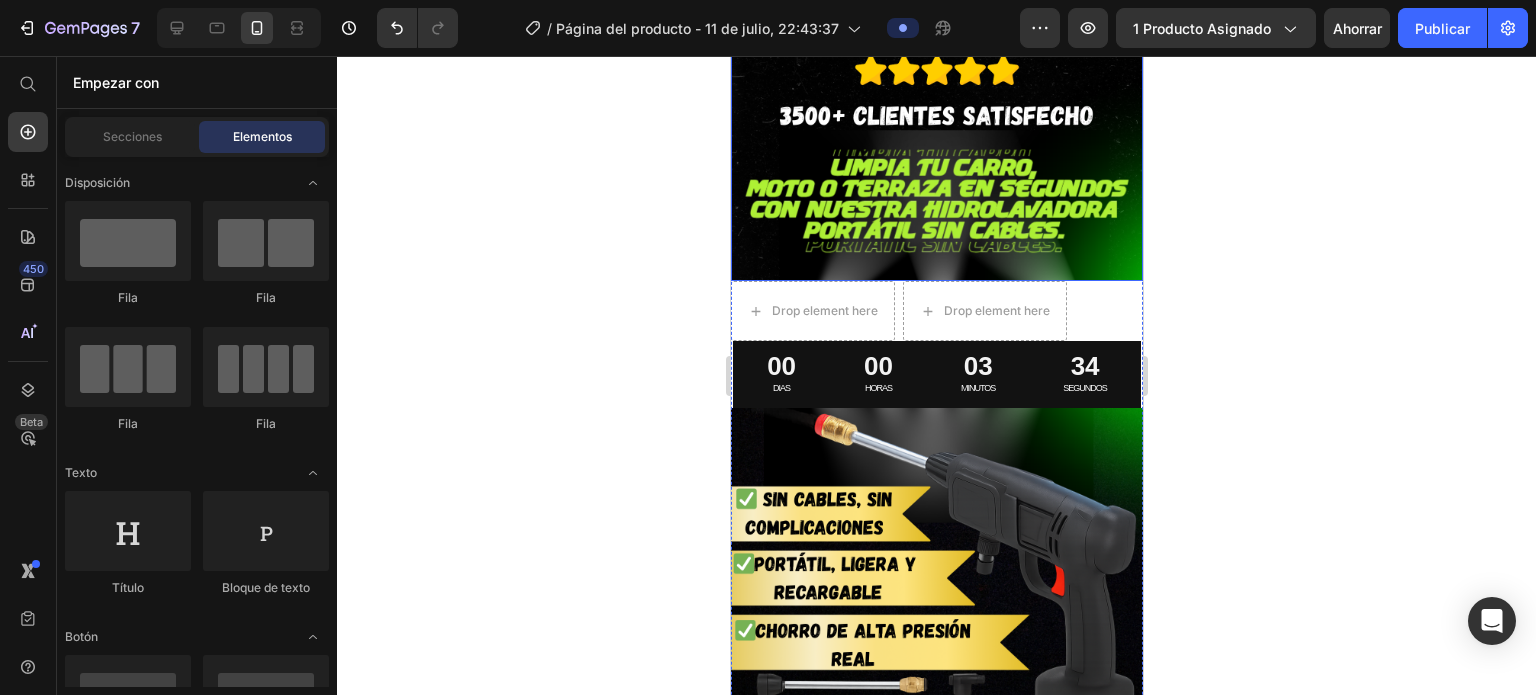 scroll, scrollTop: 0, scrollLeft: 0, axis: both 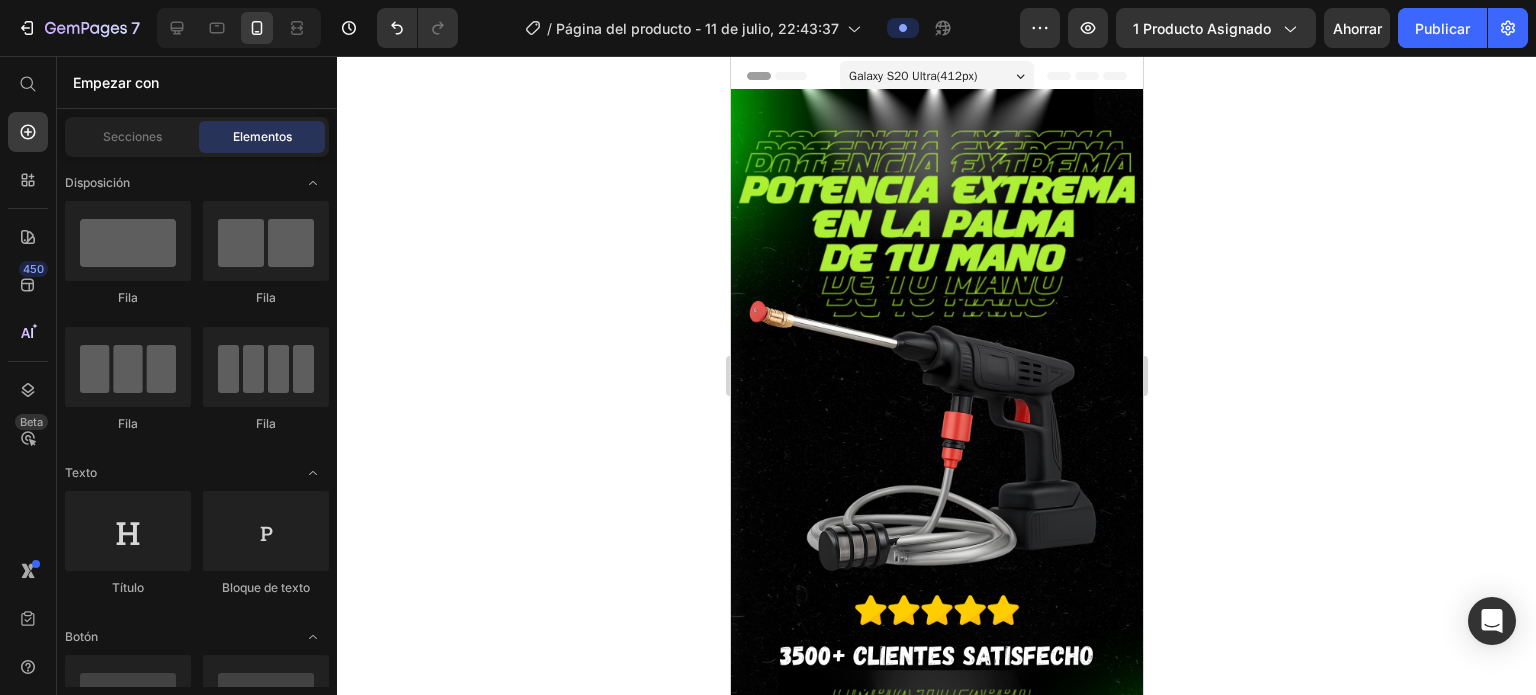 click on "Galaxy S20 Ultra  ( 412 px)" at bounding box center [936, 76] 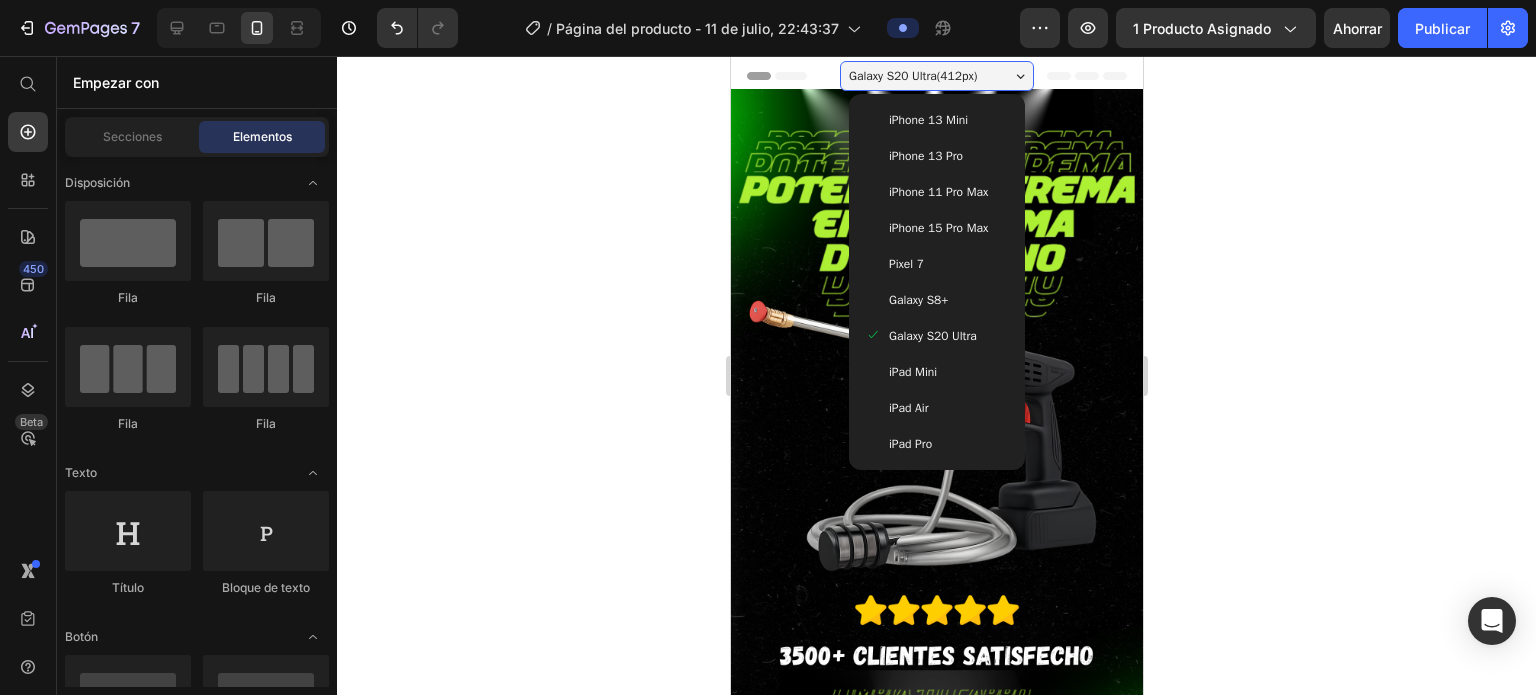 click on "iPhone 13 Mini" at bounding box center (927, 120) 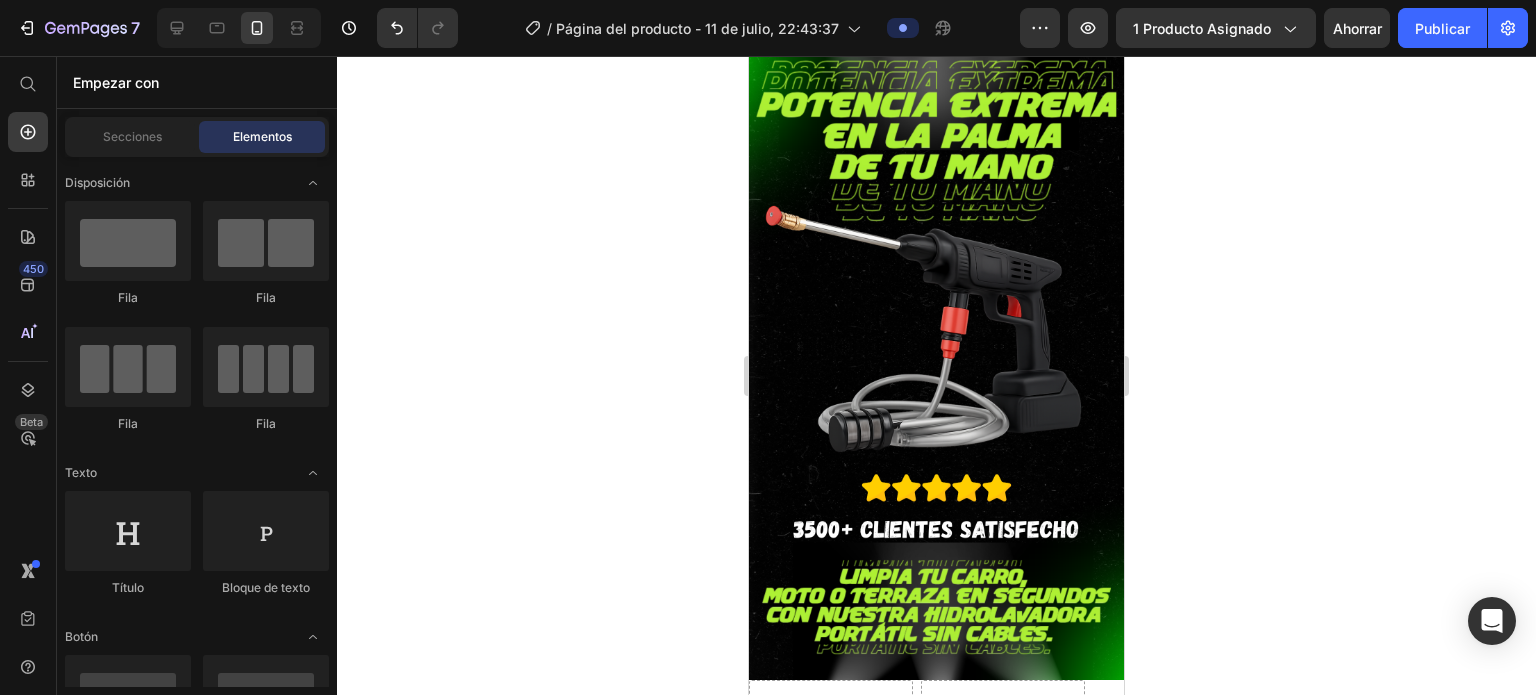 scroll, scrollTop: 0, scrollLeft: 0, axis: both 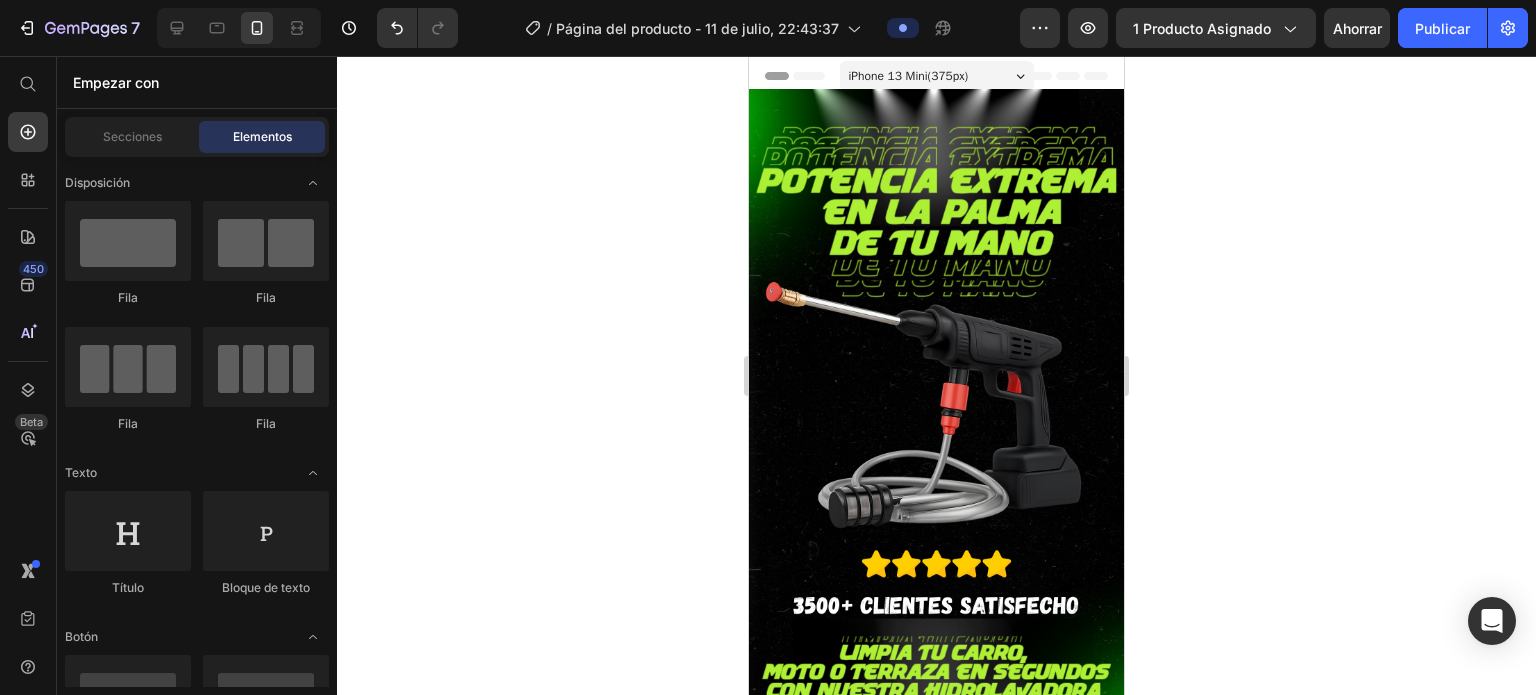 click on "iPhone 13 Mini  ( 375 px)" at bounding box center [937, 76] 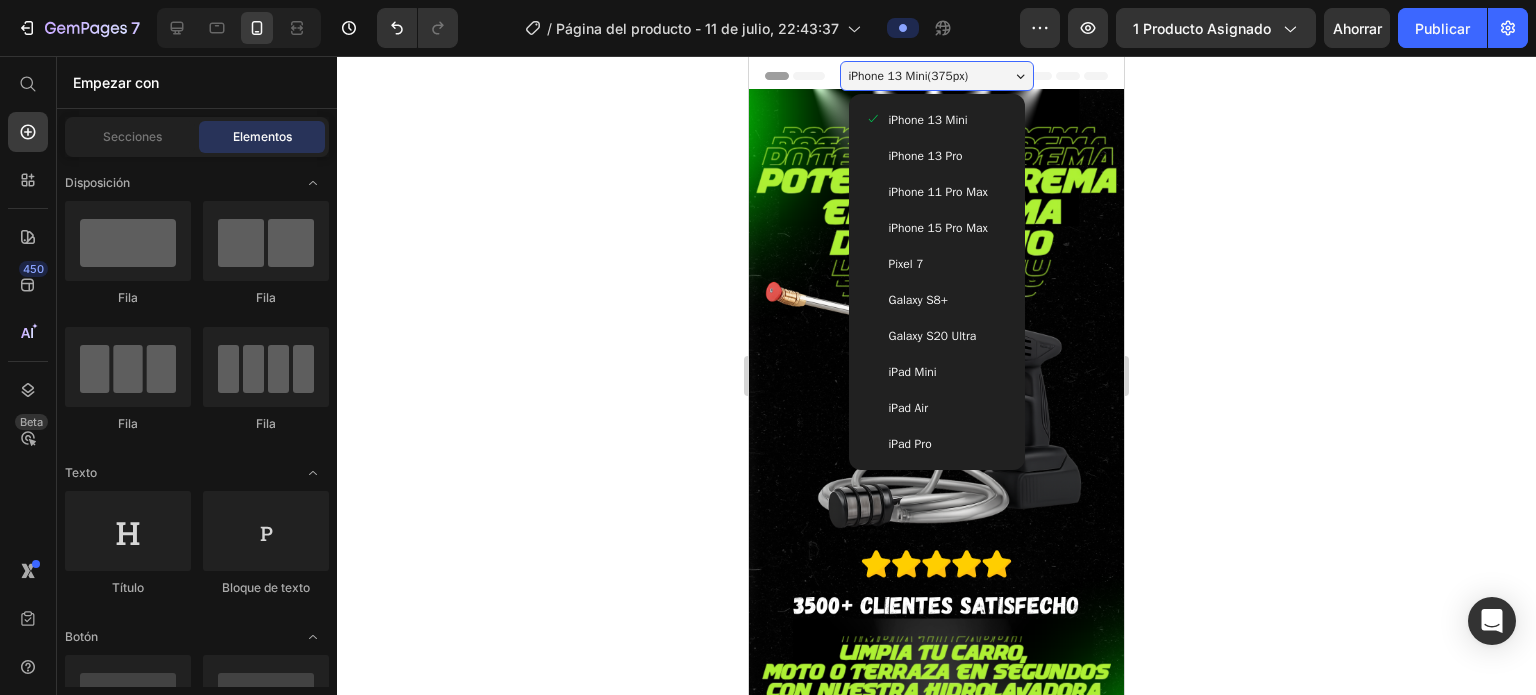 click on "iPhone 15 Pro Max" at bounding box center (938, 228) 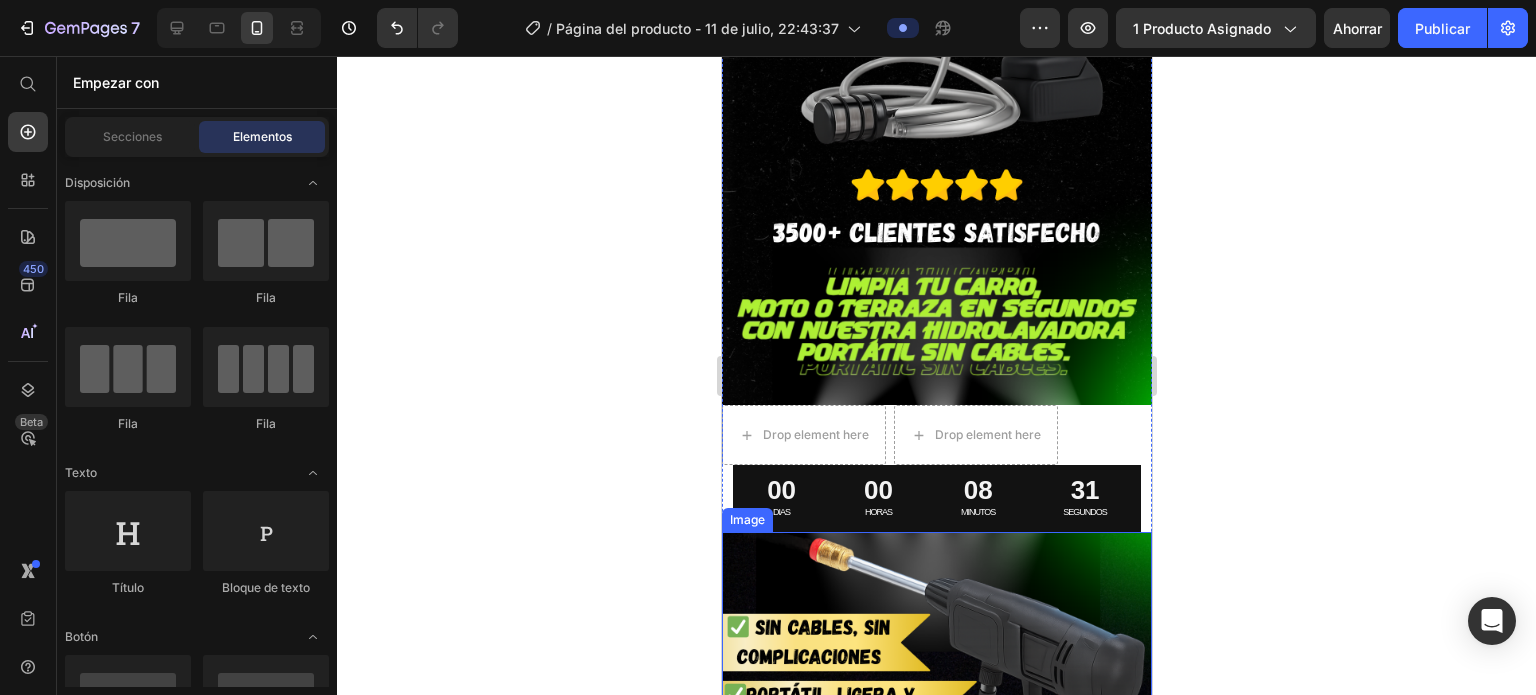 scroll, scrollTop: 443, scrollLeft: 0, axis: vertical 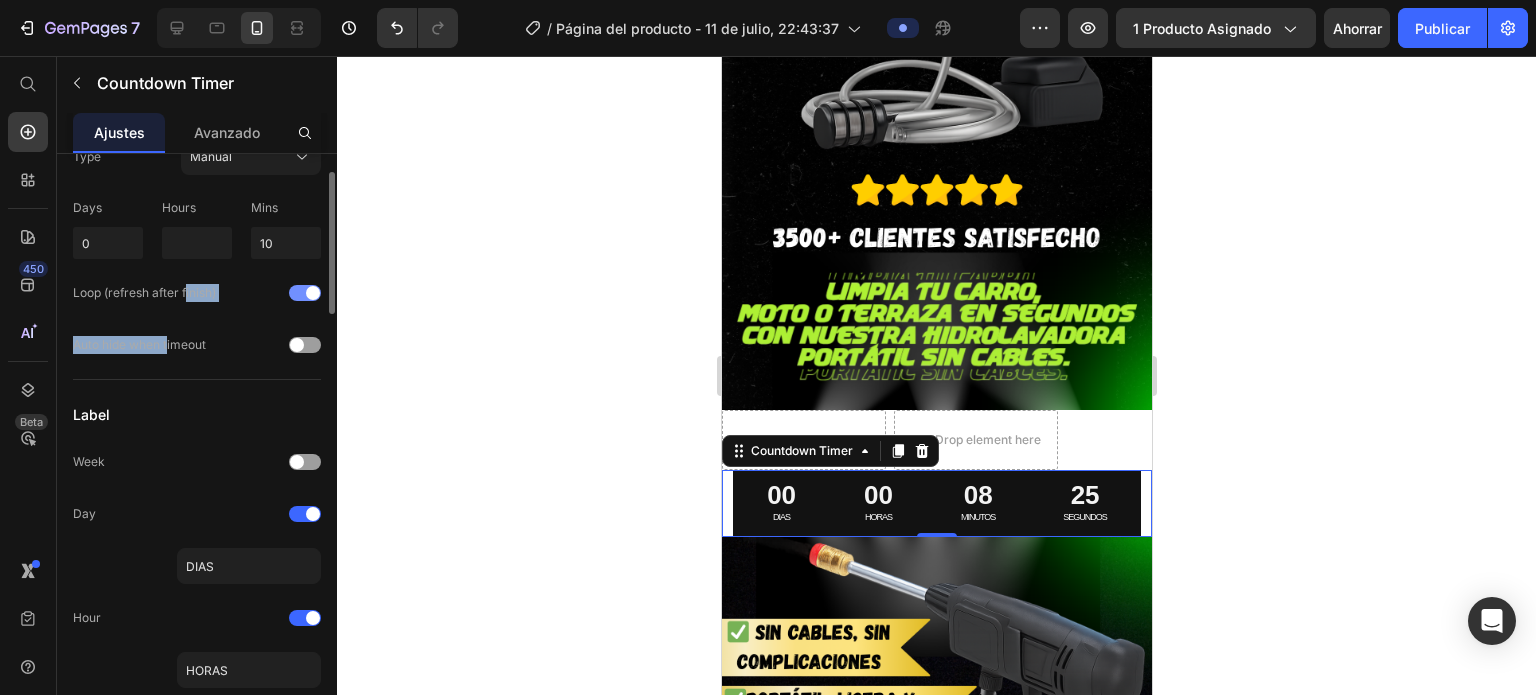 drag, startPoint x: 169, startPoint y: 379, endPoint x: 187, endPoint y: 283, distance: 97.67292 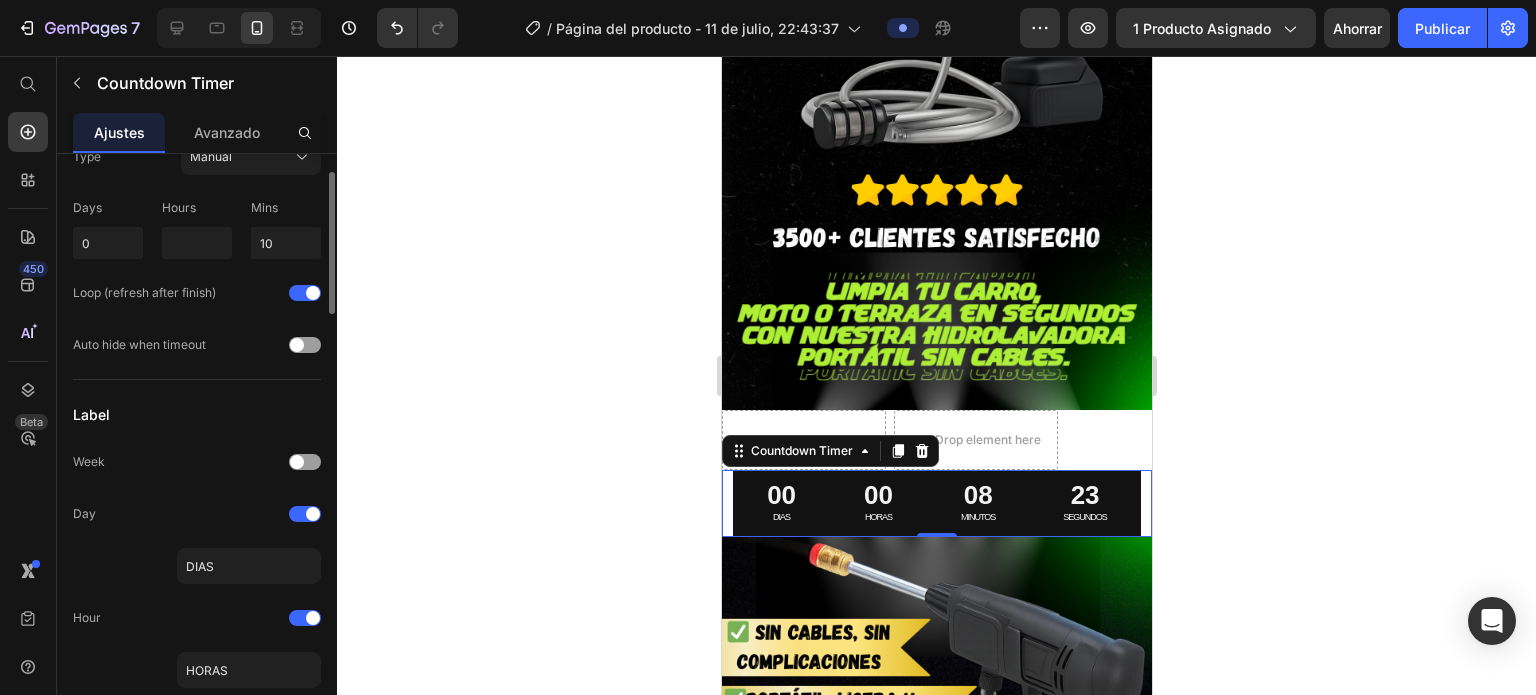 click on "Label" at bounding box center [197, 414] 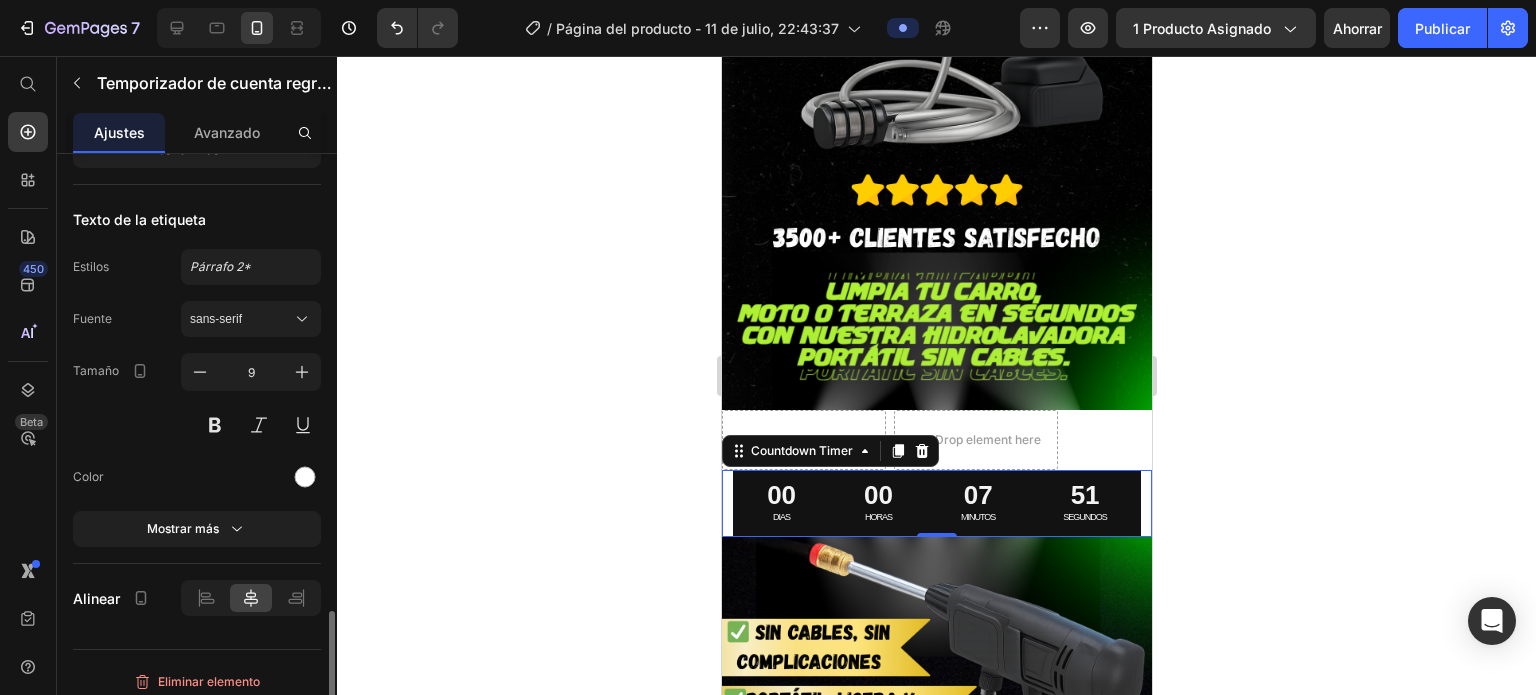 scroll, scrollTop: 1891, scrollLeft: 0, axis: vertical 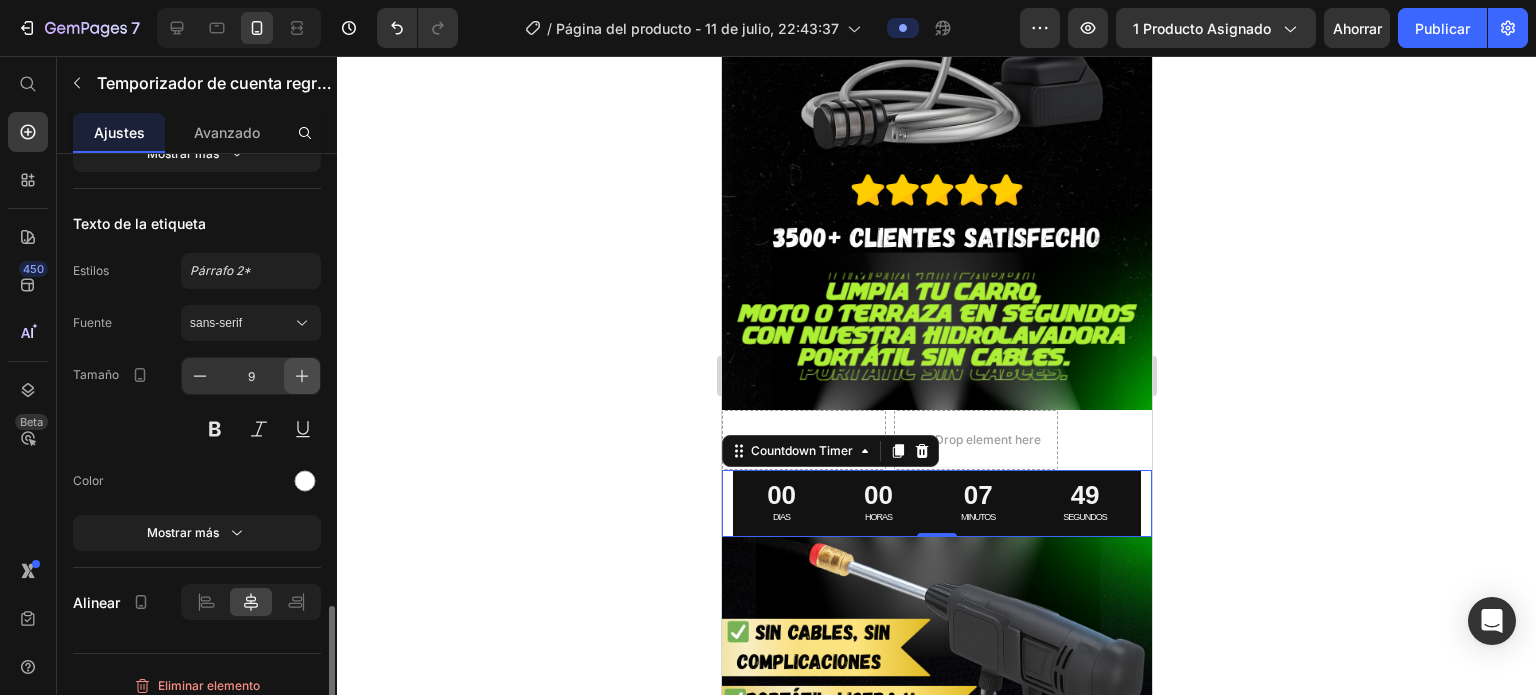 click 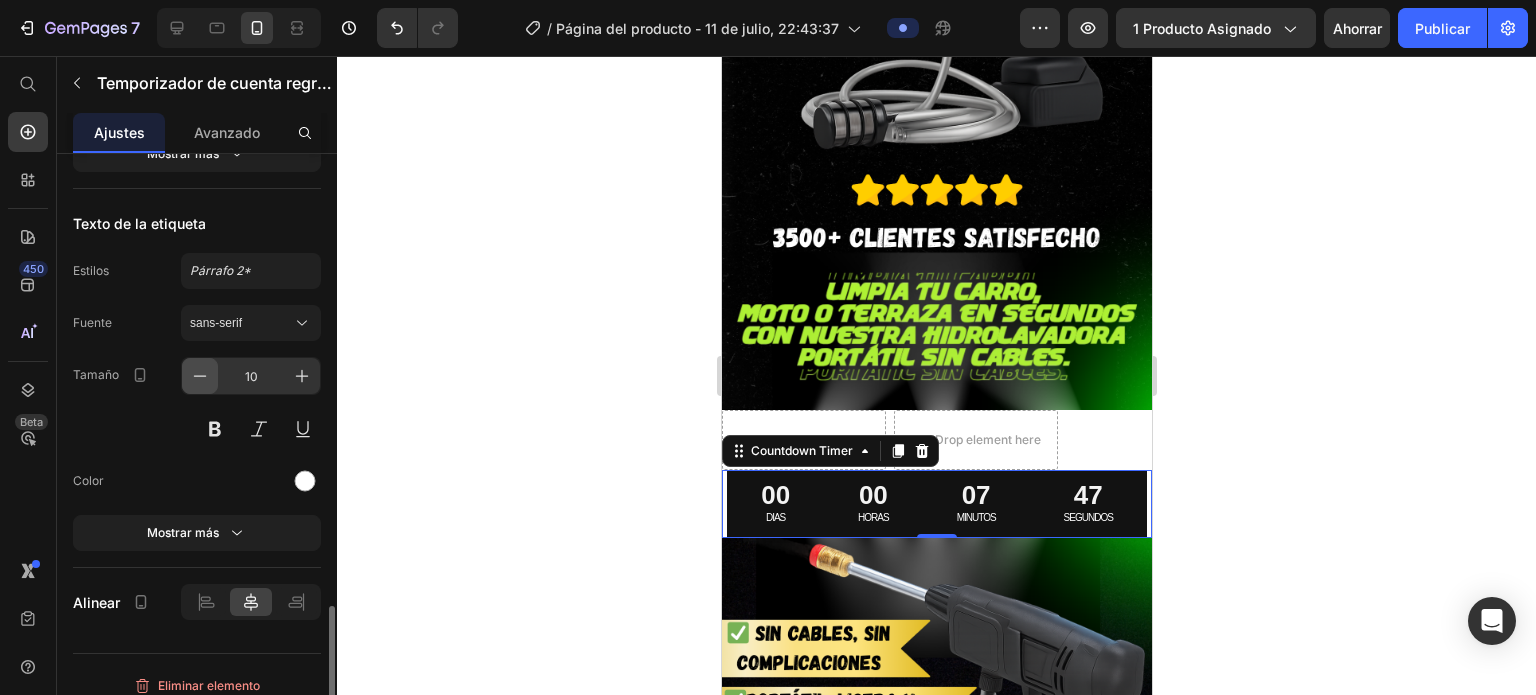 click 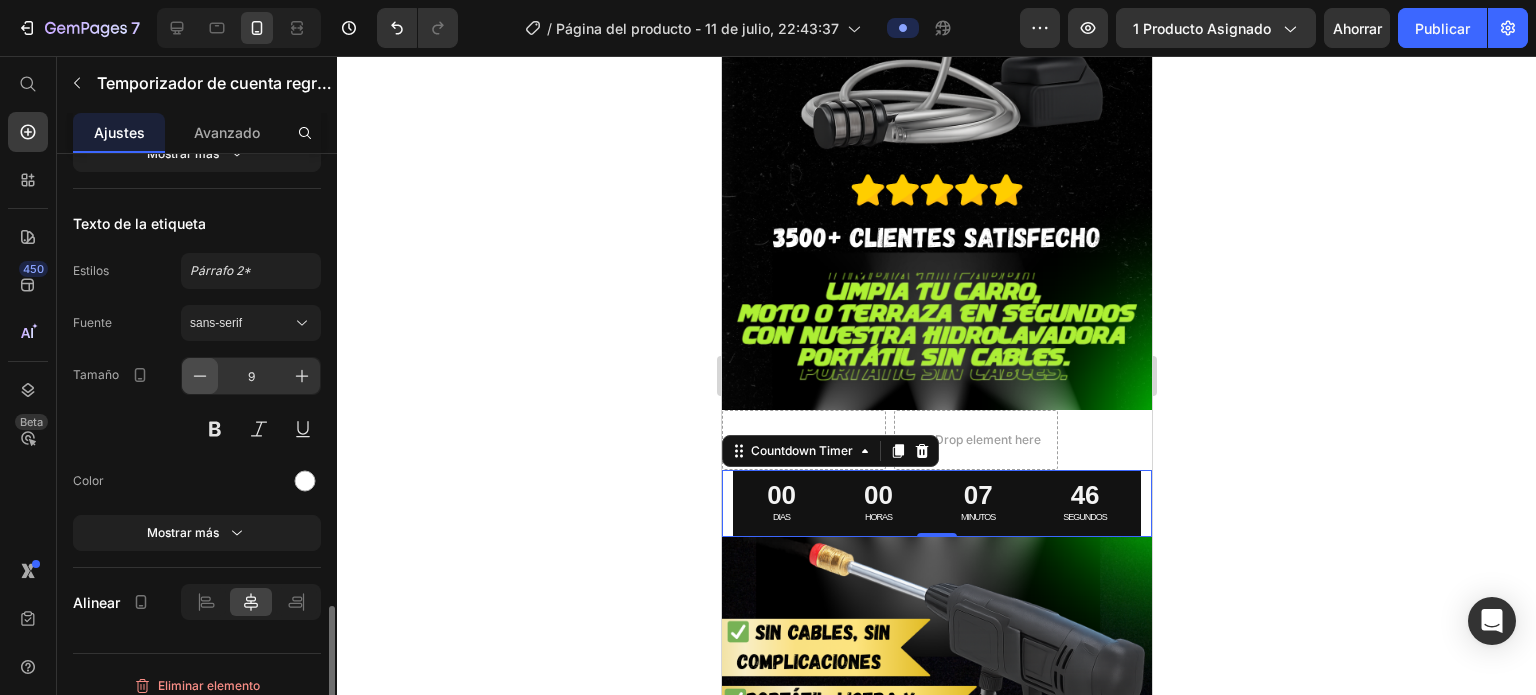 click 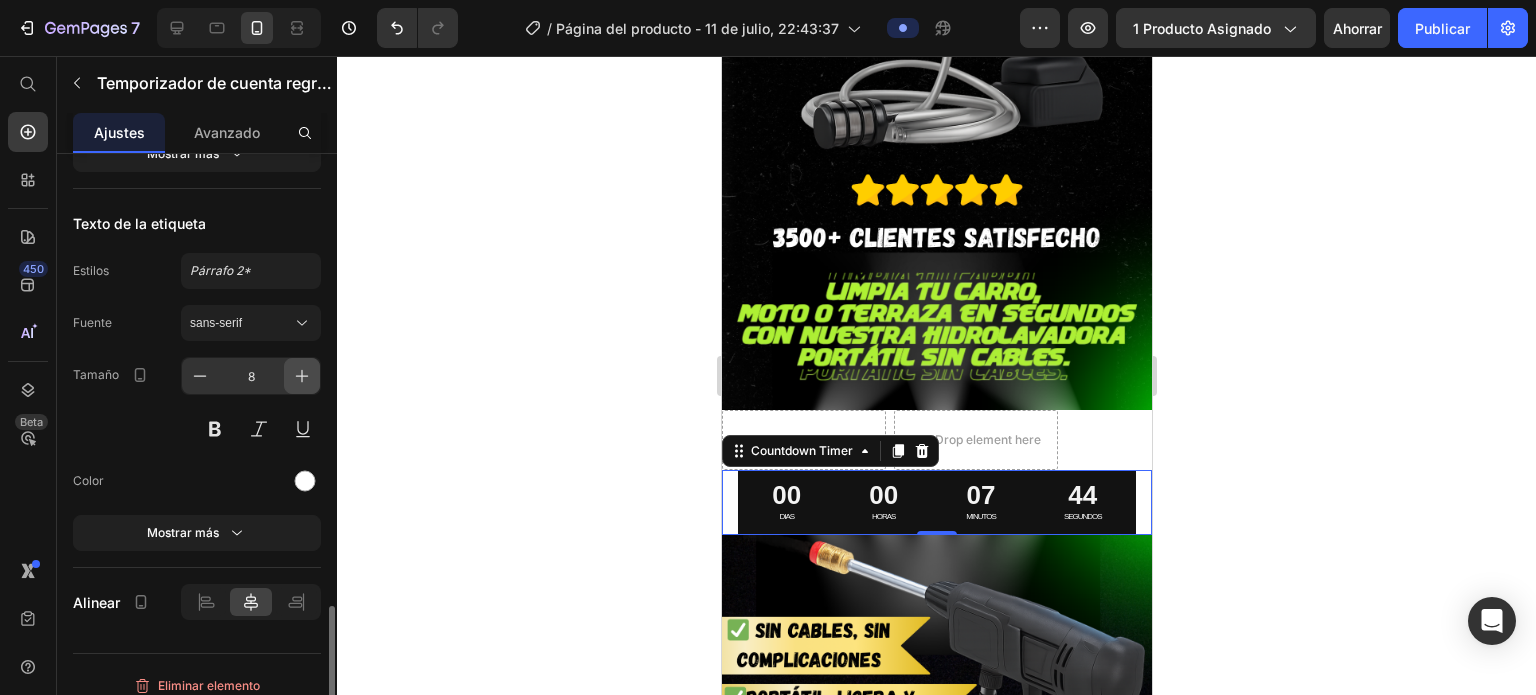 click 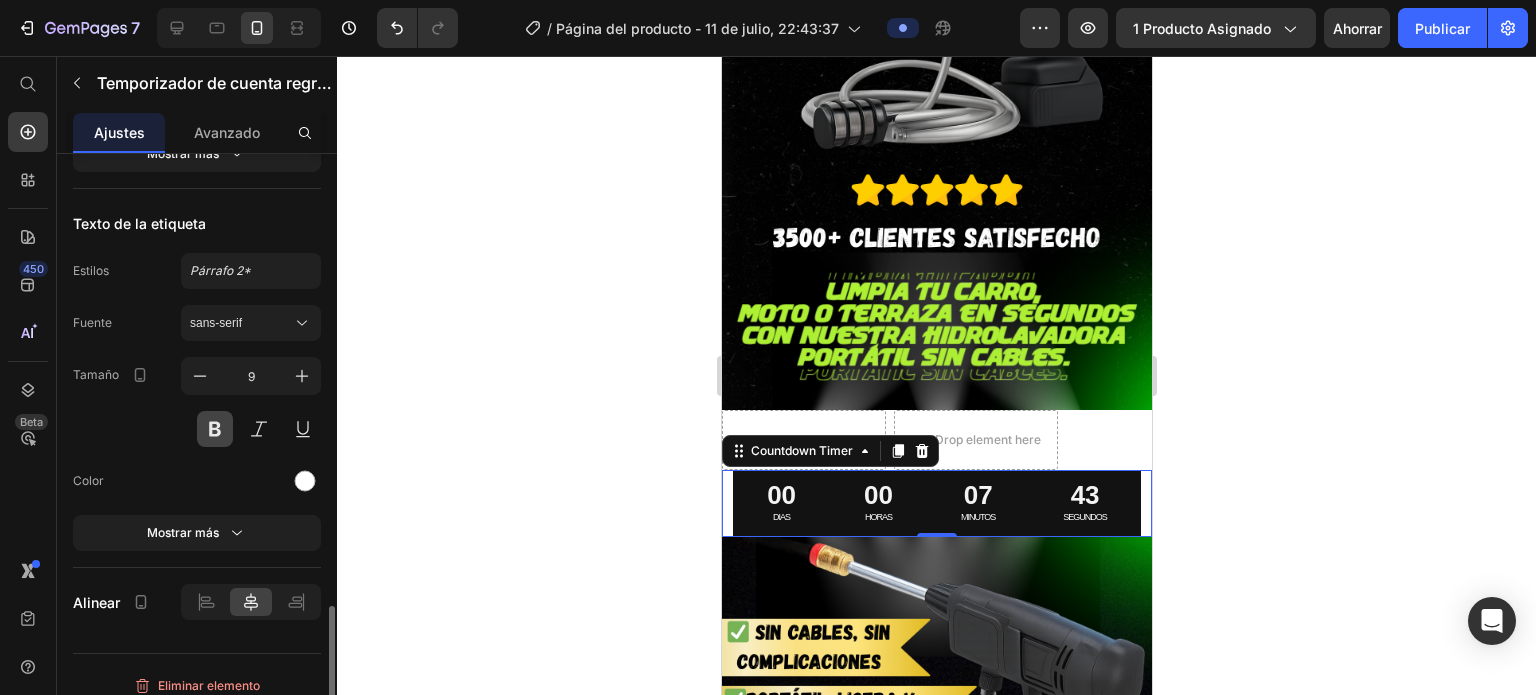 click at bounding box center (215, 429) 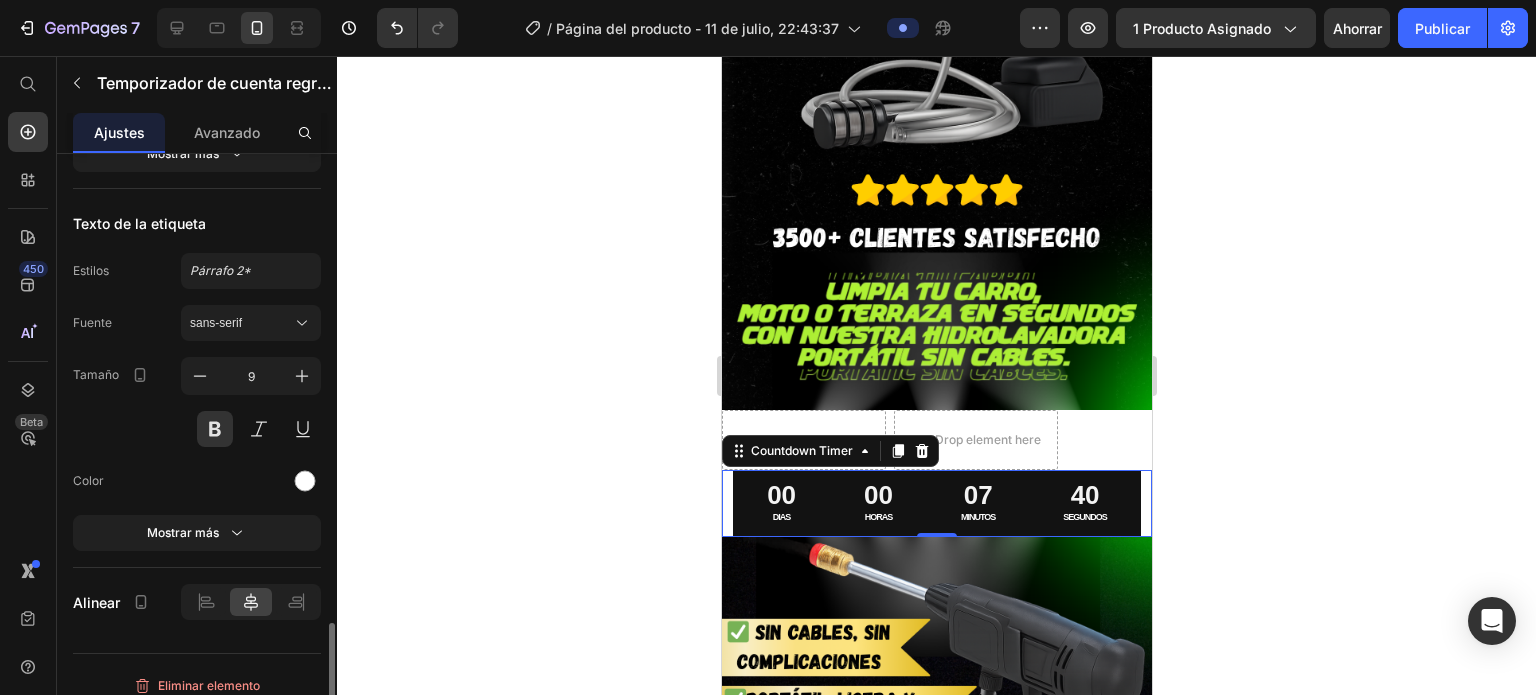 scroll, scrollTop: 1904, scrollLeft: 0, axis: vertical 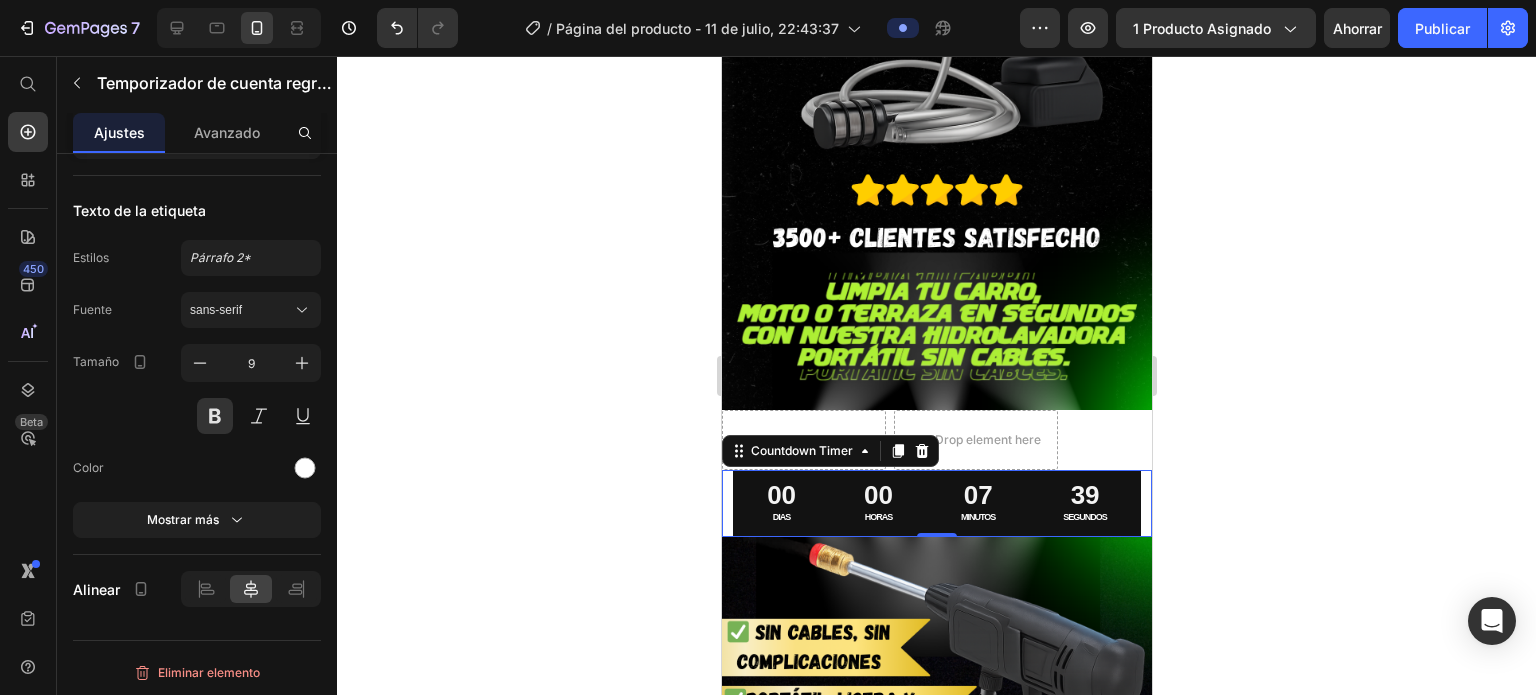 click 